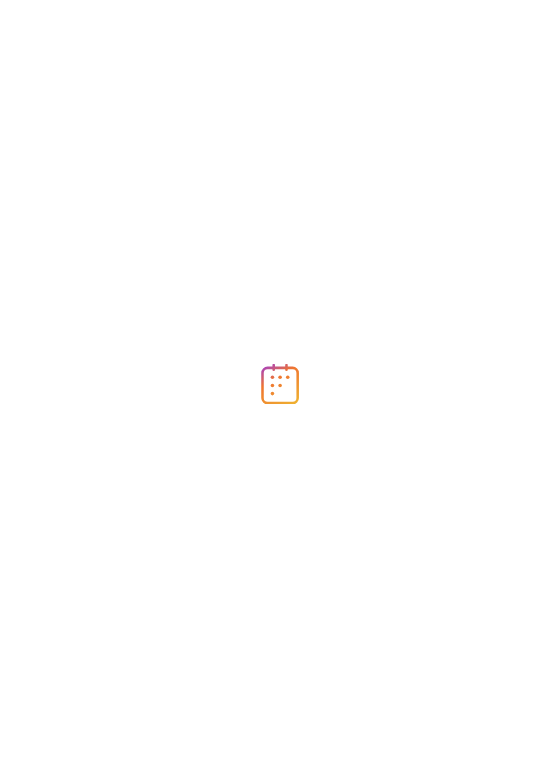 scroll, scrollTop: 0, scrollLeft: 0, axis: both 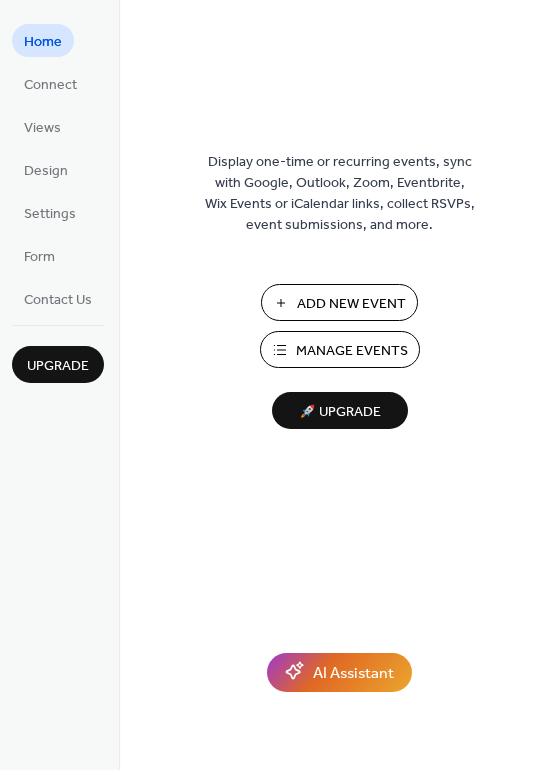 click on "Add New Event" at bounding box center [351, 304] 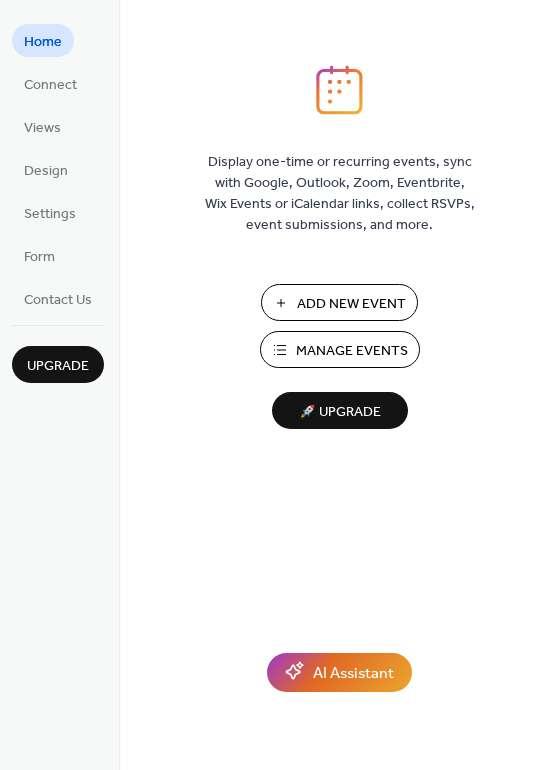click on "Add New Event" at bounding box center [351, 304] 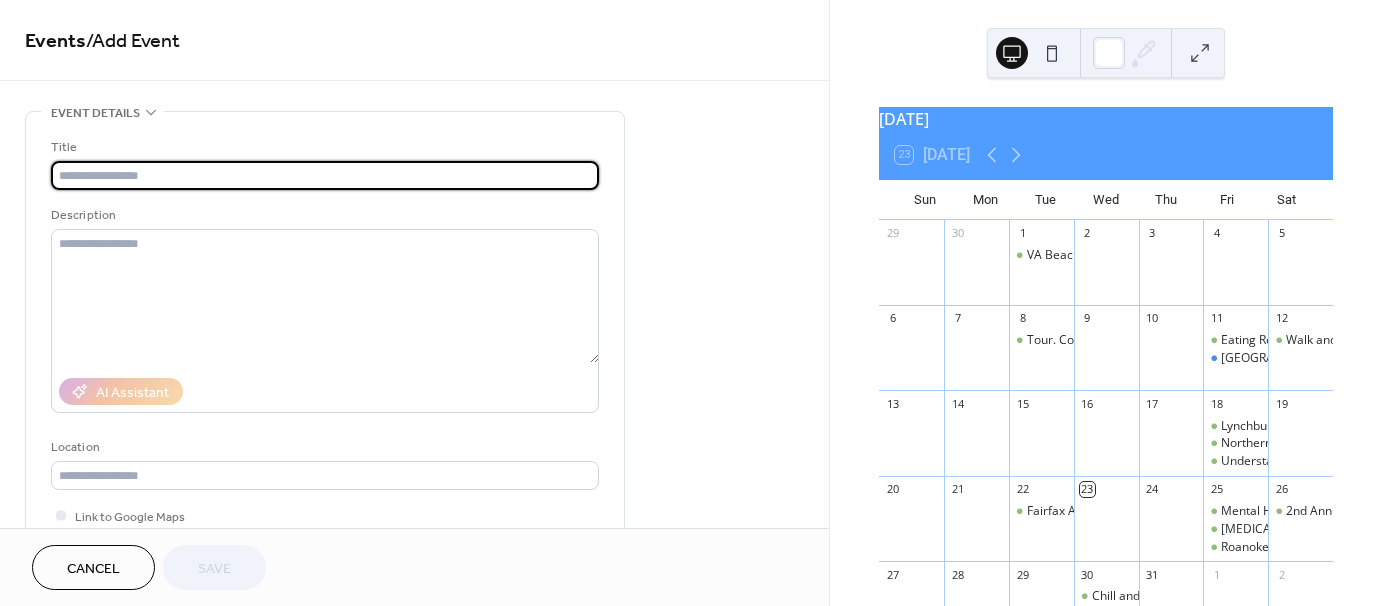 scroll, scrollTop: 0, scrollLeft: 0, axis: both 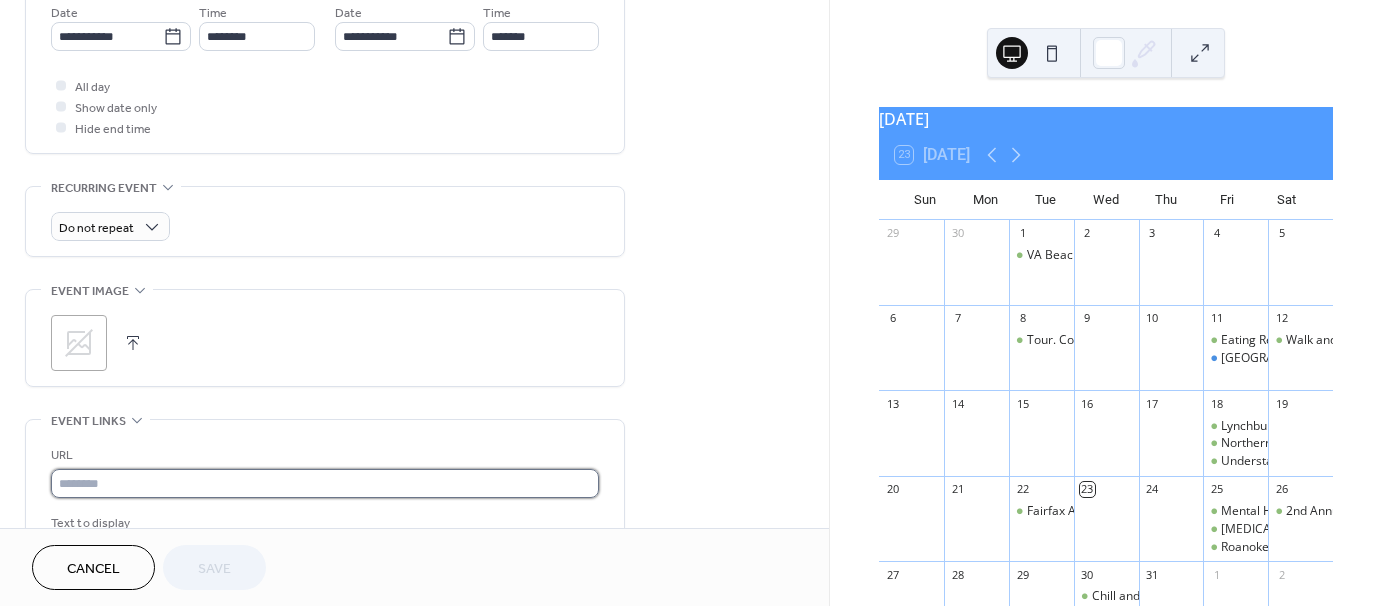 click at bounding box center [325, 483] 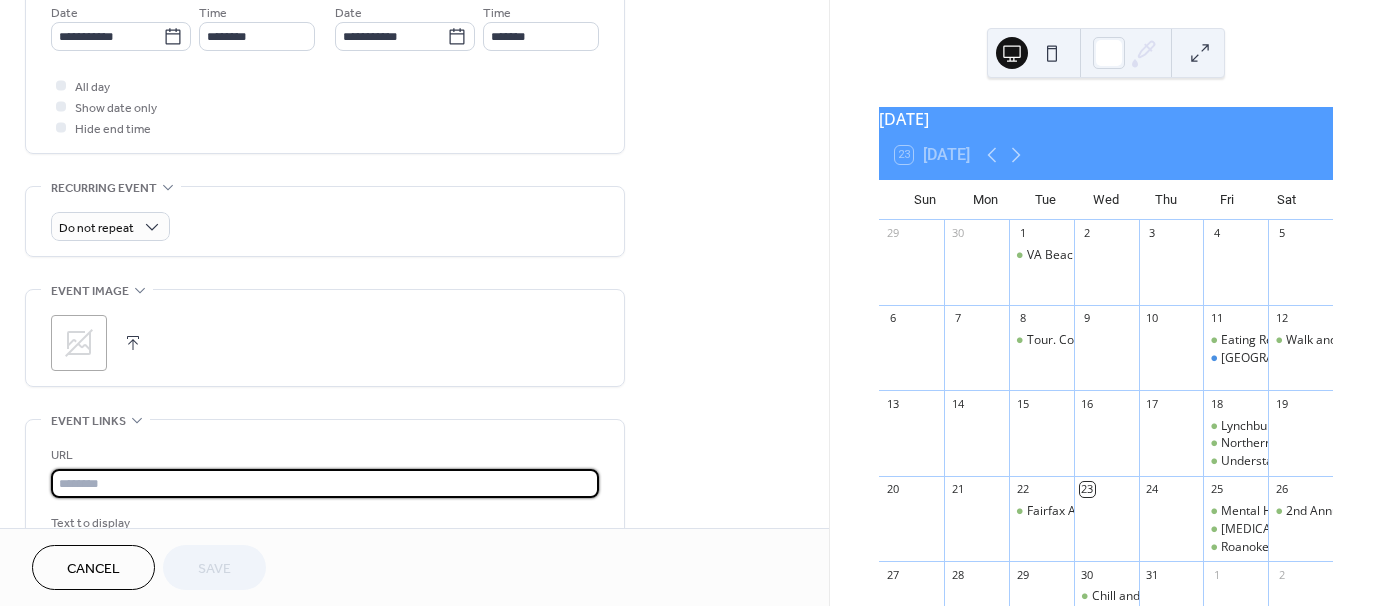 paste on "**********" 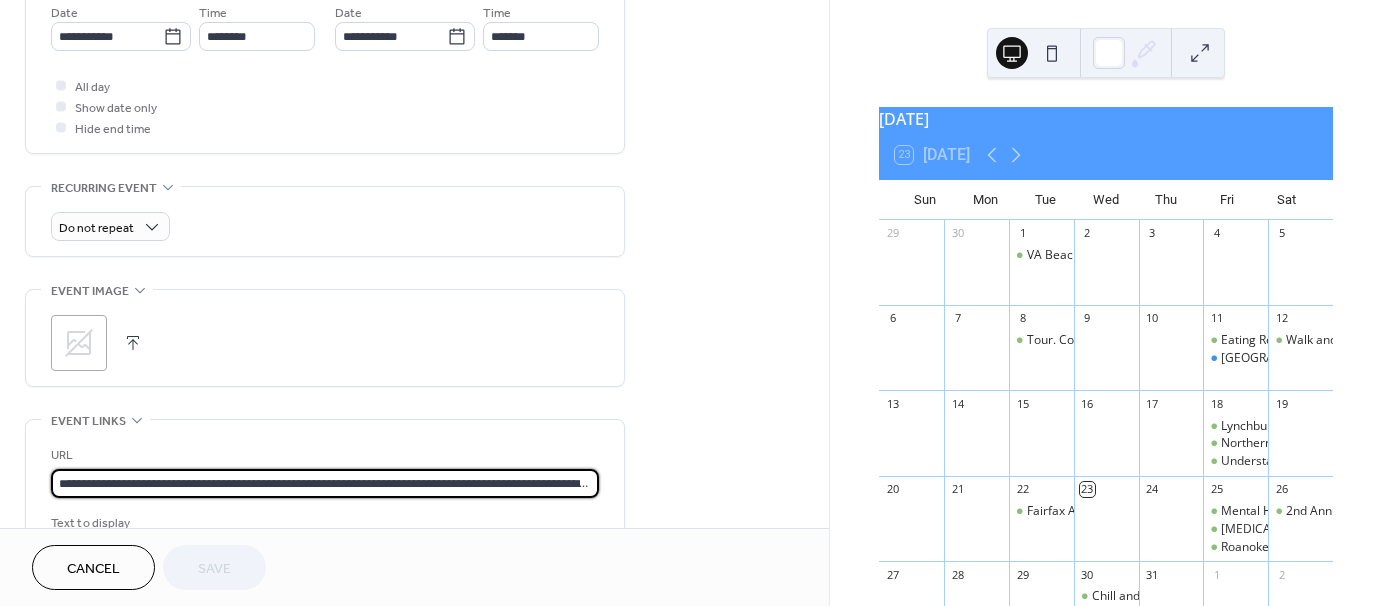 scroll, scrollTop: 0, scrollLeft: 1217, axis: horizontal 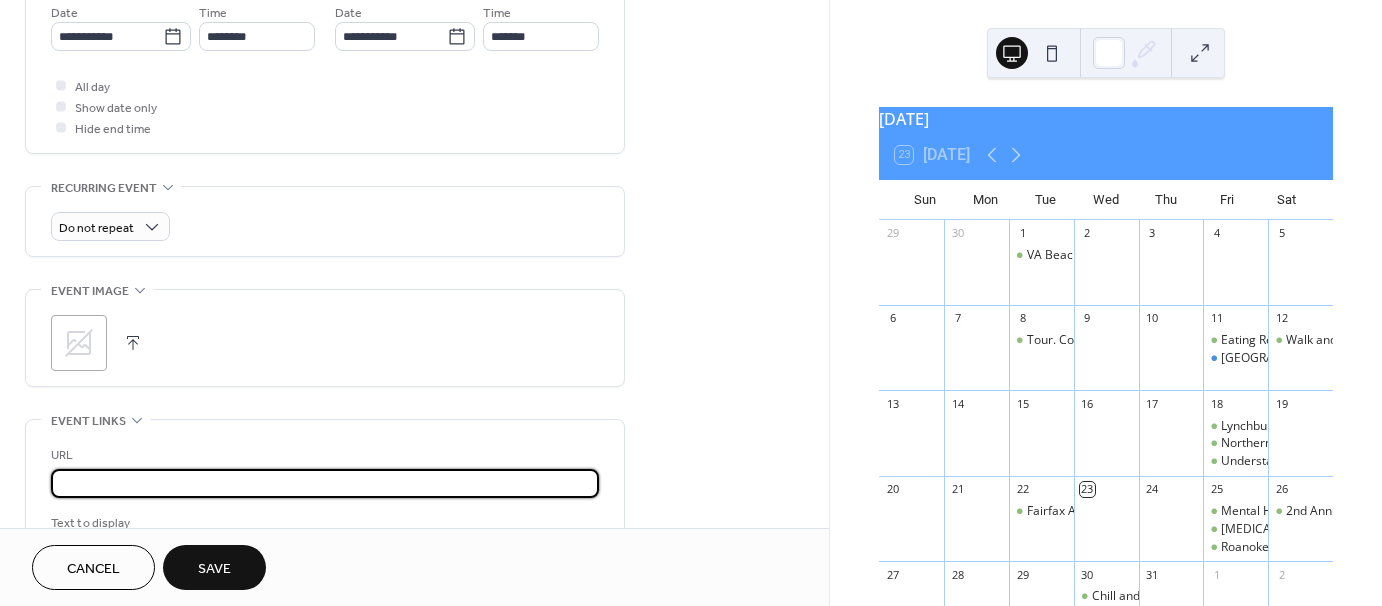 type on "**********" 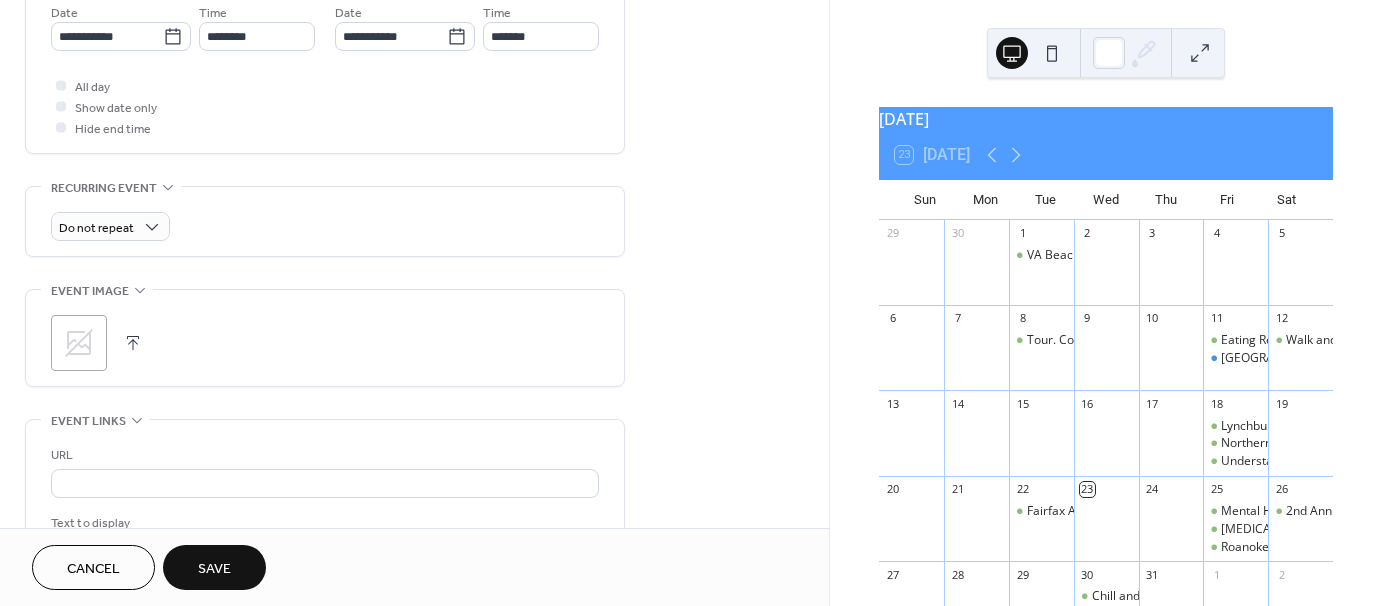 scroll, scrollTop: 0, scrollLeft: 0, axis: both 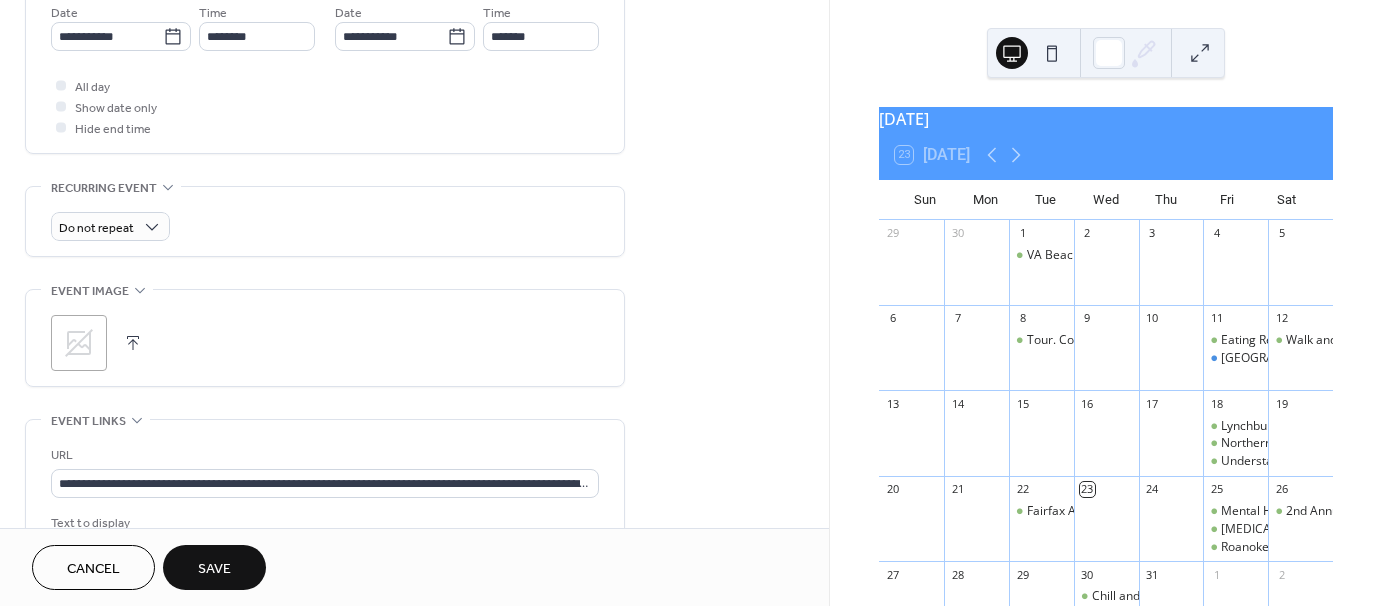 click 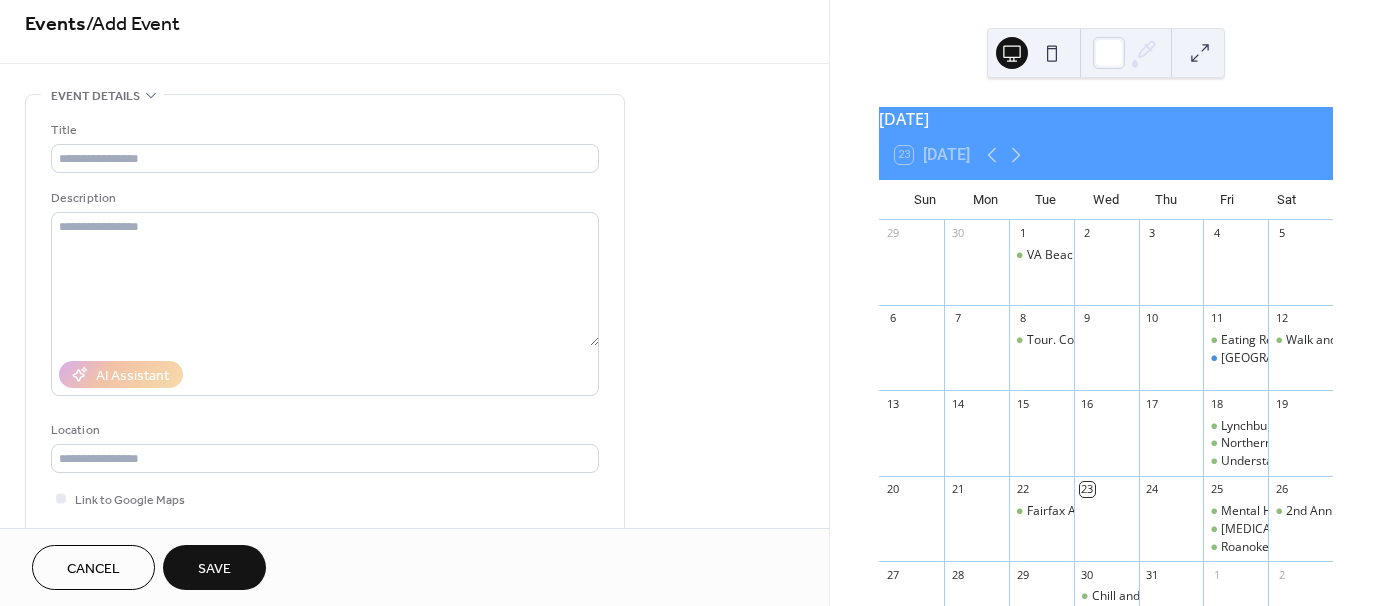 scroll, scrollTop: 0, scrollLeft: 0, axis: both 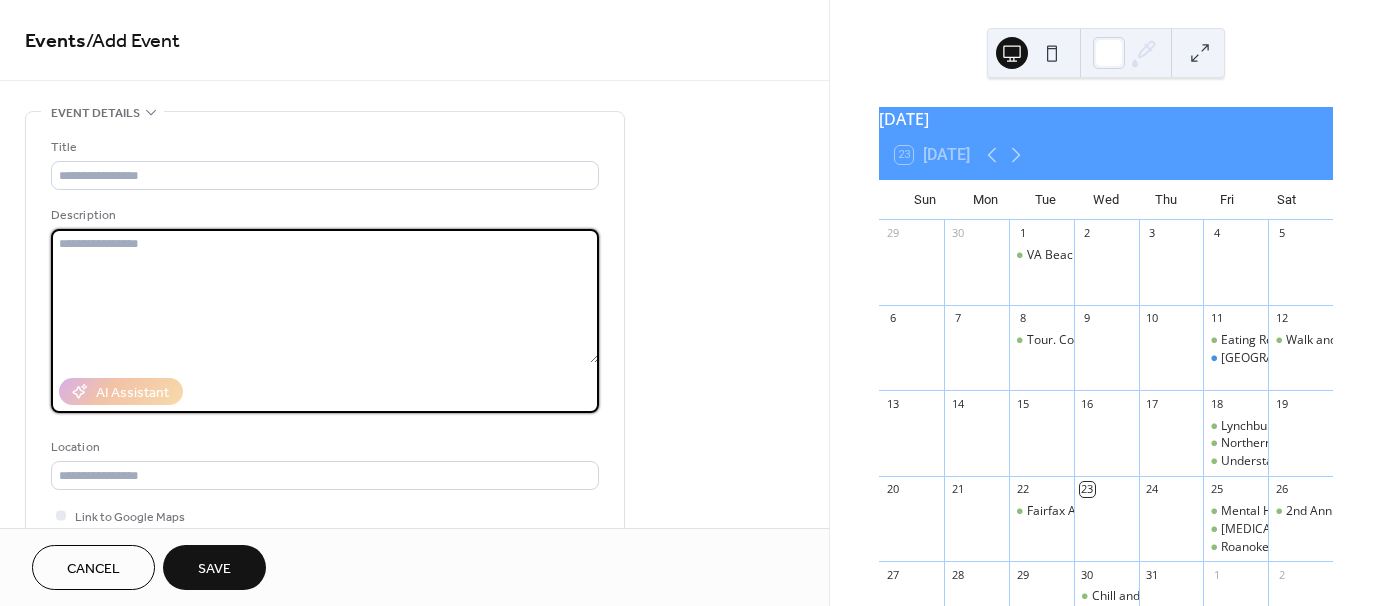 click at bounding box center (325, 296) 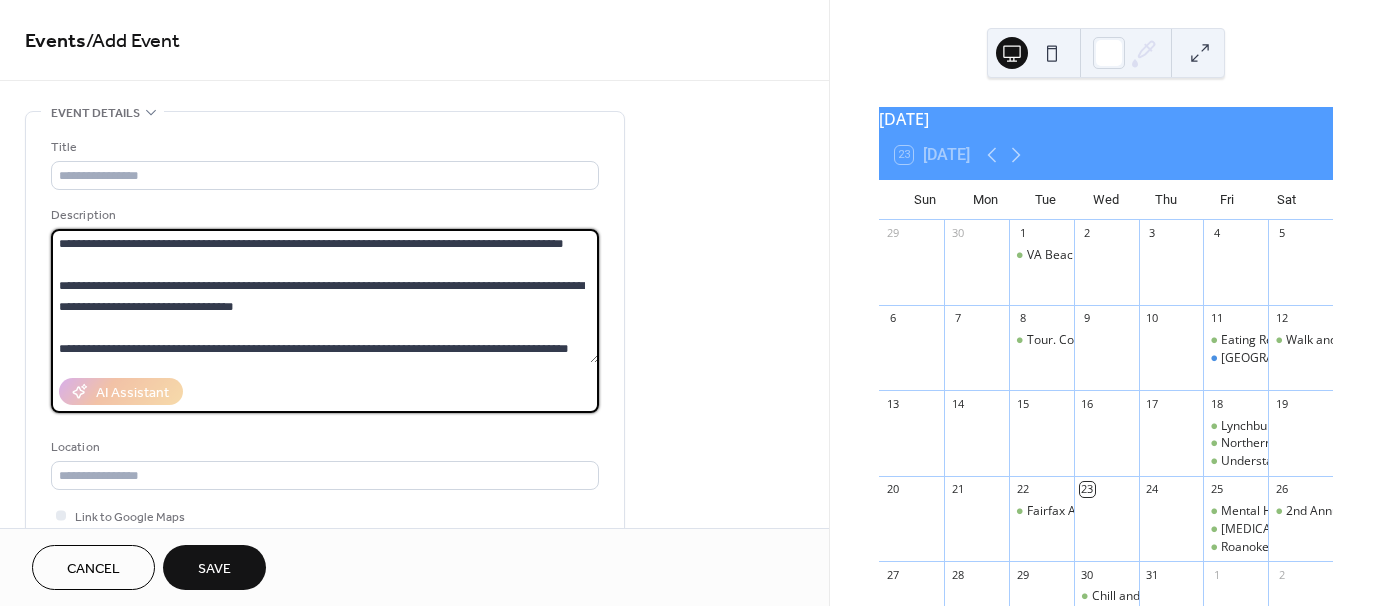 scroll, scrollTop: 165, scrollLeft: 0, axis: vertical 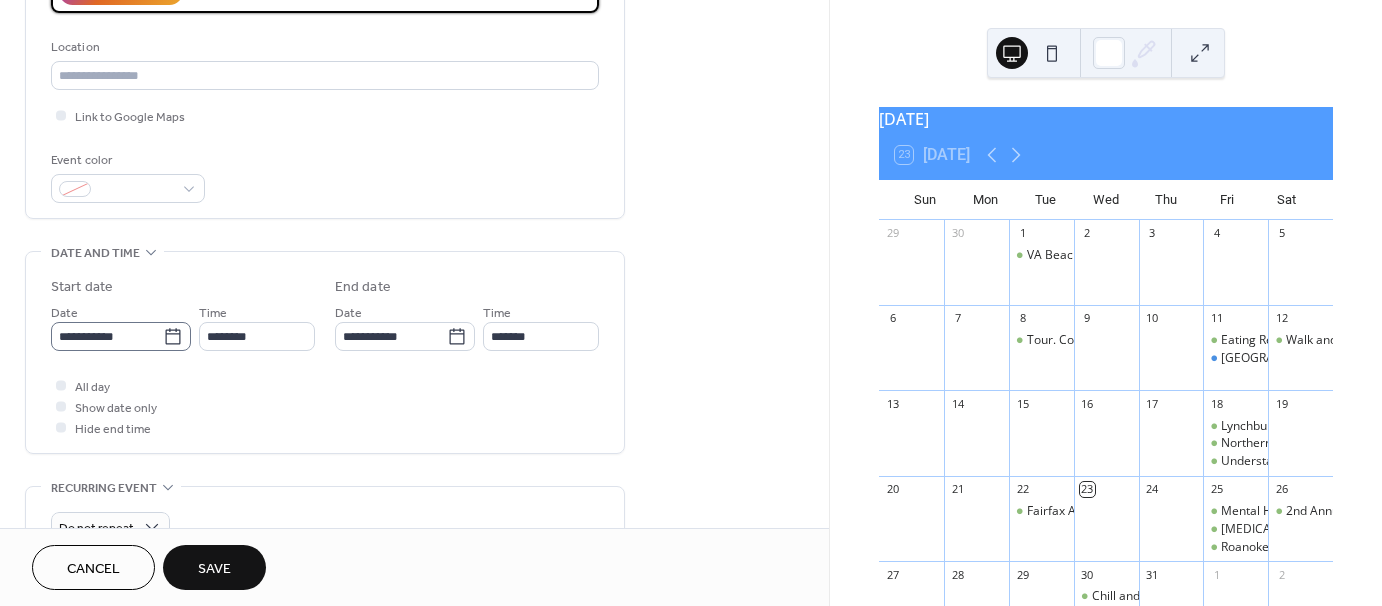 type on "**********" 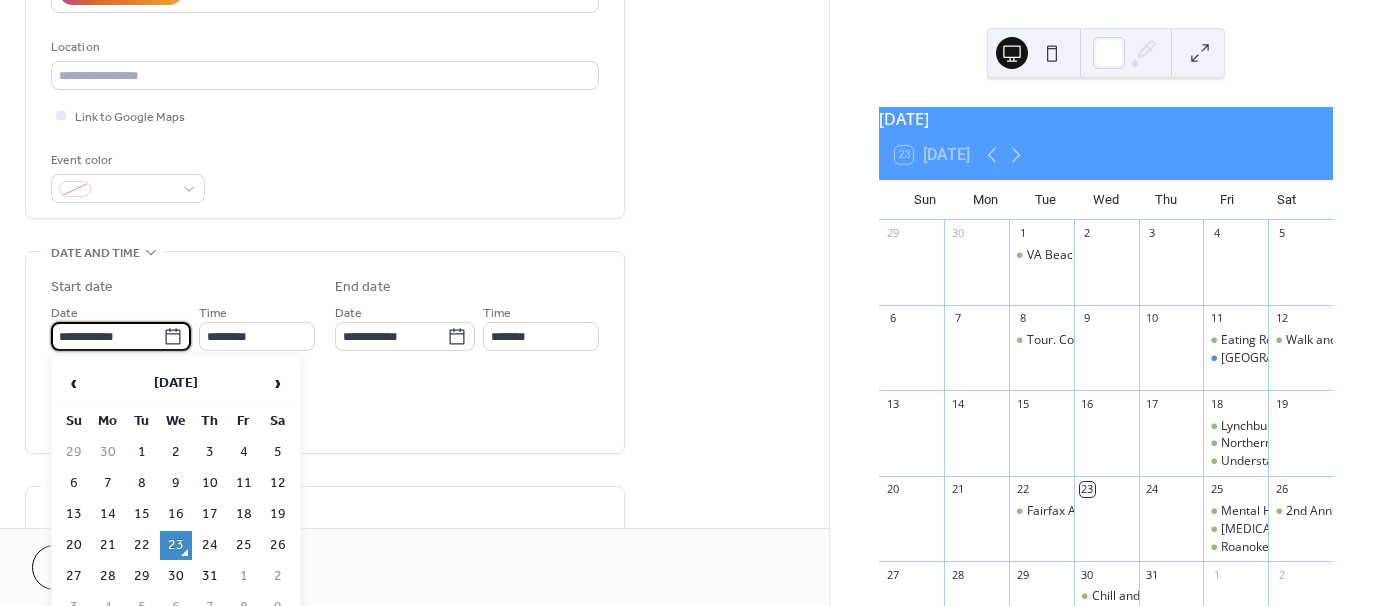 click on "**********" at bounding box center (107, 336) 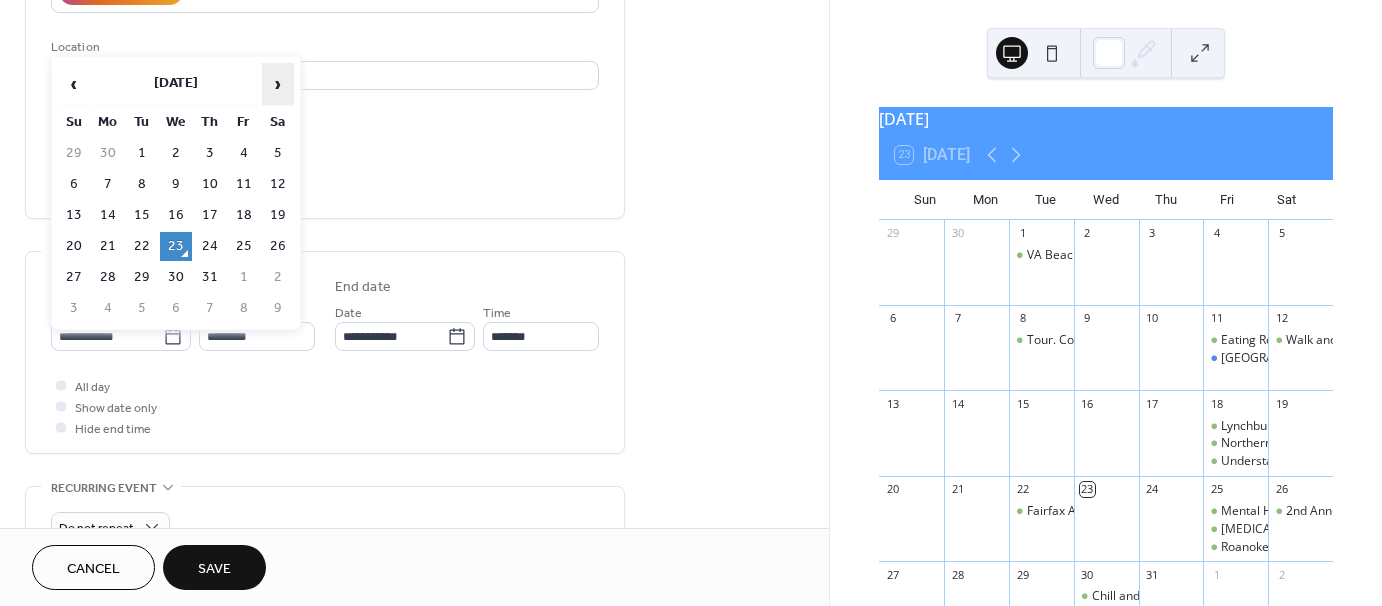 click on "›" at bounding box center (278, 84) 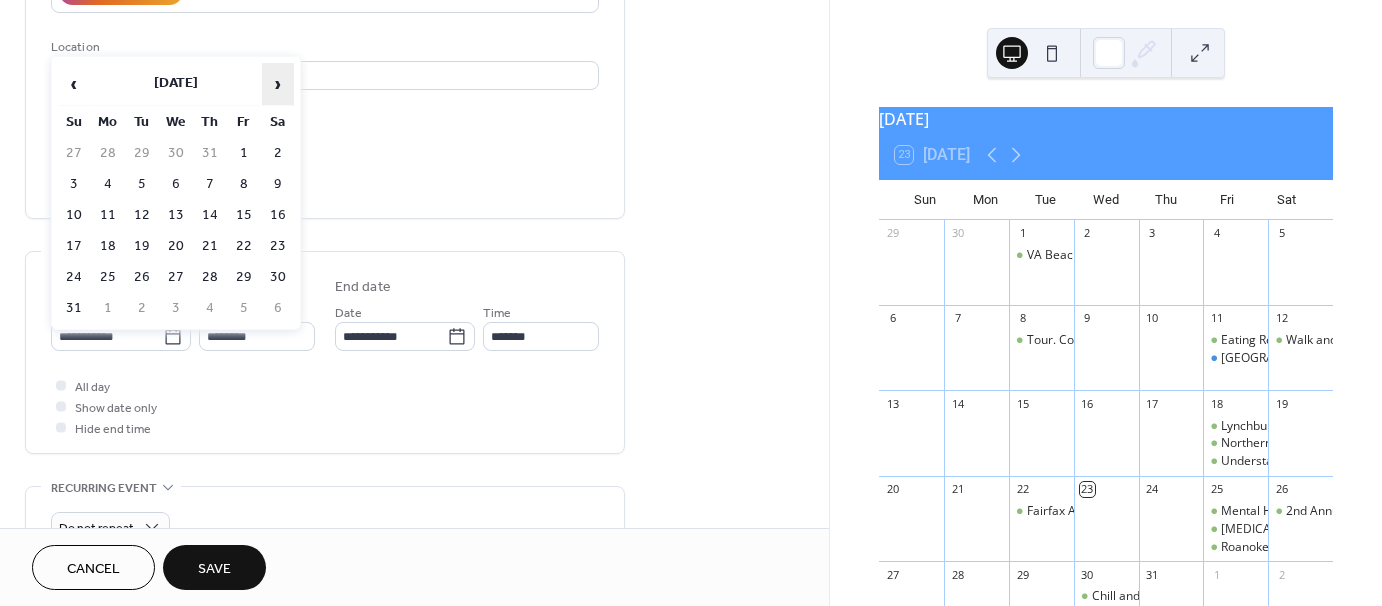 click on "›" at bounding box center [278, 84] 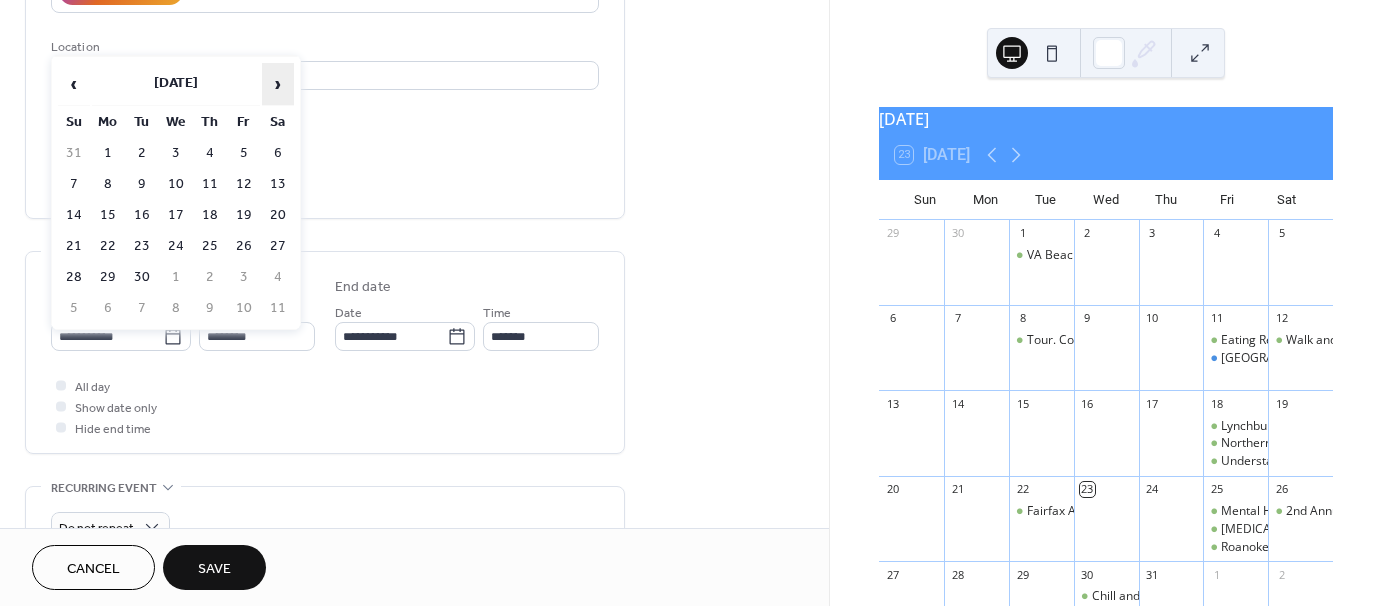 click on "›" at bounding box center [278, 84] 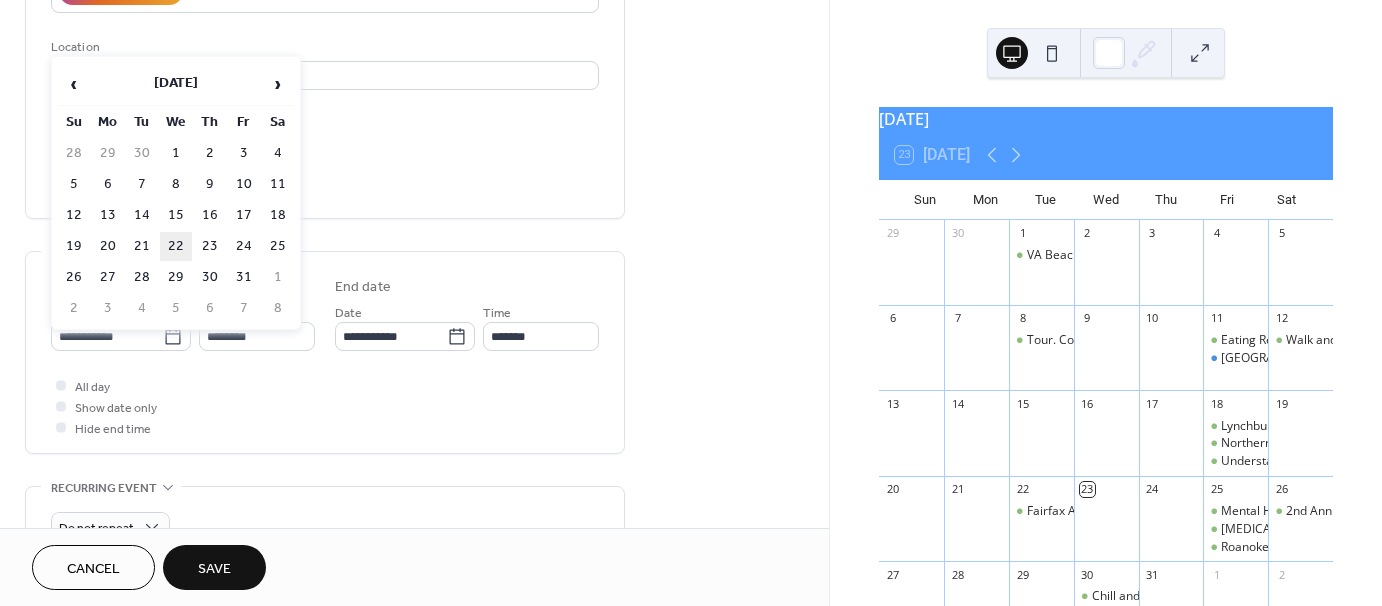 click on "22" at bounding box center [176, 246] 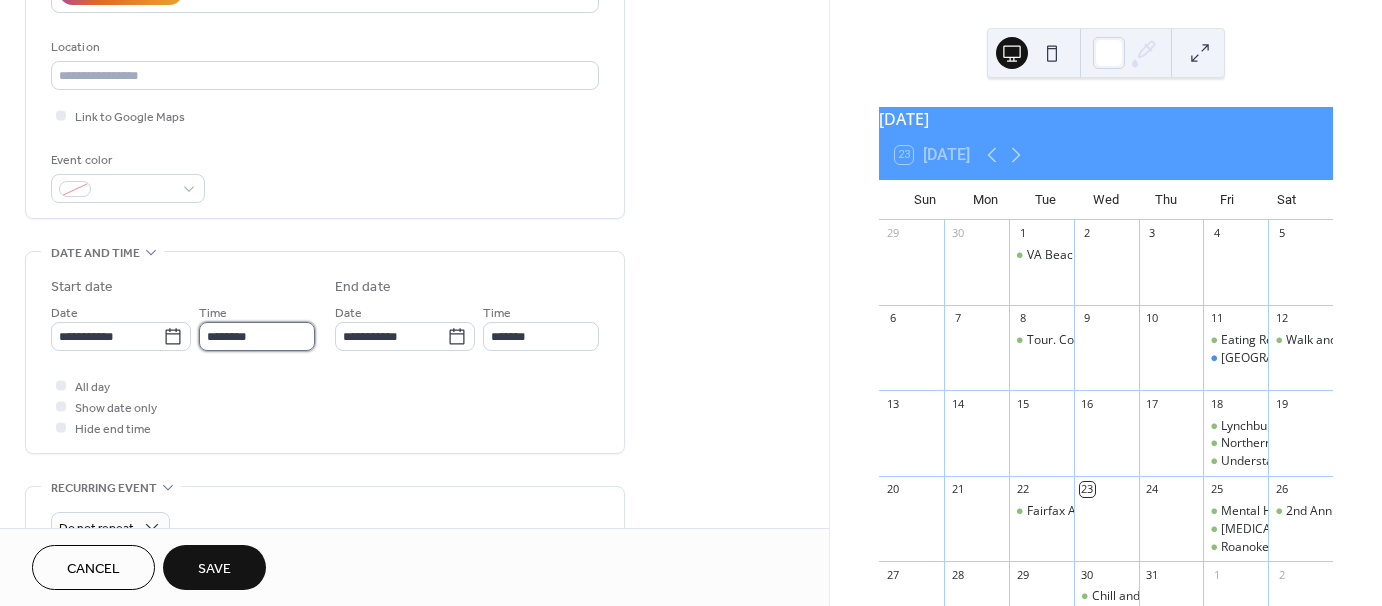click on "********" at bounding box center [257, 336] 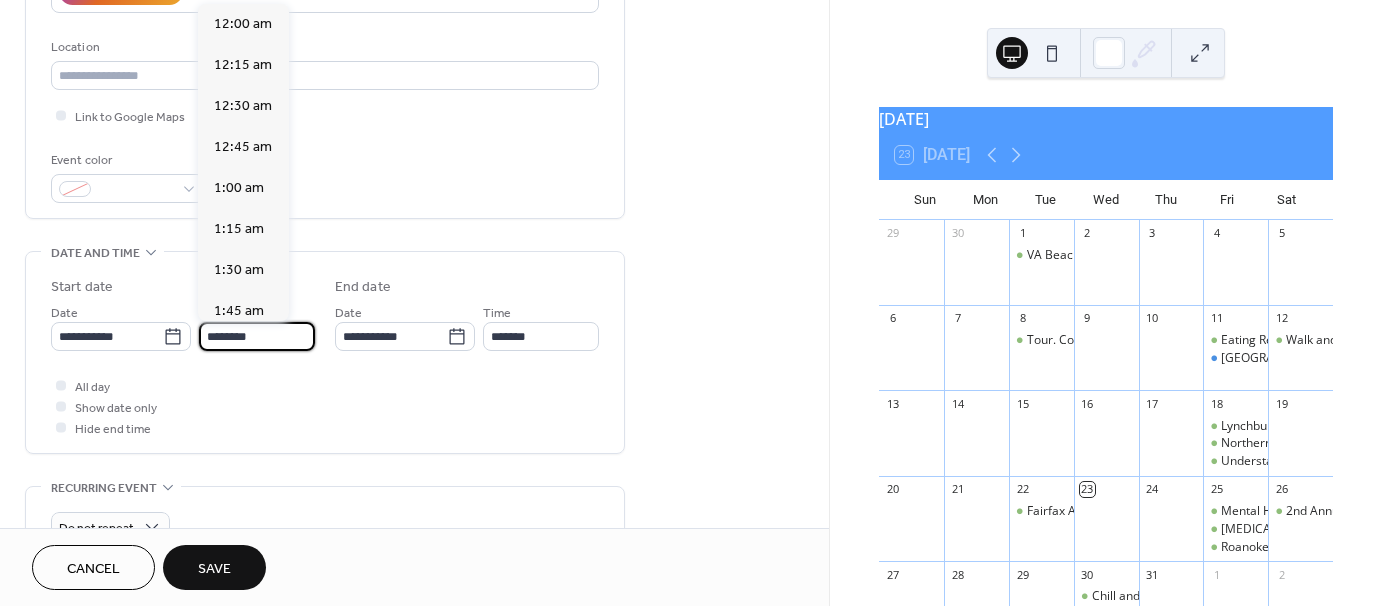 scroll, scrollTop: 1968, scrollLeft: 0, axis: vertical 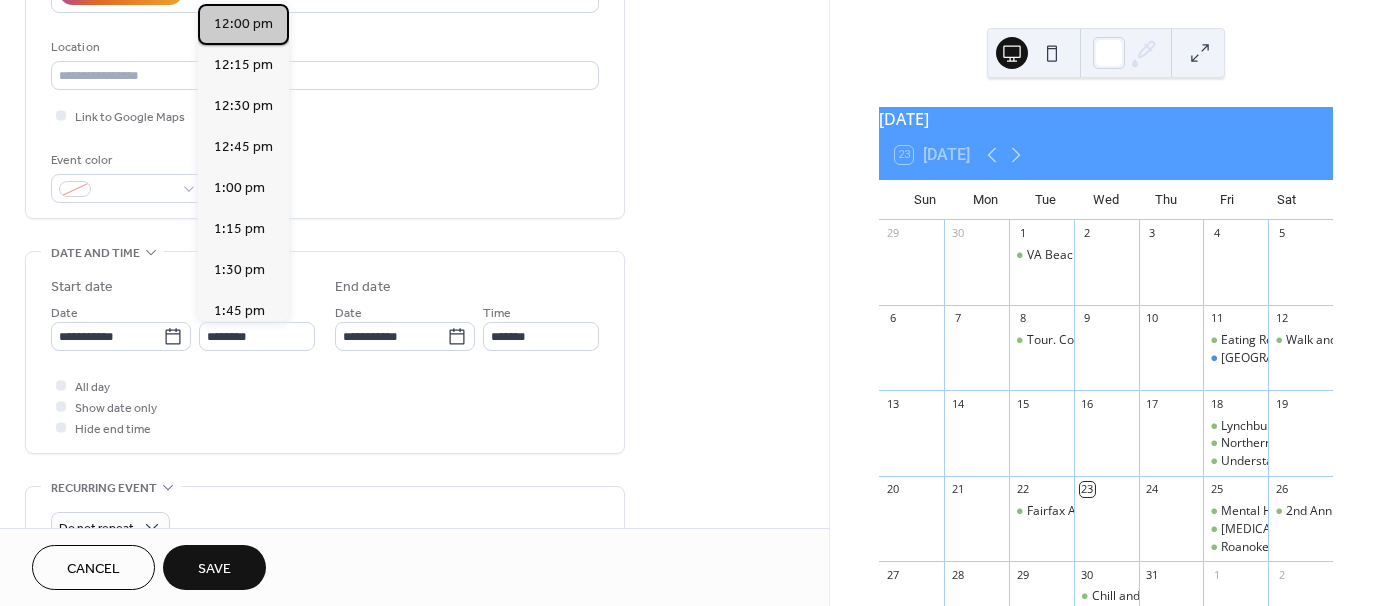 click on "12:00 pm" at bounding box center [243, 24] 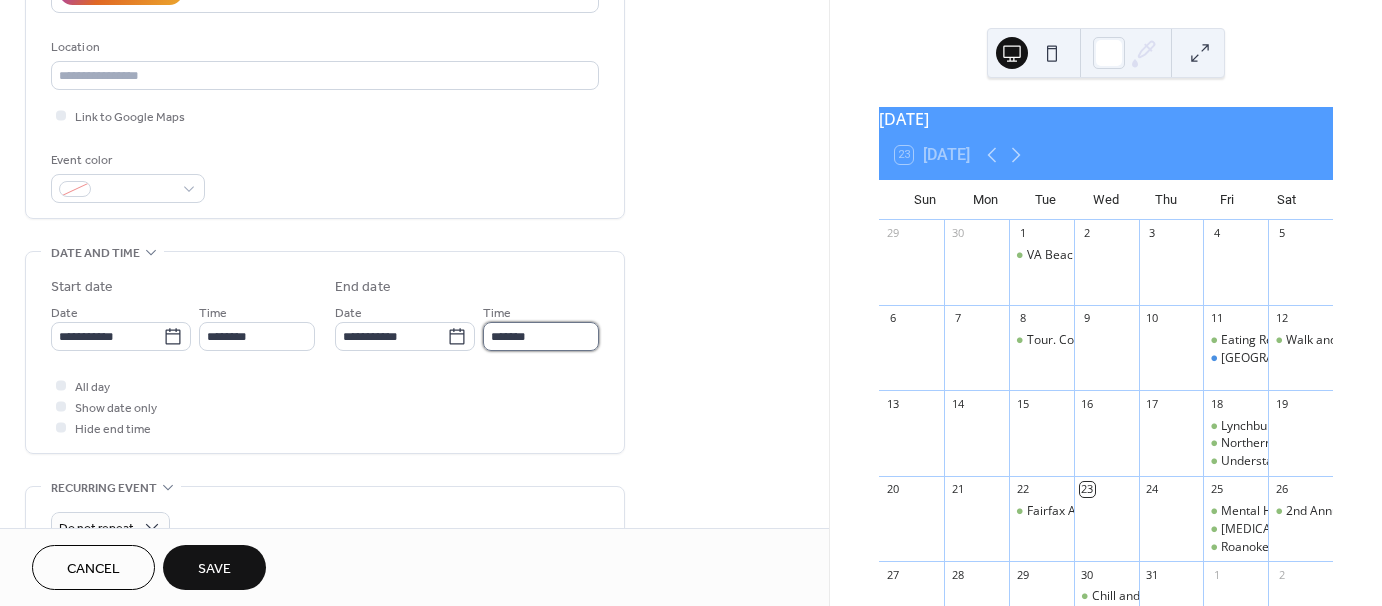 click on "*******" at bounding box center [541, 336] 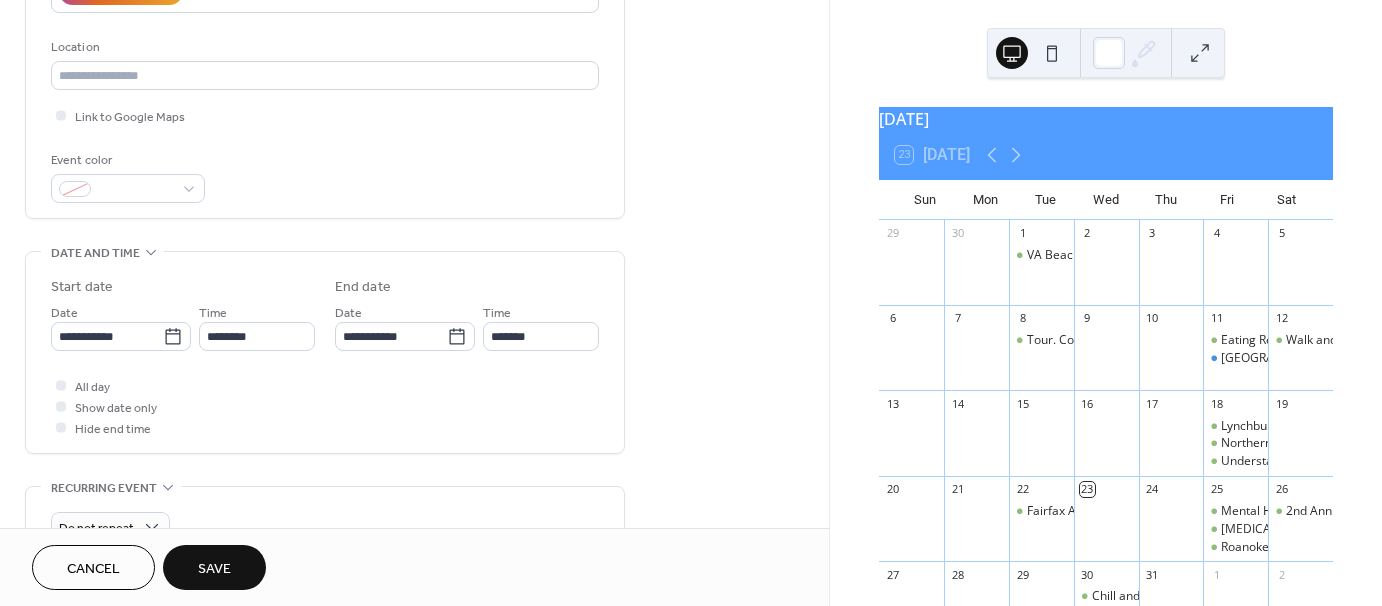 click on "**********" at bounding box center (325, 421) 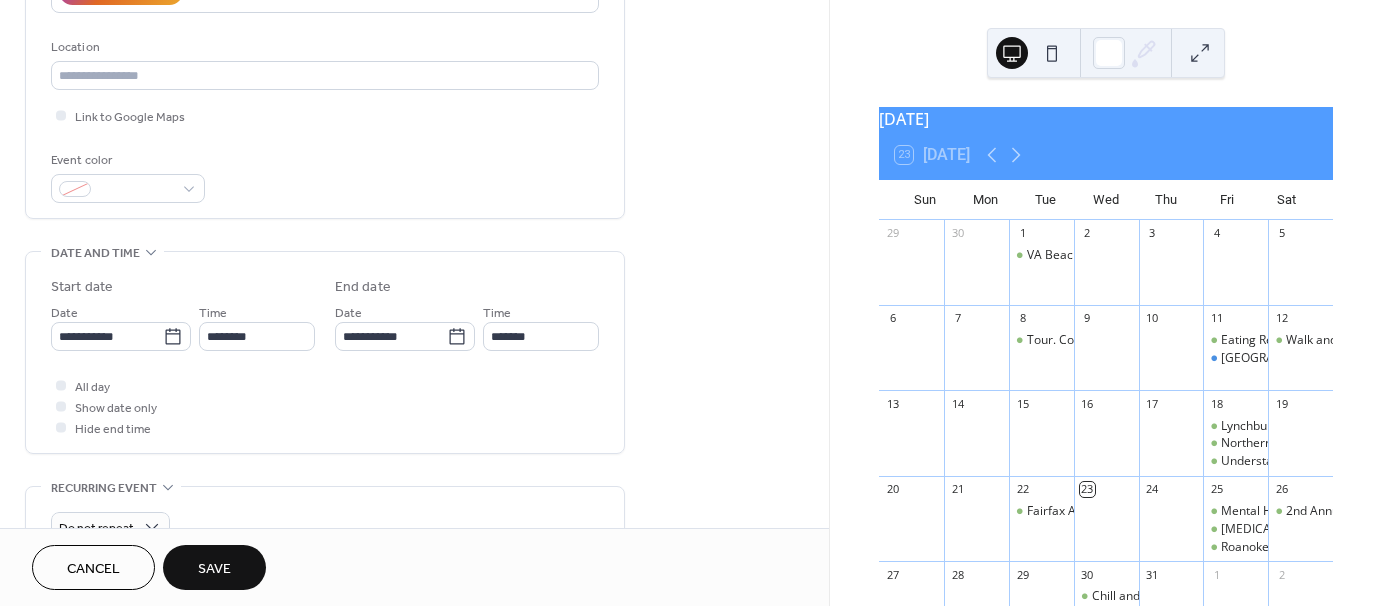 click on "All day Show date only Hide end time" at bounding box center [325, 406] 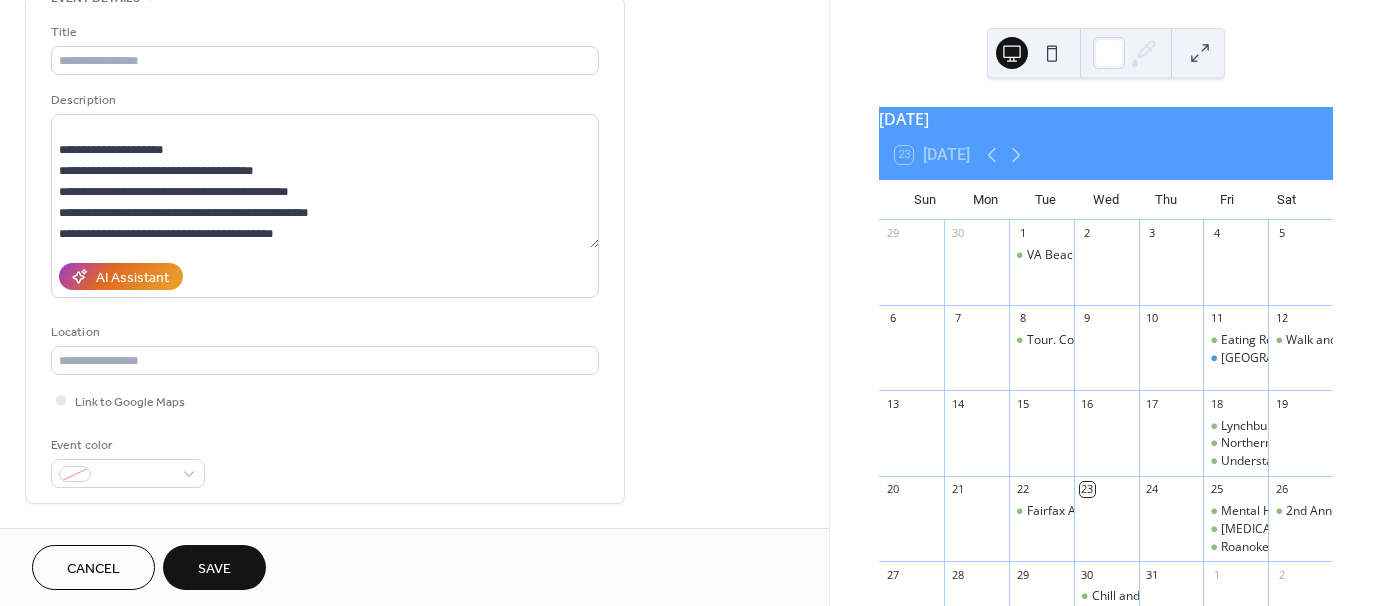 scroll, scrollTop: 100, scrollLeft: 0, axis: vertical 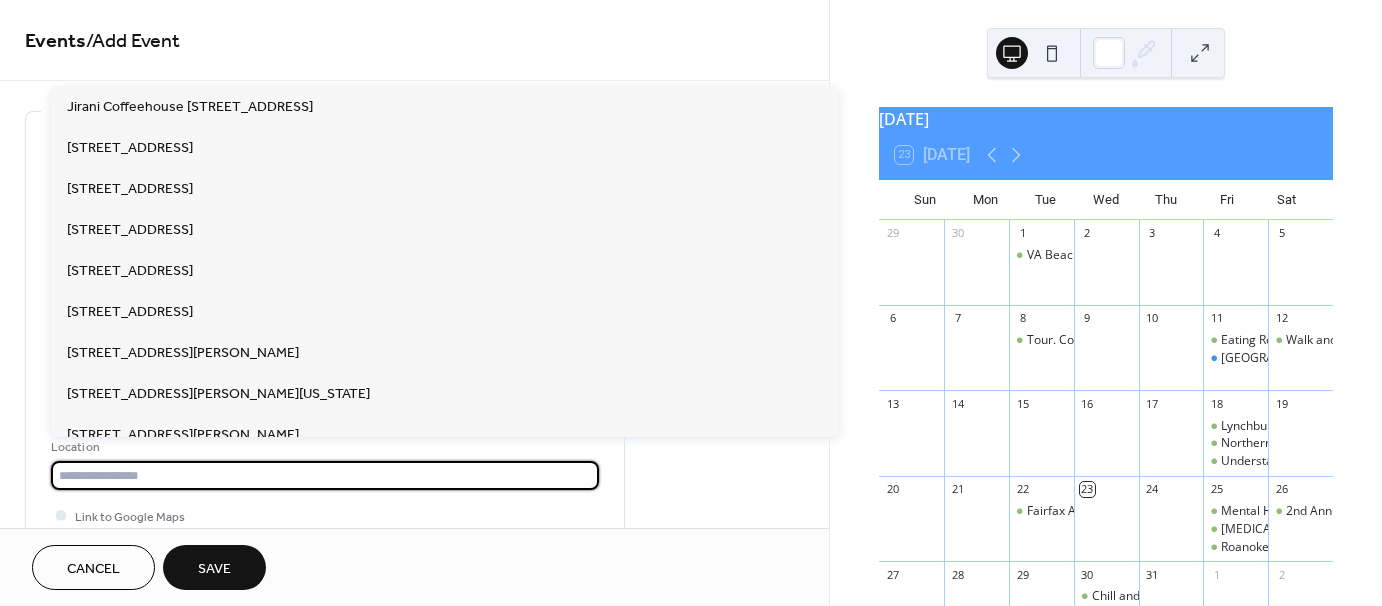click at bounding box center (325, 475) 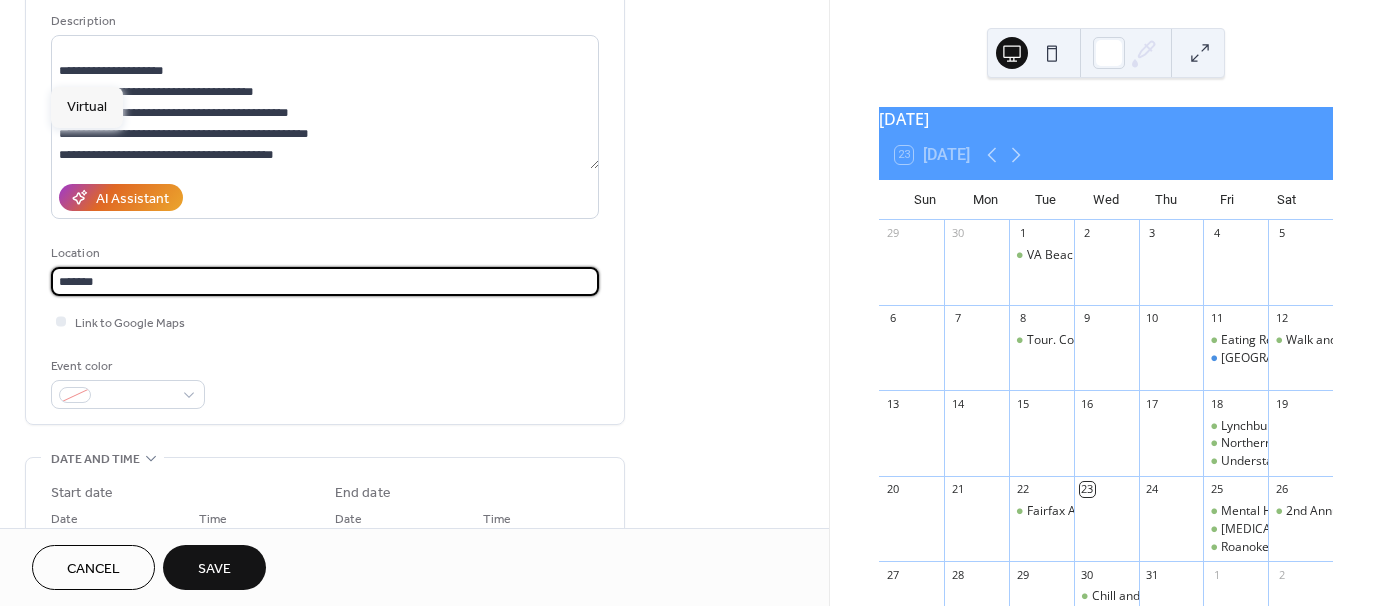 scroll, scrollTop: 300, scrollLeft: 0, axis: vertical 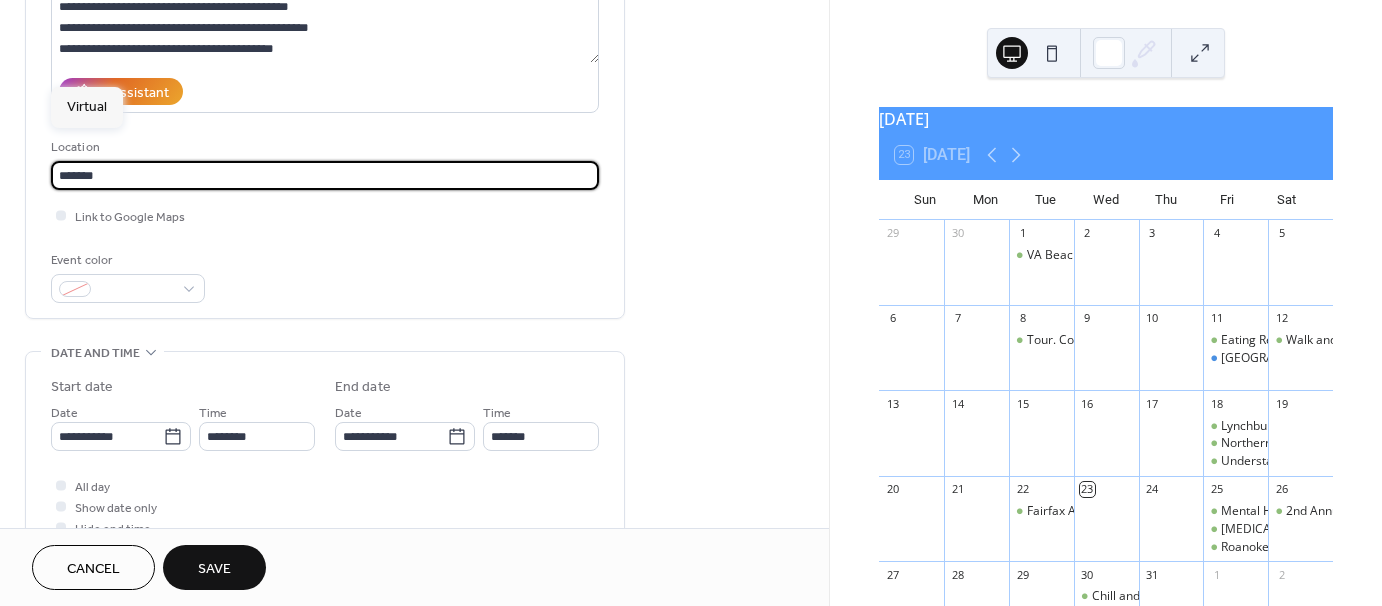 type on "*******" 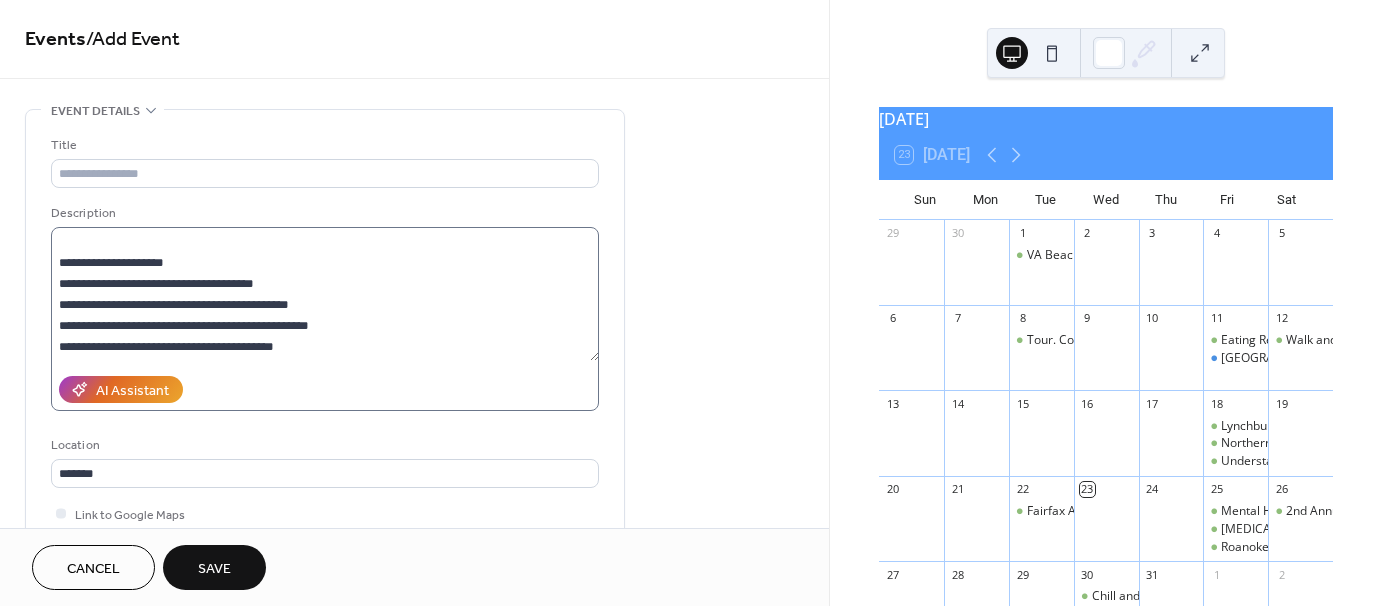 scroll, scrollTop: 0, scrollLeft: 0, axis: both 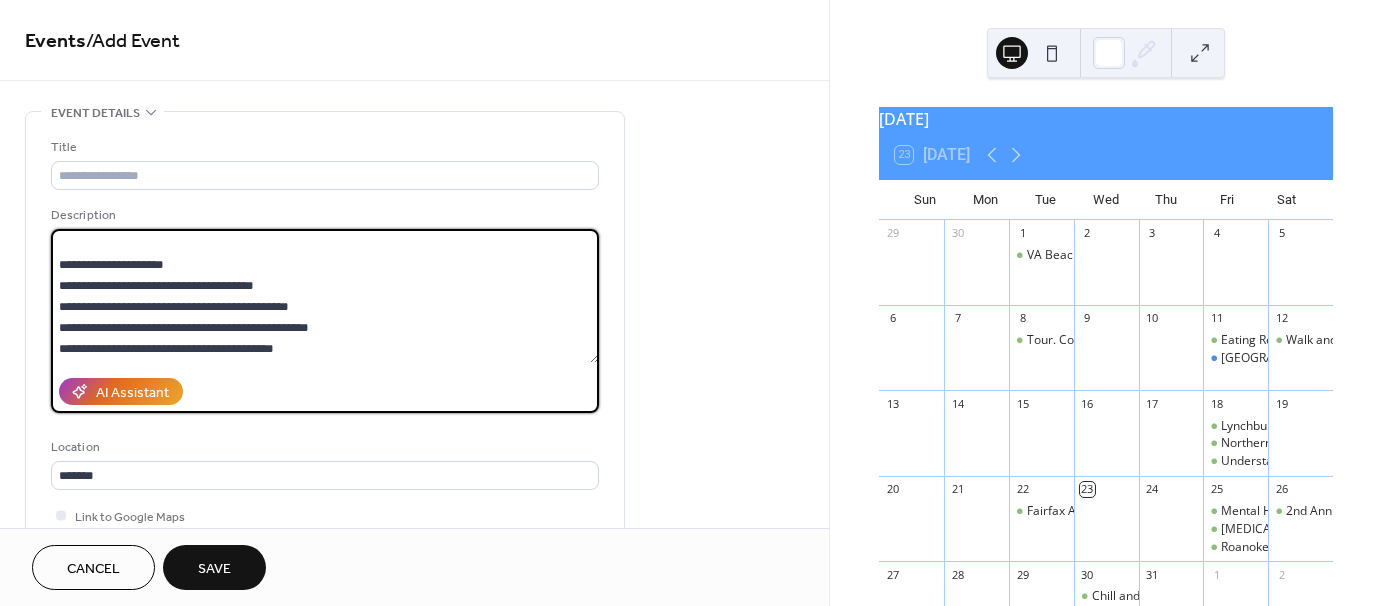 click on "**********" at bounding box center (325, 296) 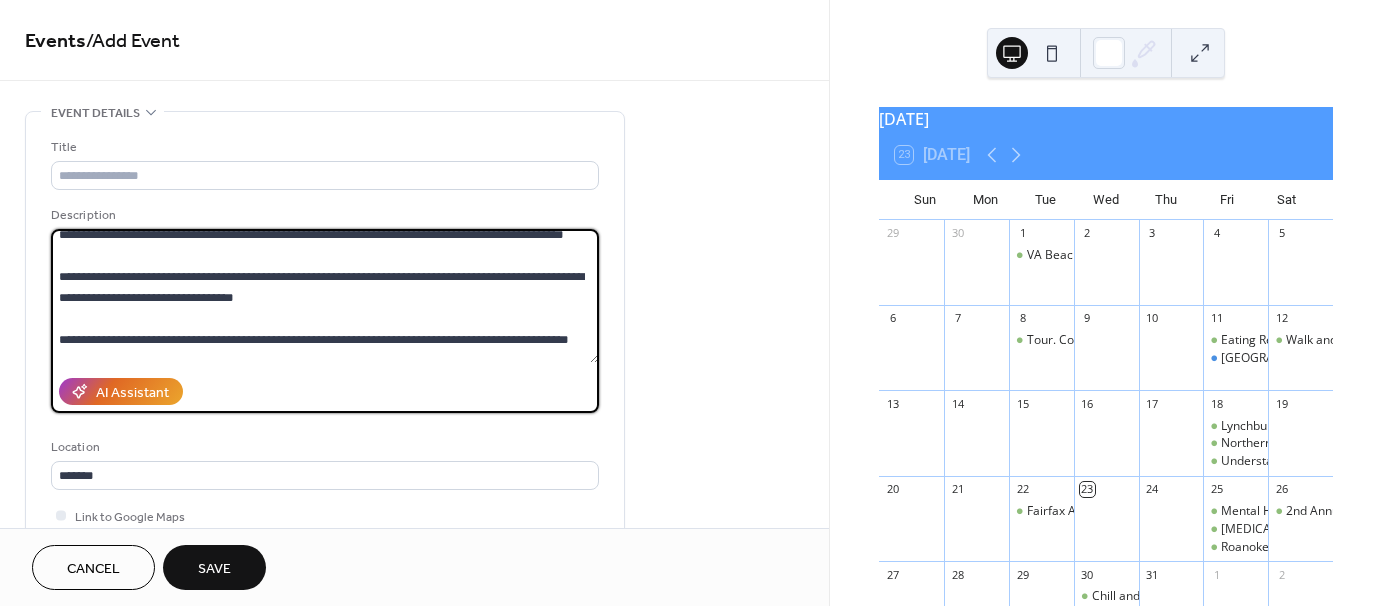 scroll, scrollTop: 0, scrollLeft: 0, axis: both 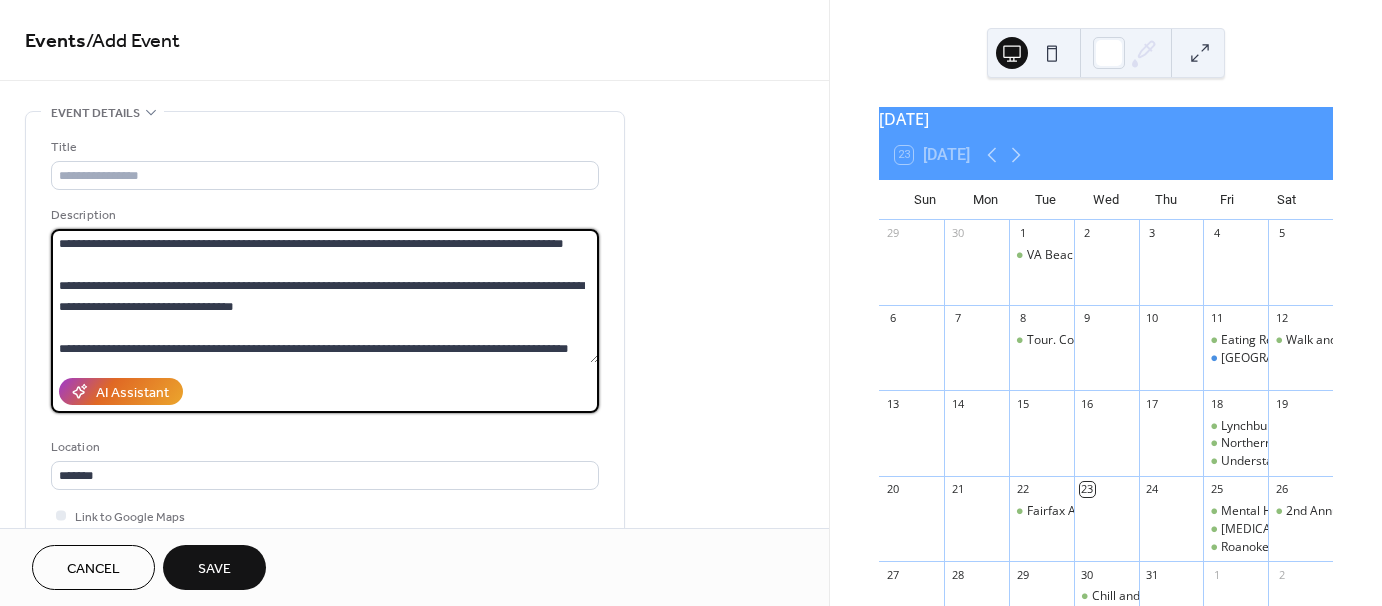 type on "**********" 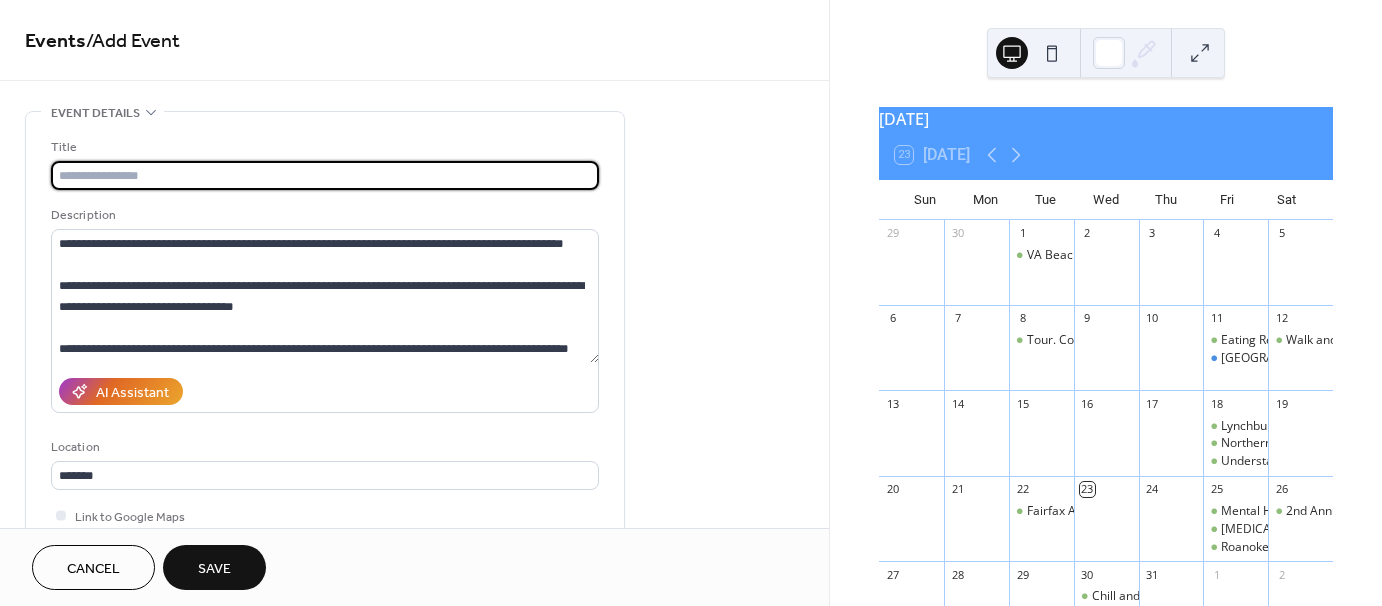click at bounding box center (325, 175) 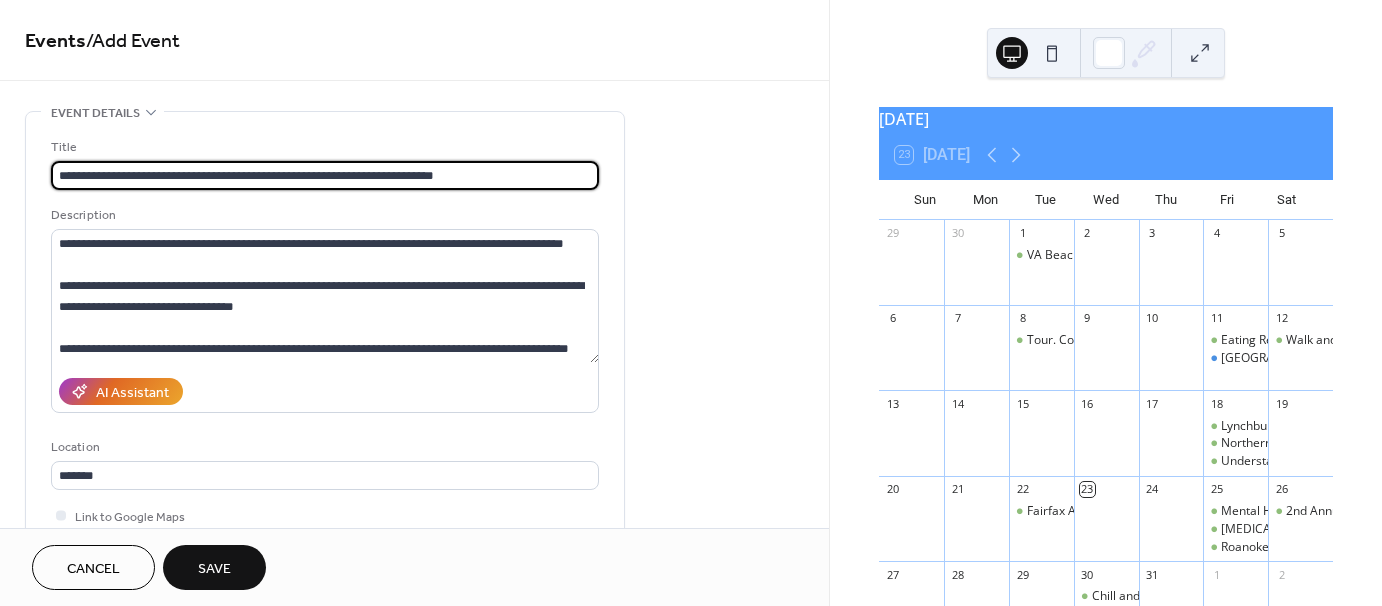 type on "**********" 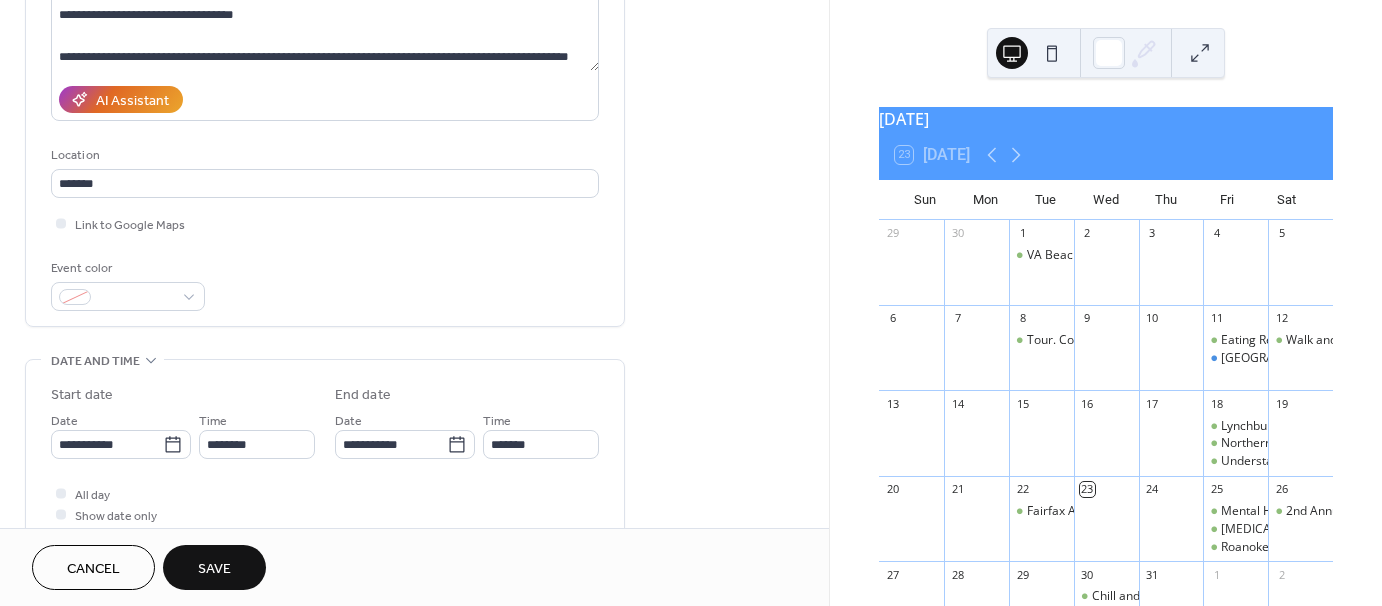 scroll, scrollTop: 300, scrollLeft: 0, axis: vertical 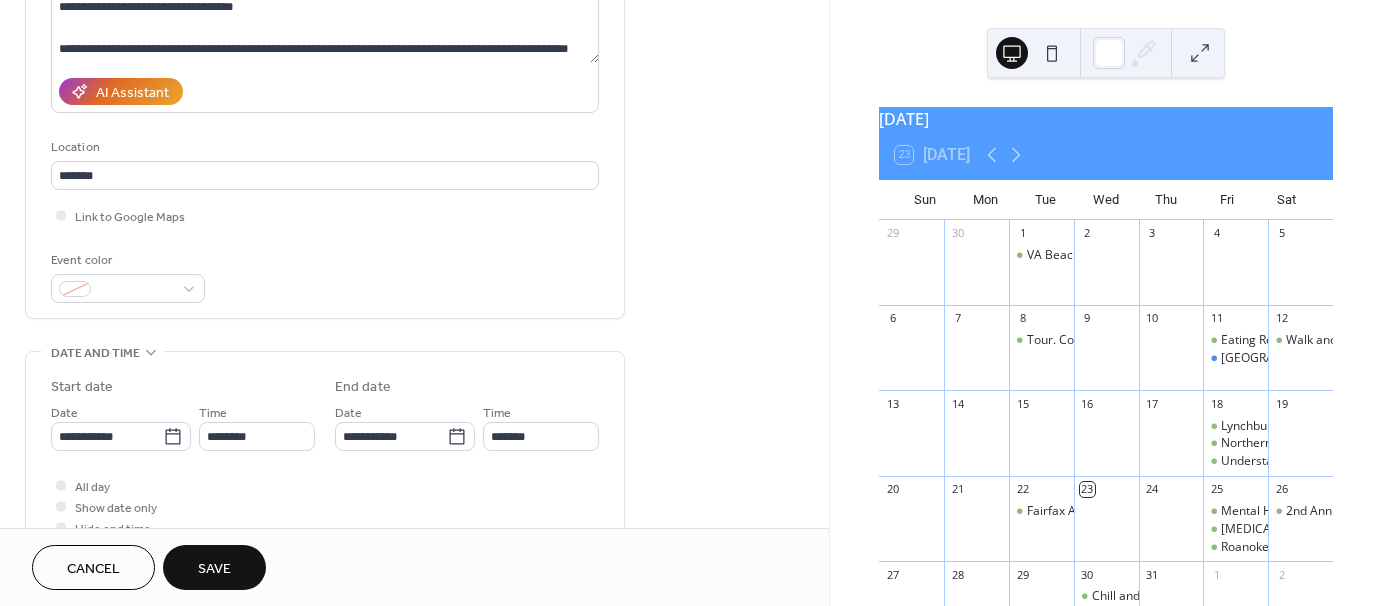 click on "**********" at bounding box center [325, 452] 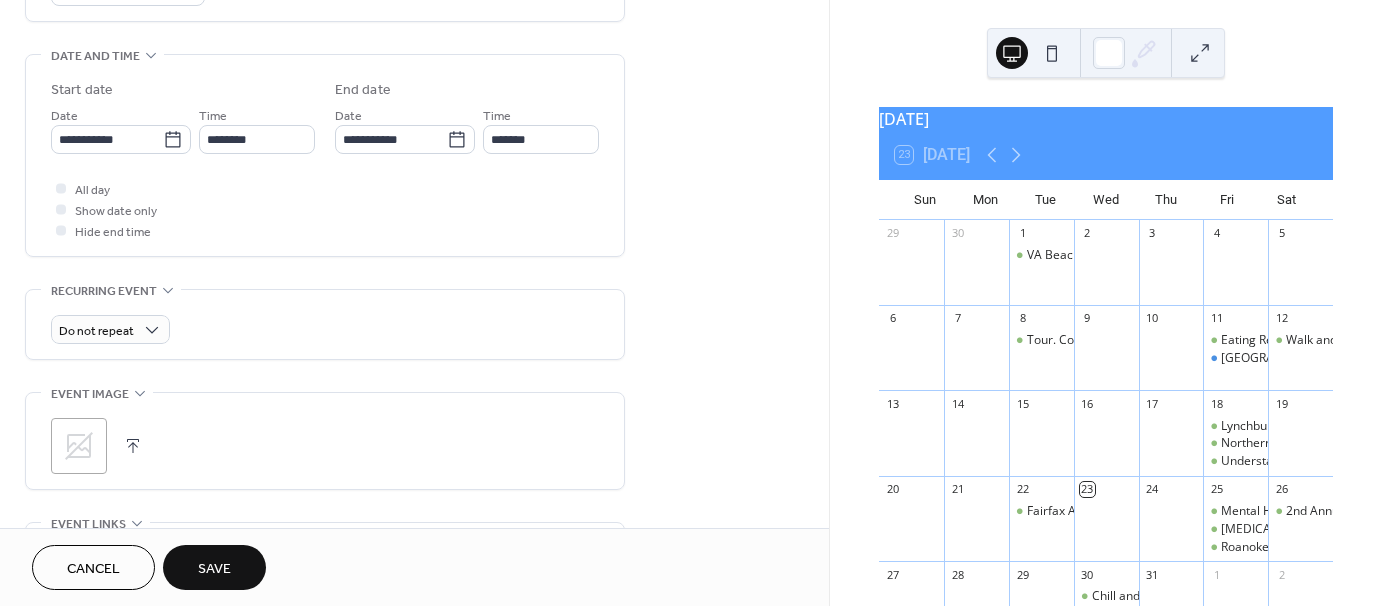 scroll, scrollTop: 700, scrollLeft: 0, axis: vertical 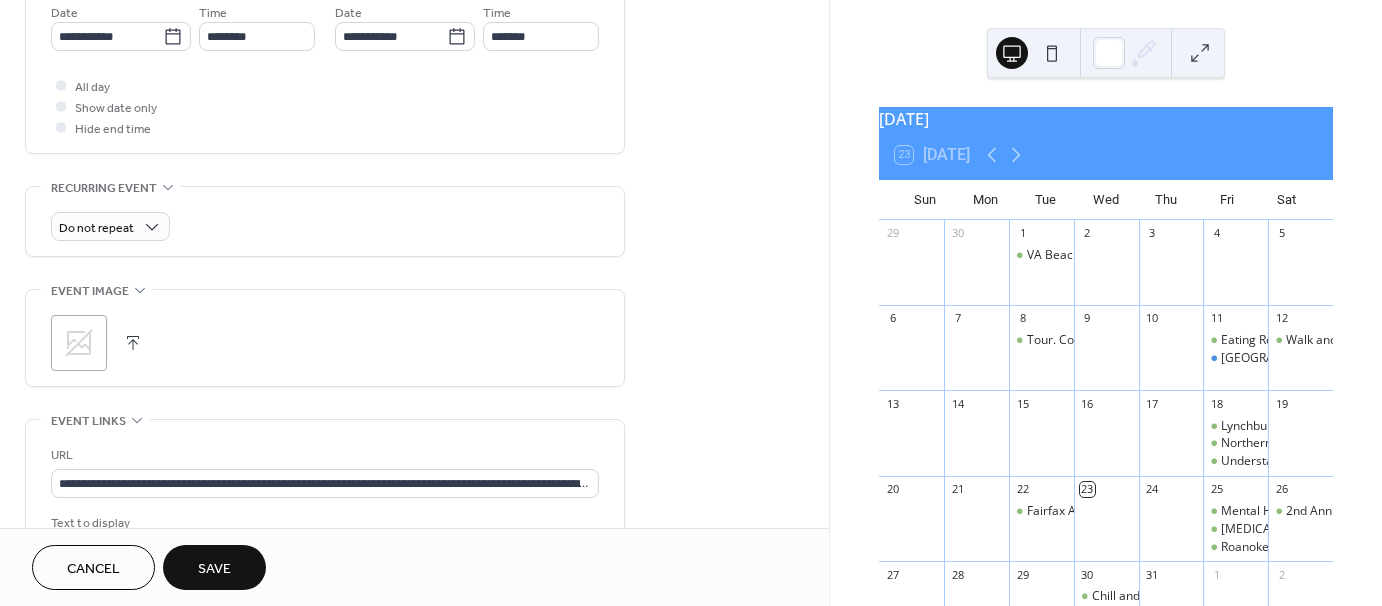 click 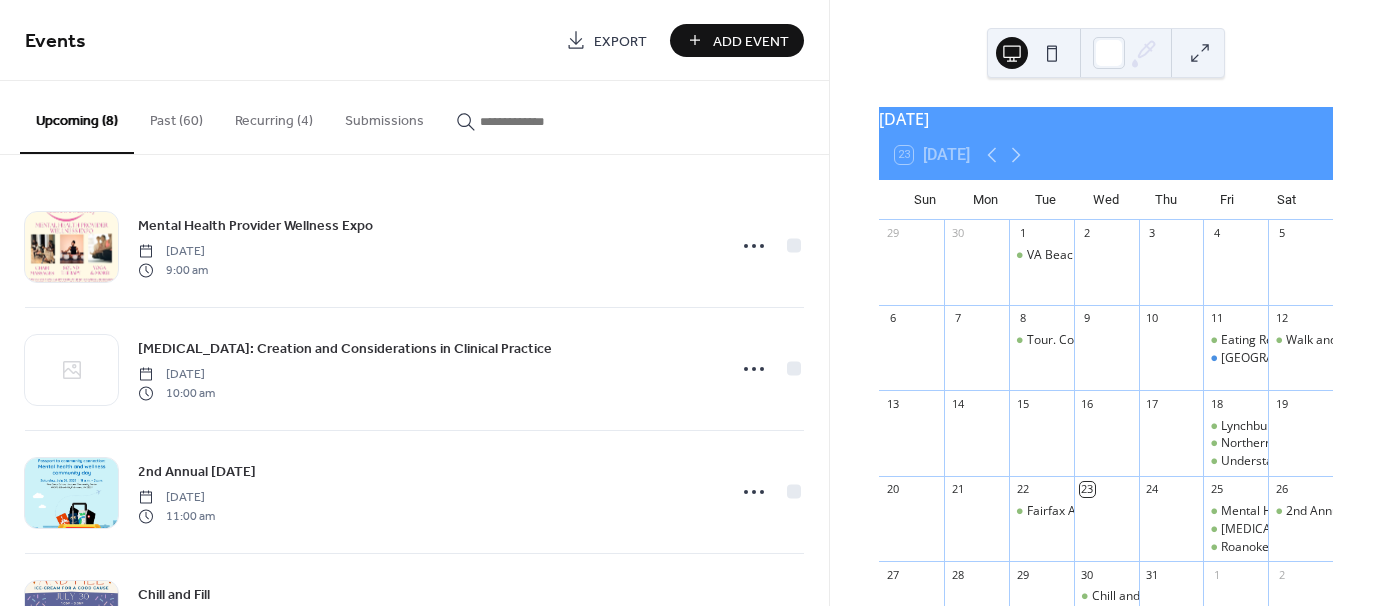 click at bounding box center (911, 272) 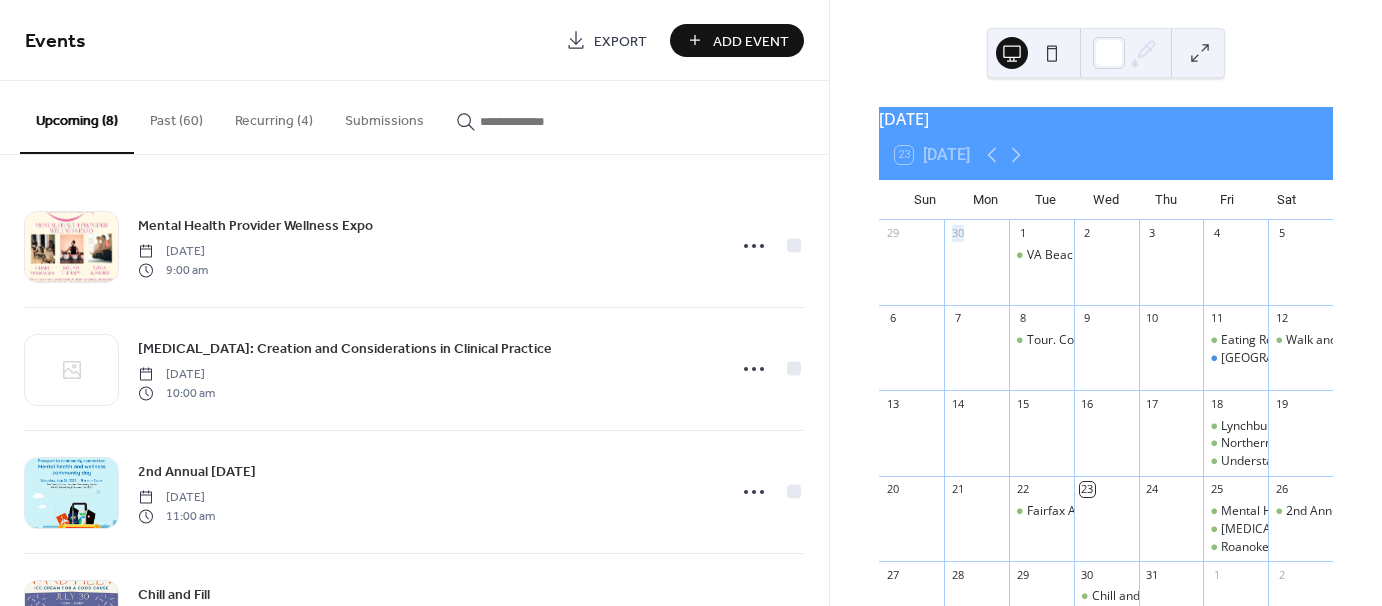 click at bounding box center (911, 272) 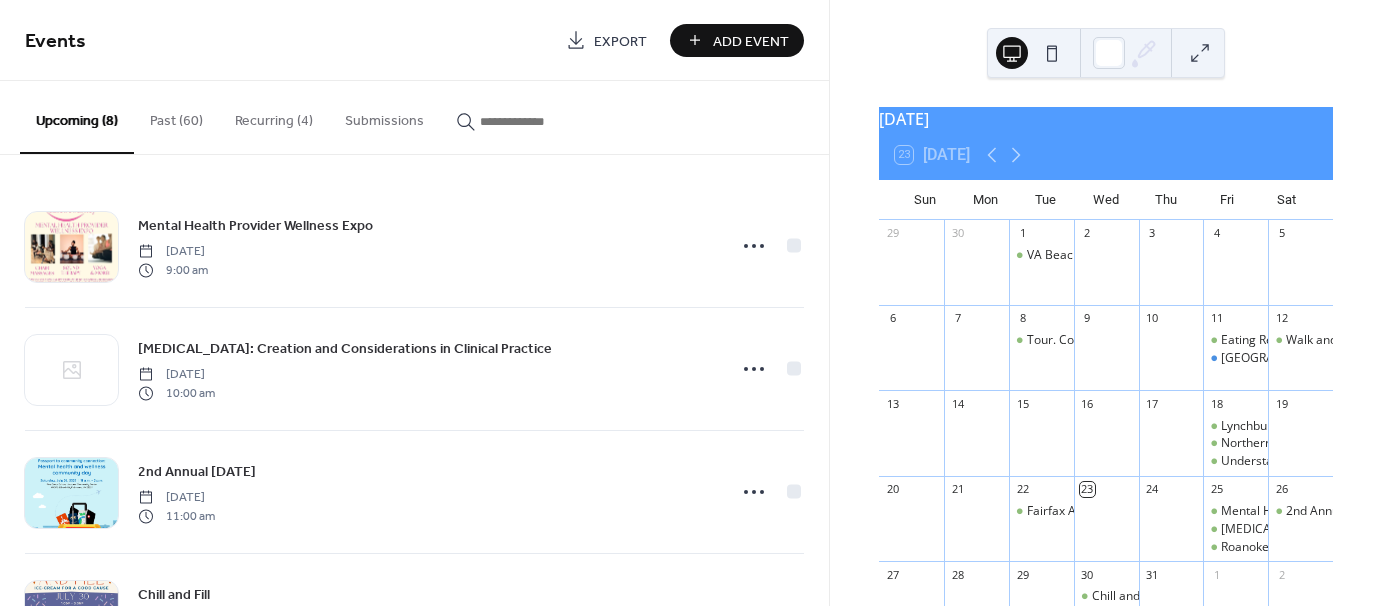 click at bounding box center (976, 357) 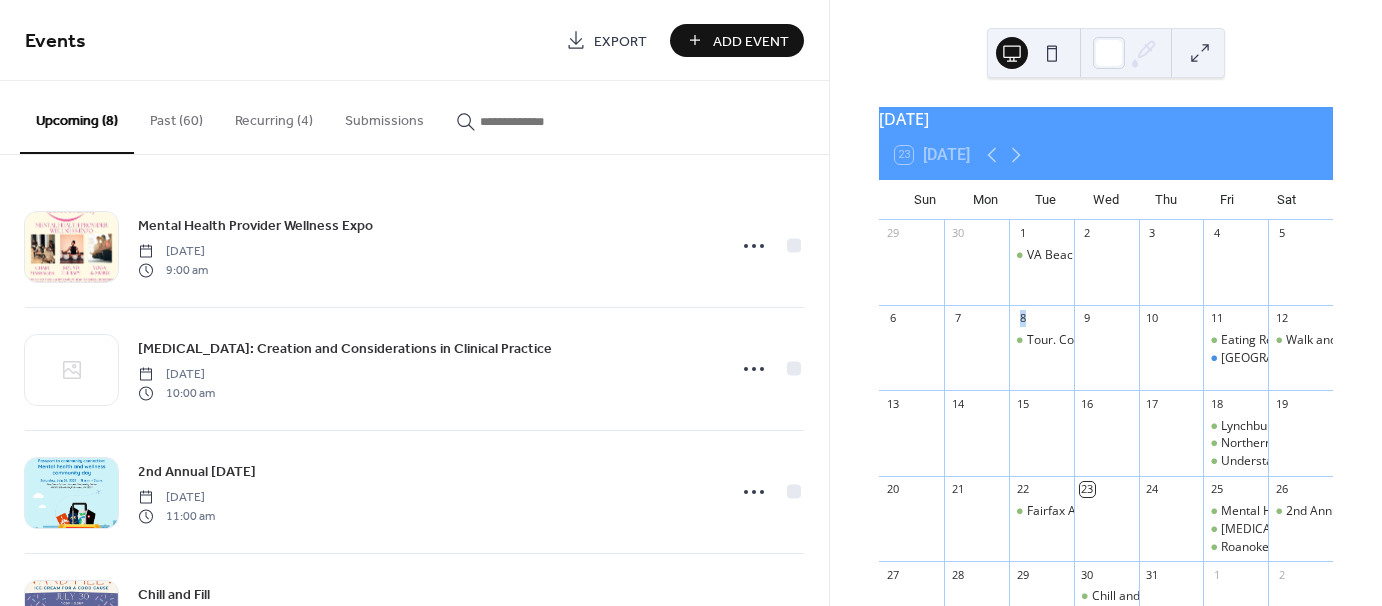 click at bounding box center [976, 357] 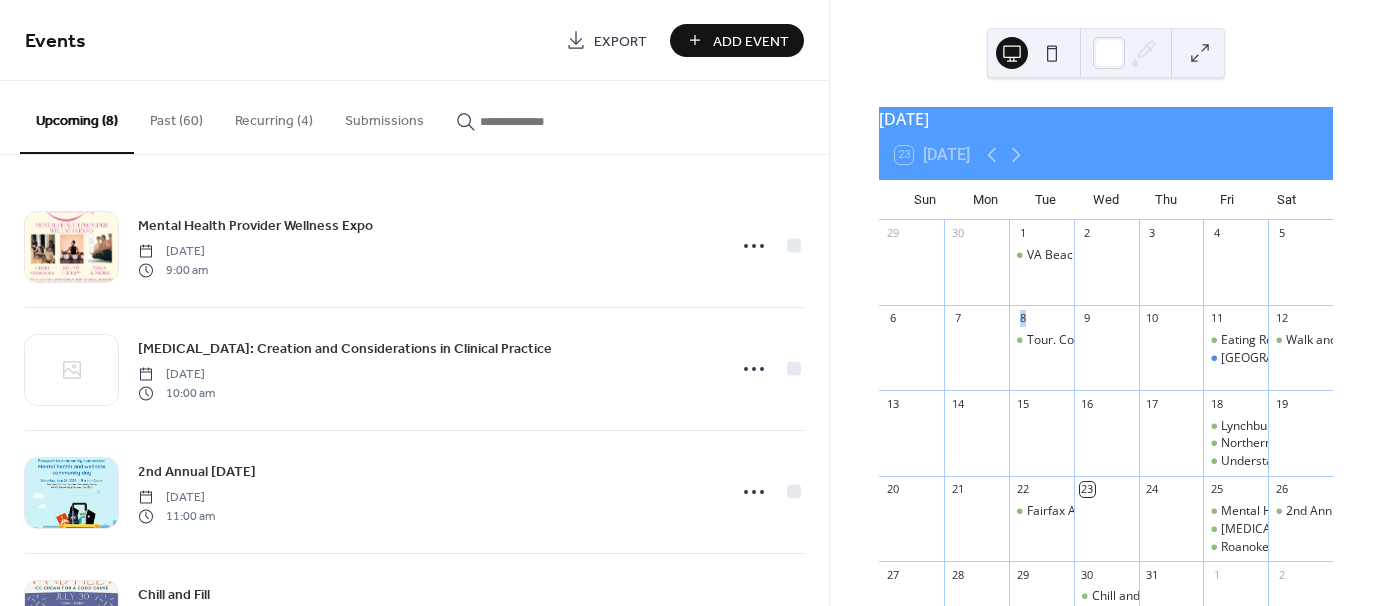 click on "Add Event" at bounding box center [751, 41] 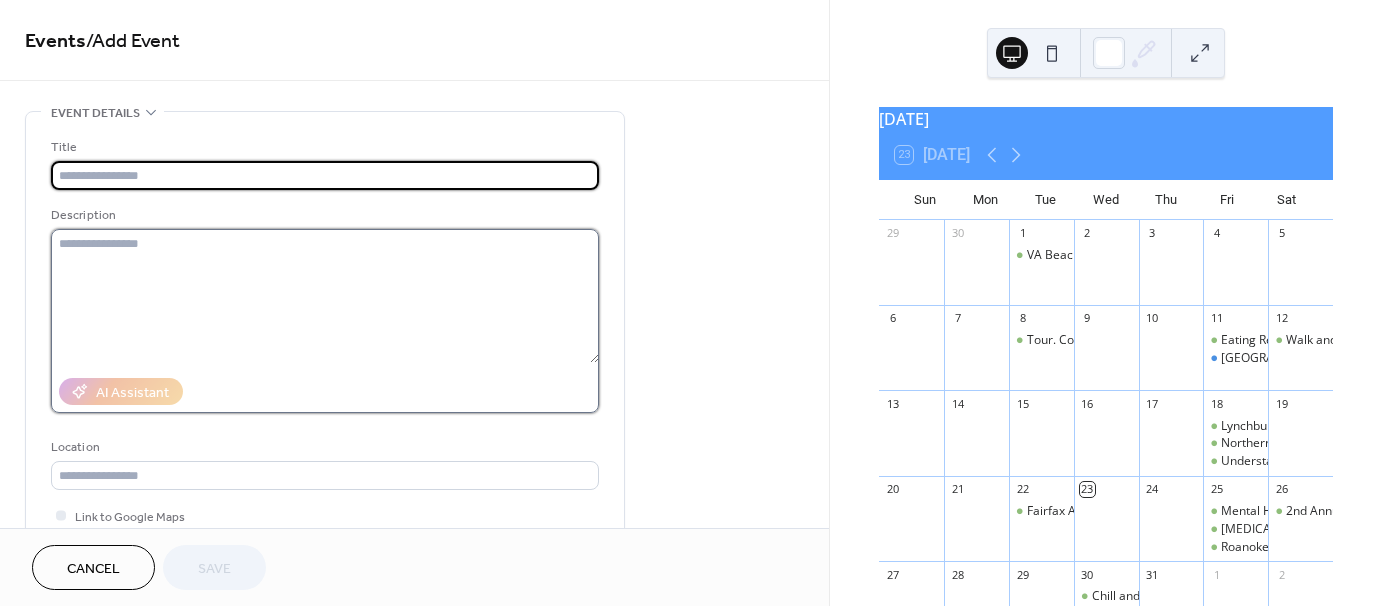 click at bounding box center (325, 296) 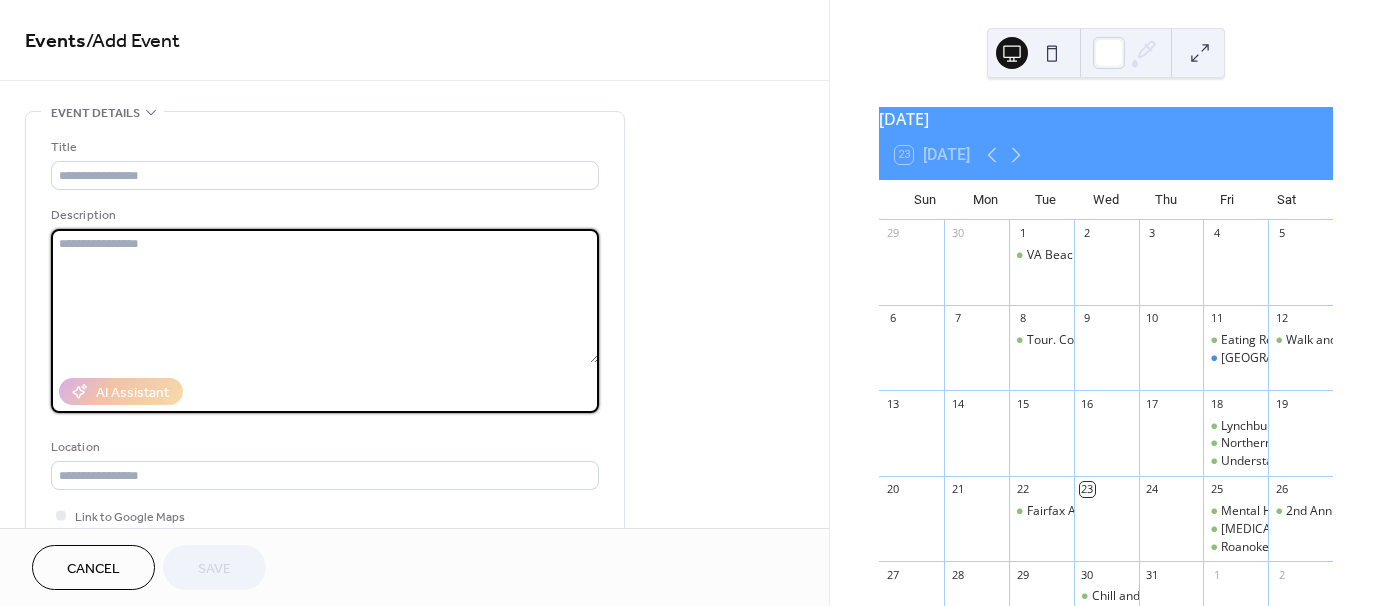 paste on "**********" 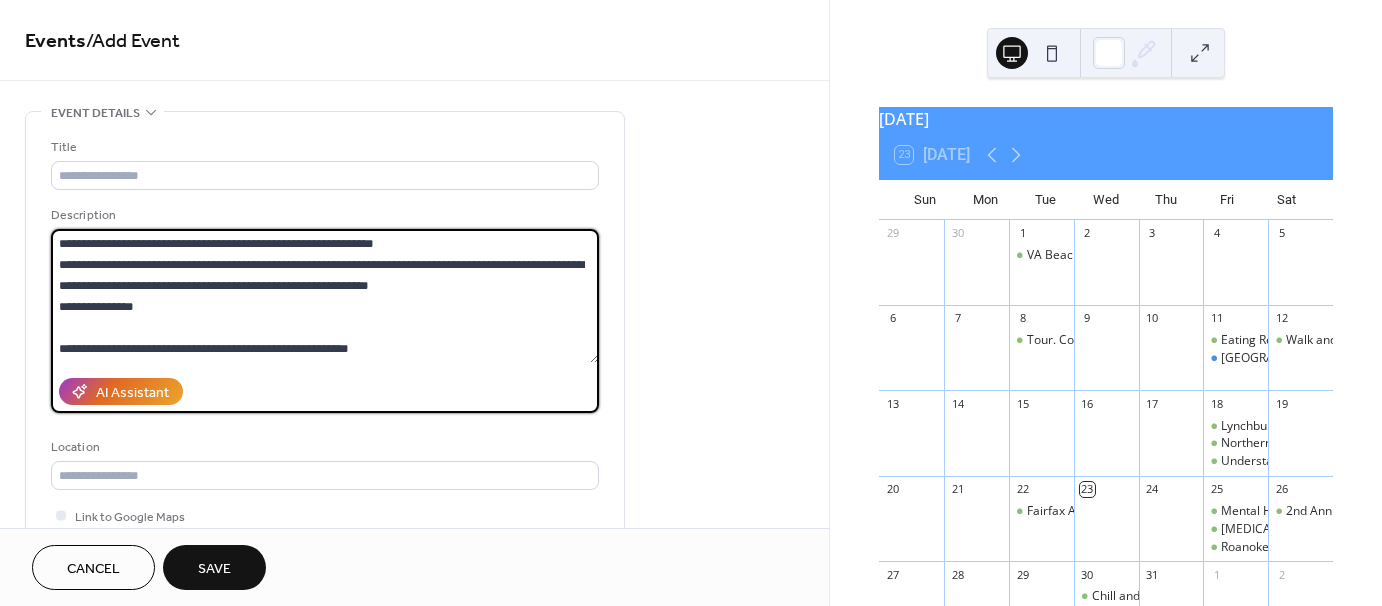 scroll, scrollTop: 165, scrollLeft: 0, axis: vertical 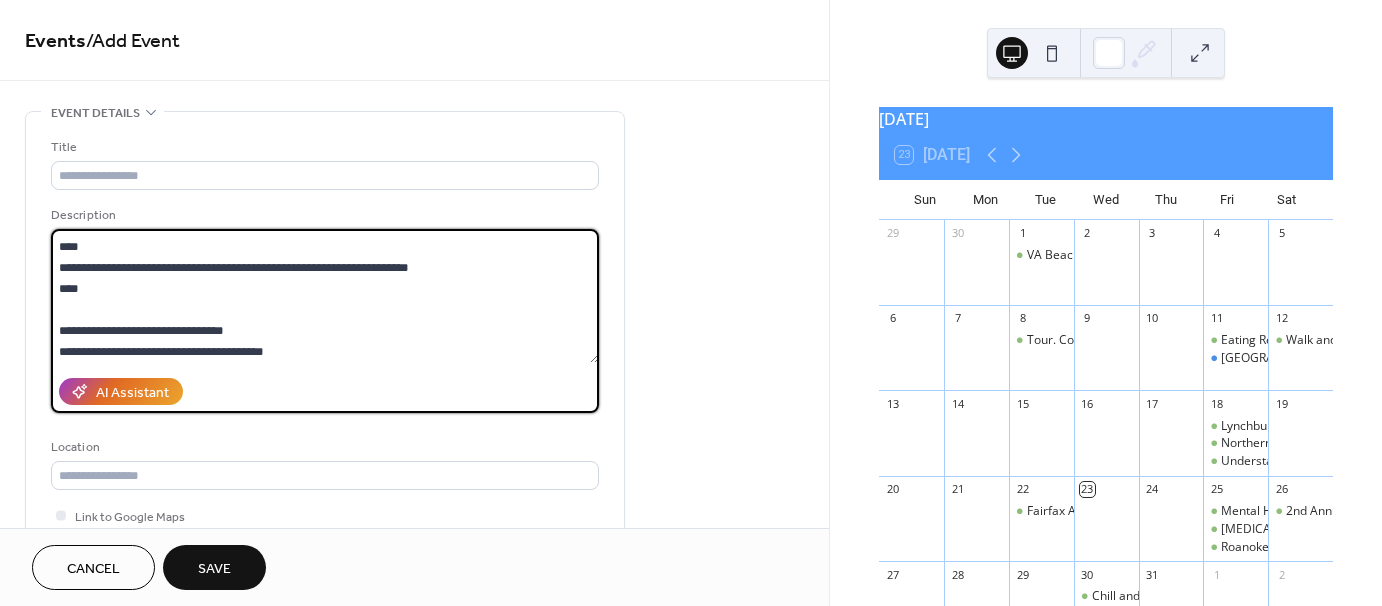 click on "**********" at bounding box center [325, 296] 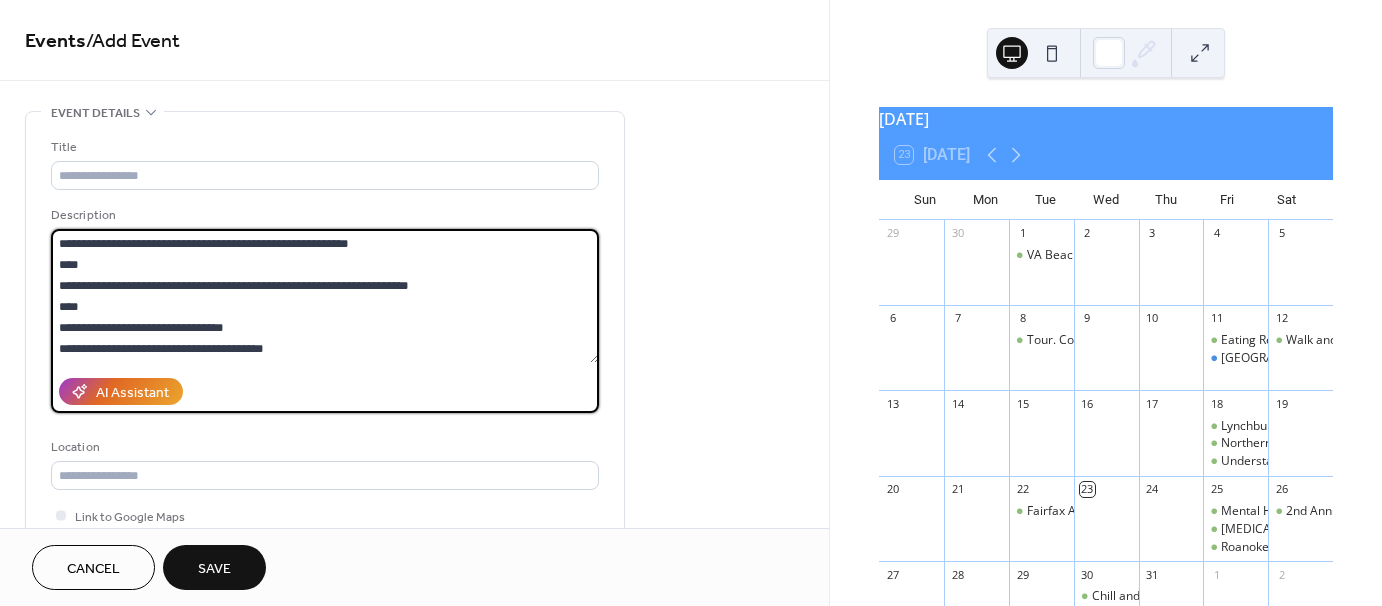 scroll, scrollTop: 146, scrollLeft: 0, axis: vertical 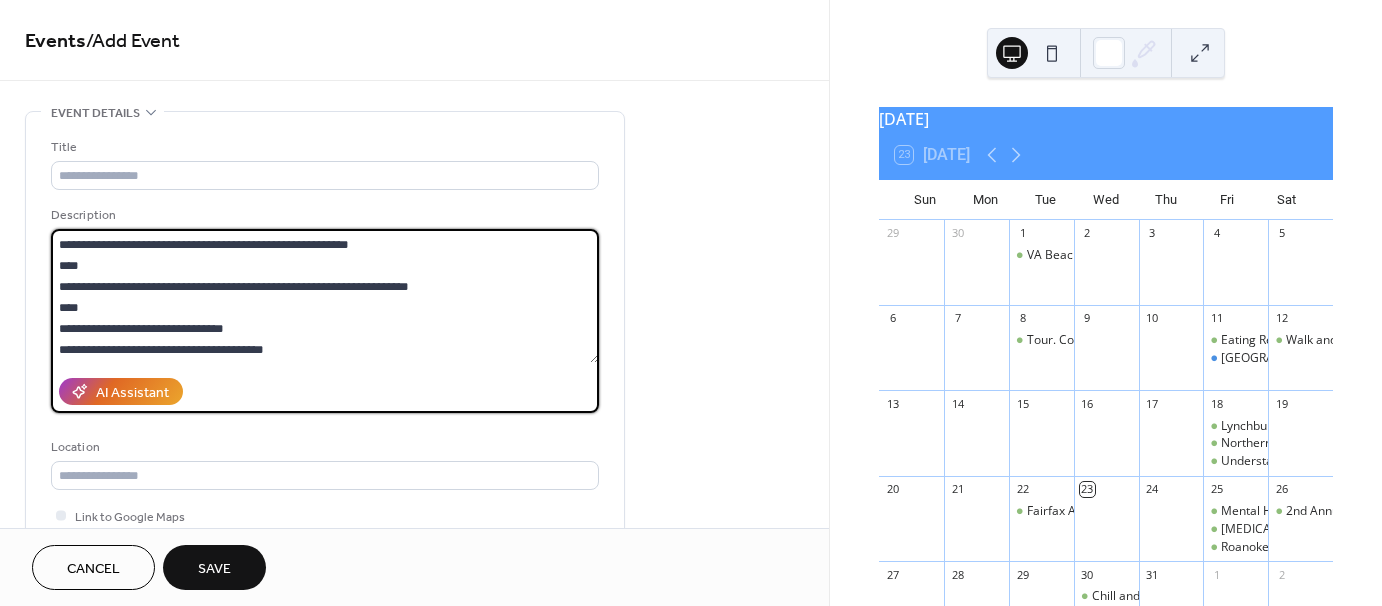 click on "**********" at bounding box center (325, 296) 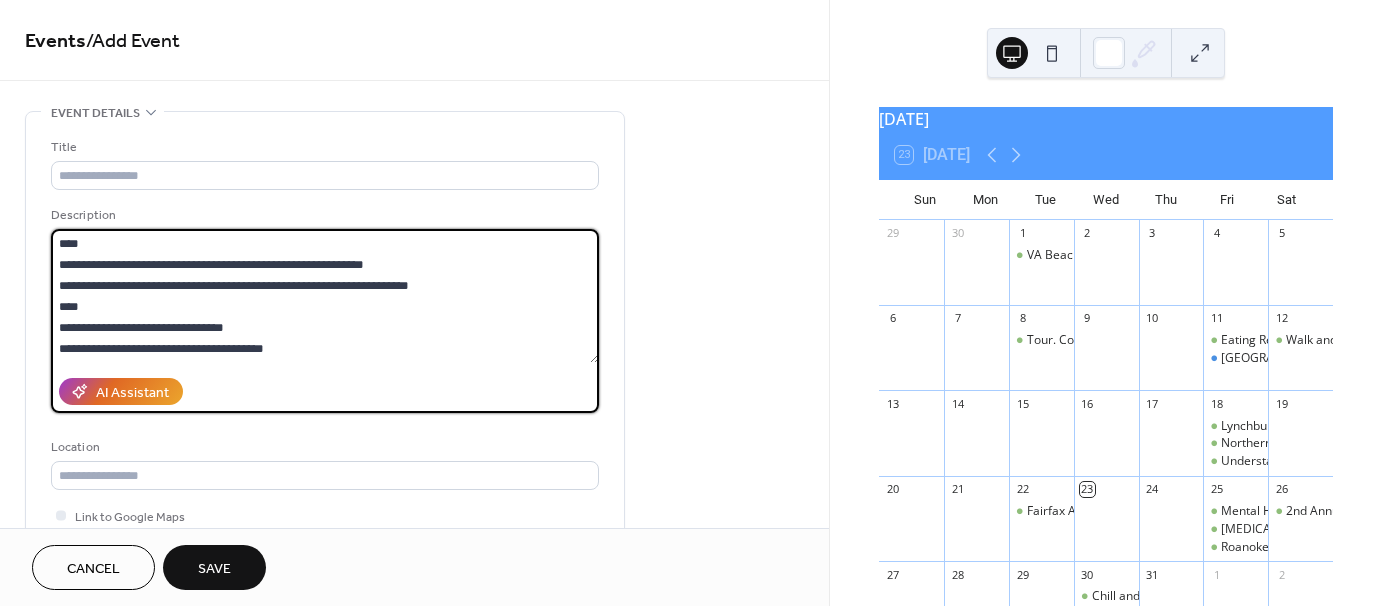 scroll, scrollTop: 125, scrollLeft: 0, axis: vertical 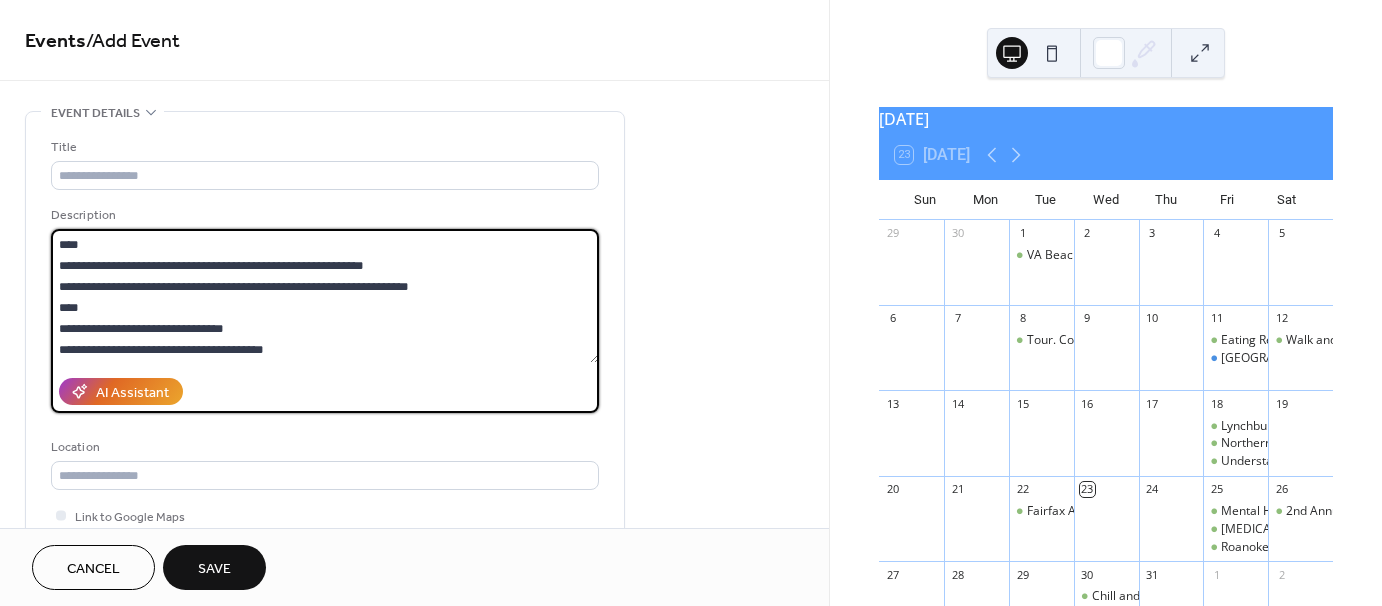 click on "**********" at bounding box center (325, 296) 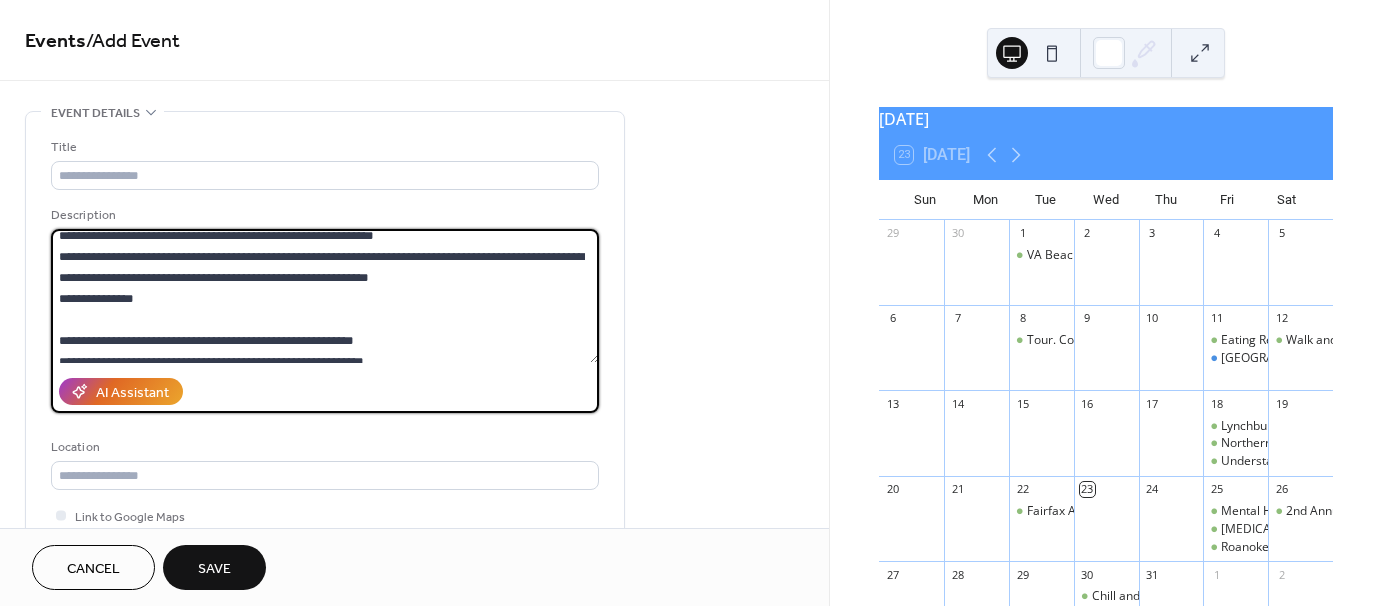 scroll, scrollTop: 0, scrollLeft: 0, axis: both 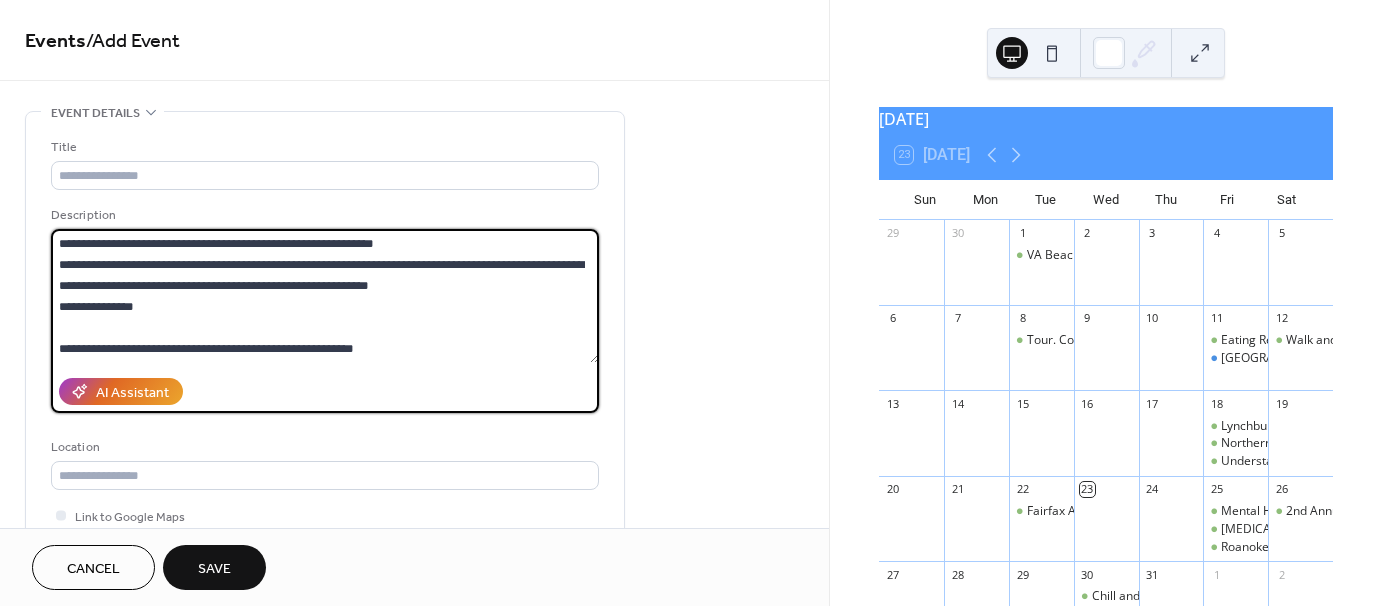 click on "**********" at bounding box center [325, 296] 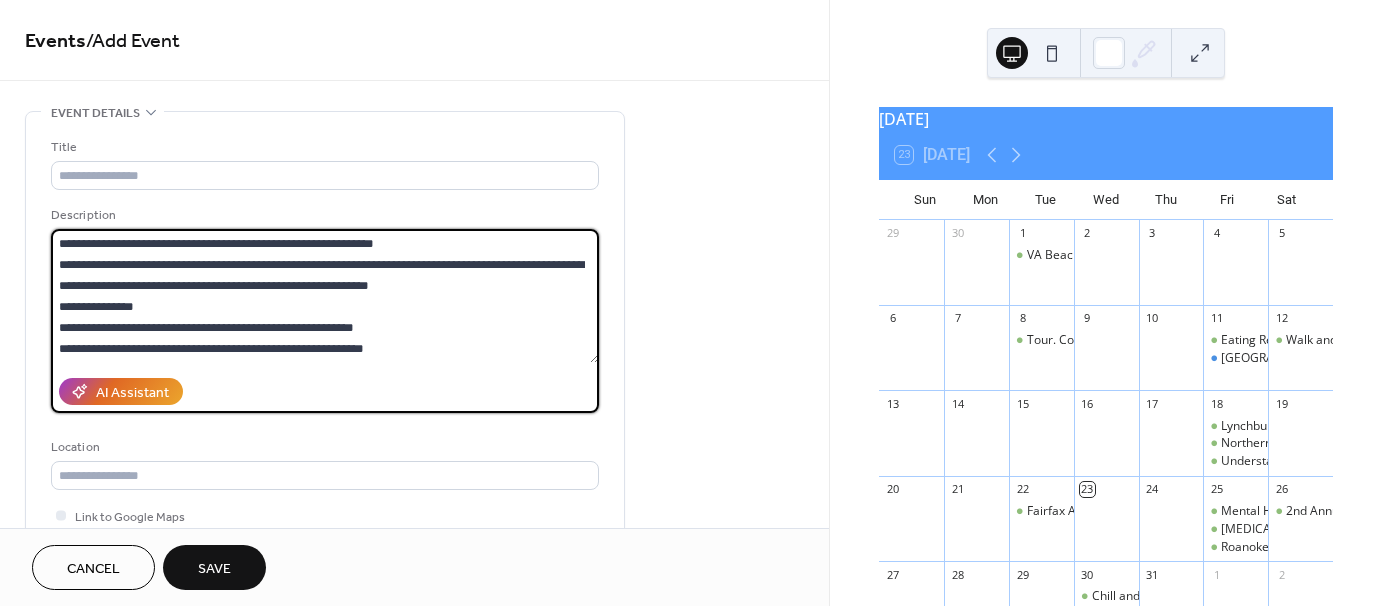 drag, startPoint x: 445, startPoint y: 240, endPoint x: 162, endPoint y: 242, distance: 283.00708 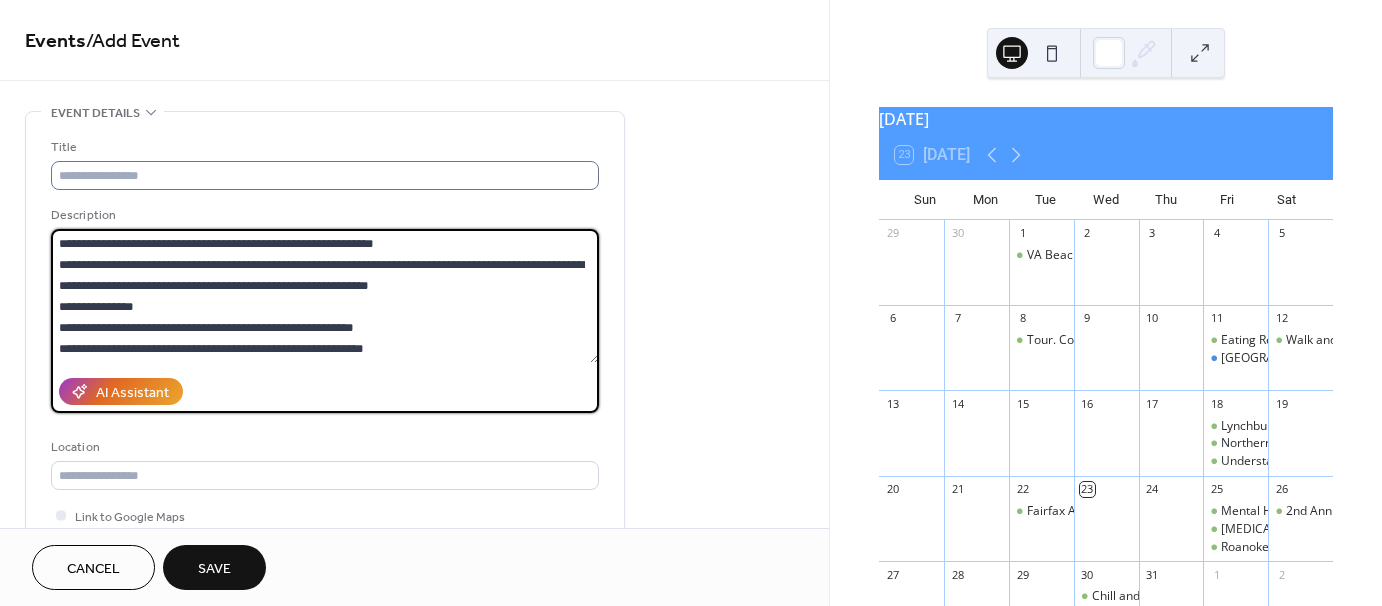 type on "**********" 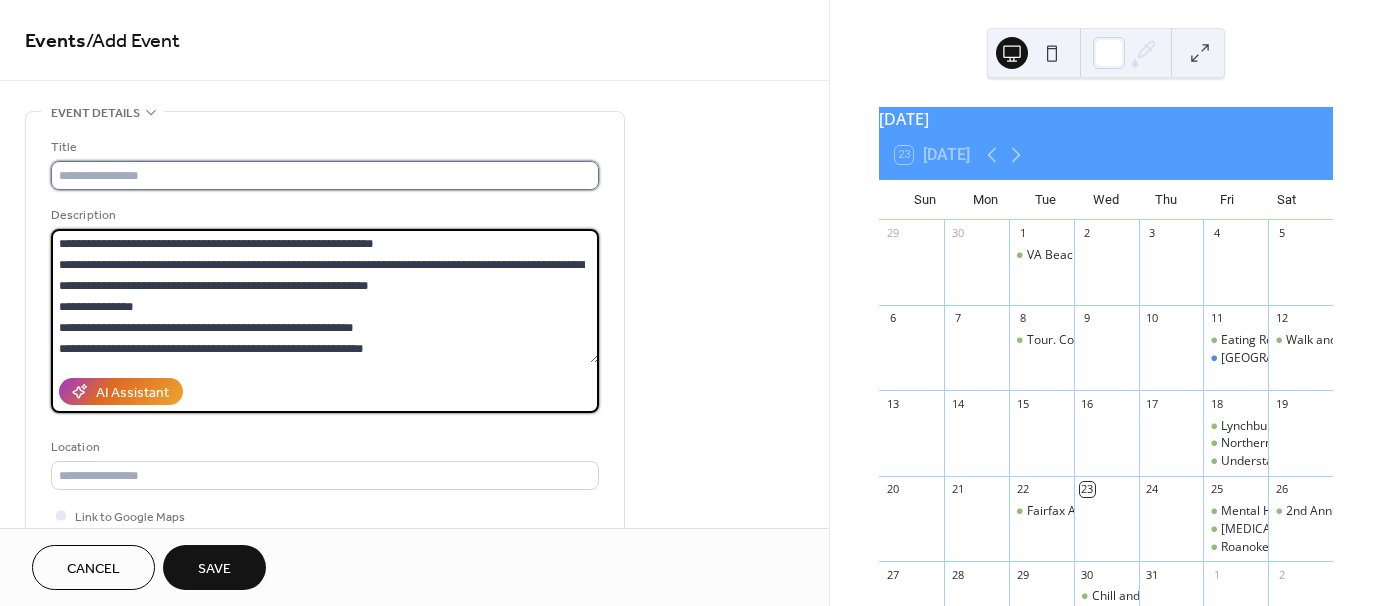 click at bounding box center [325, 175] 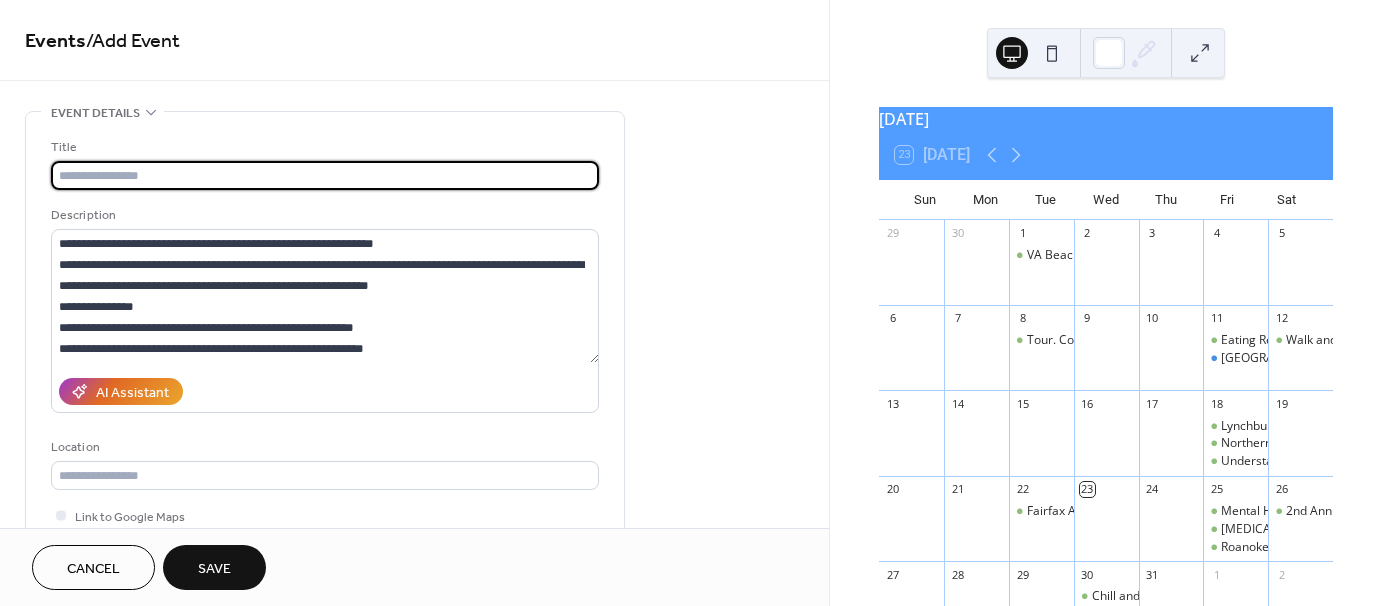 paste on "**********" 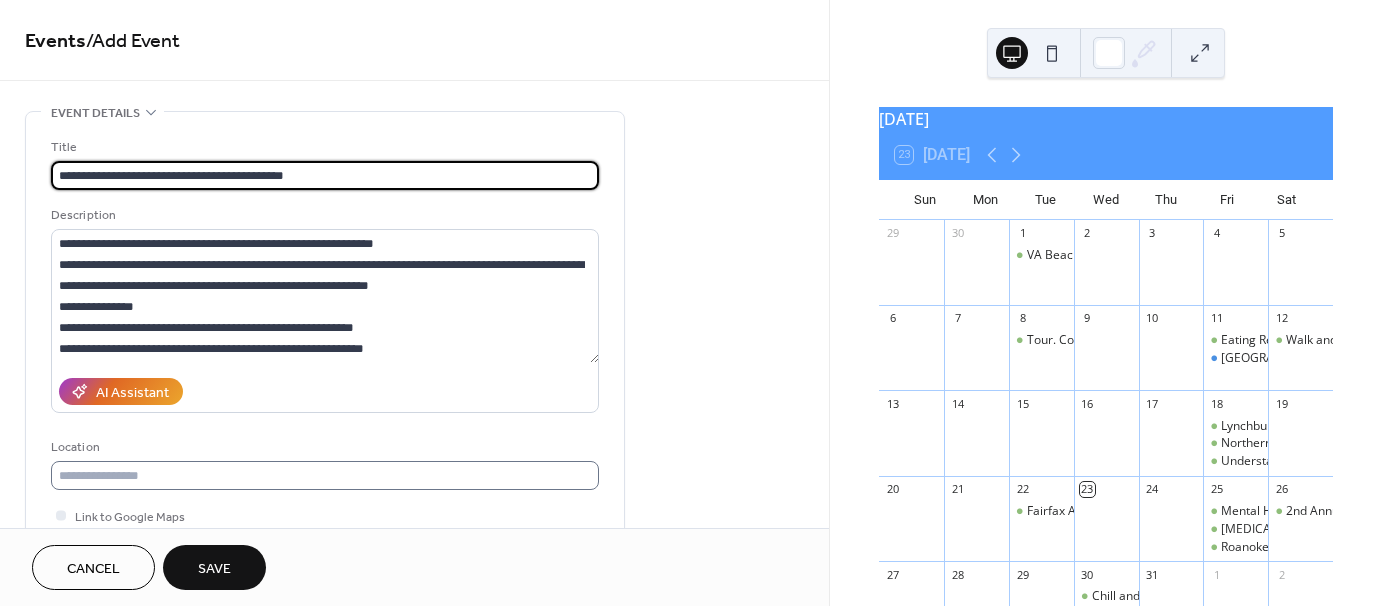 type on "**********" 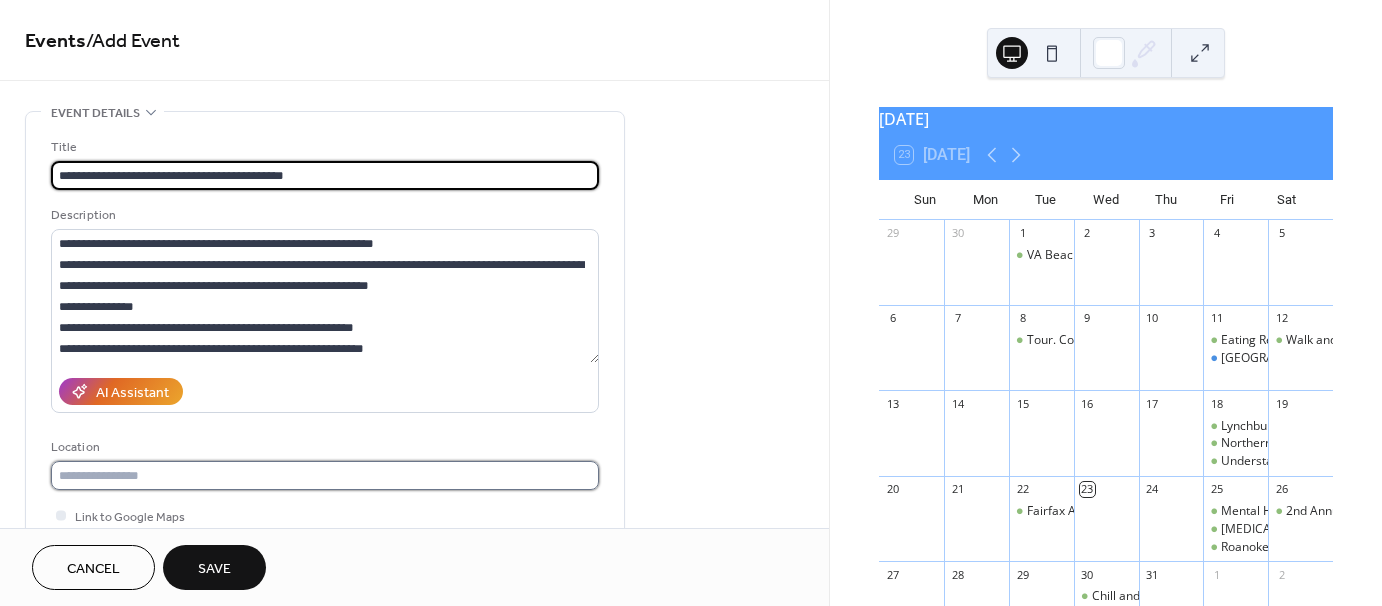 click at bounding box center [325, 475] 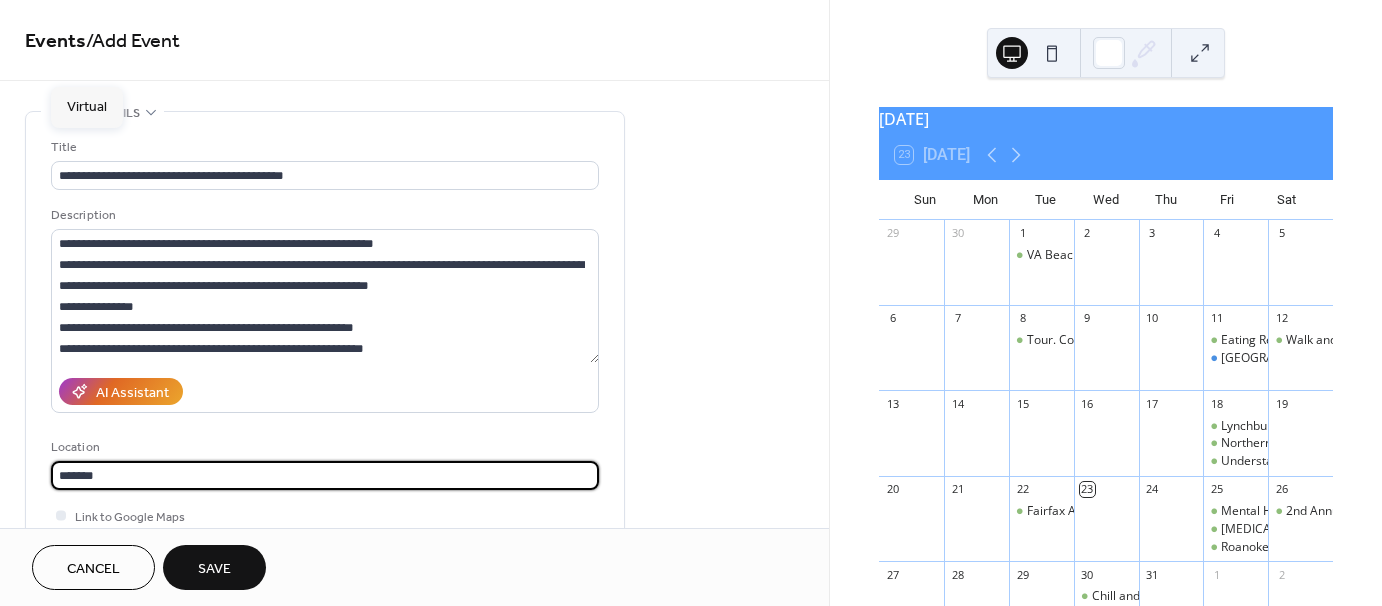 type on "*******" 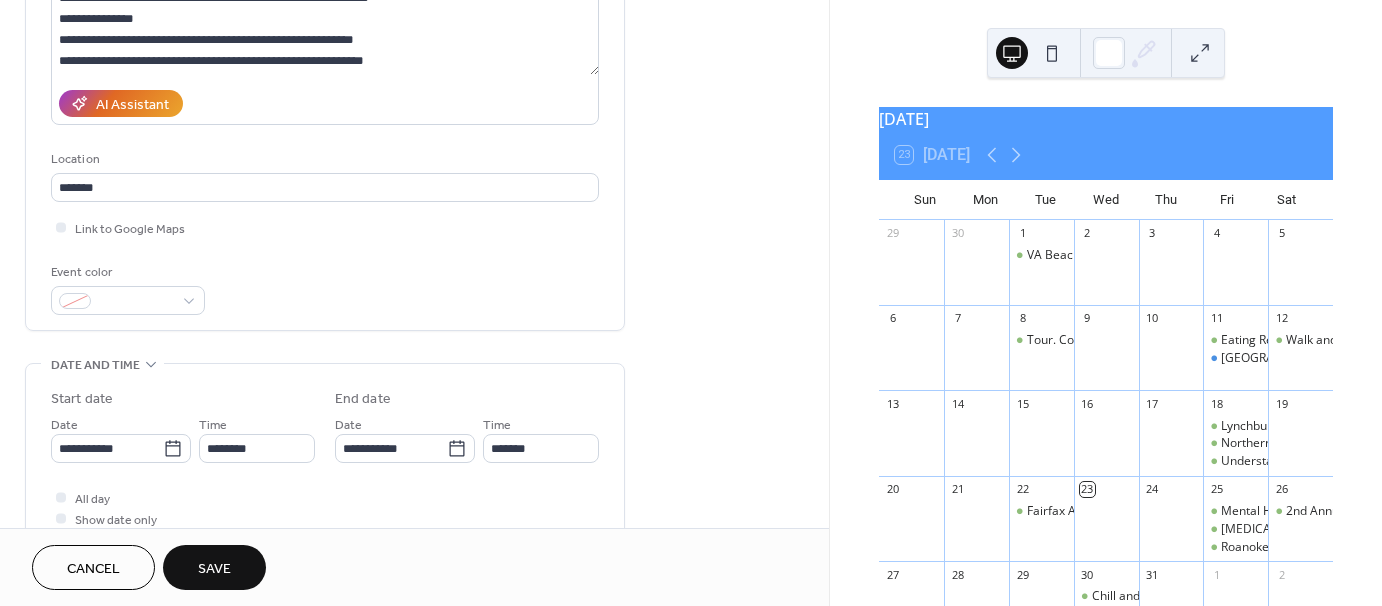 scroll, scrollTop: 500, scrollLeft: 0, axis: vertical 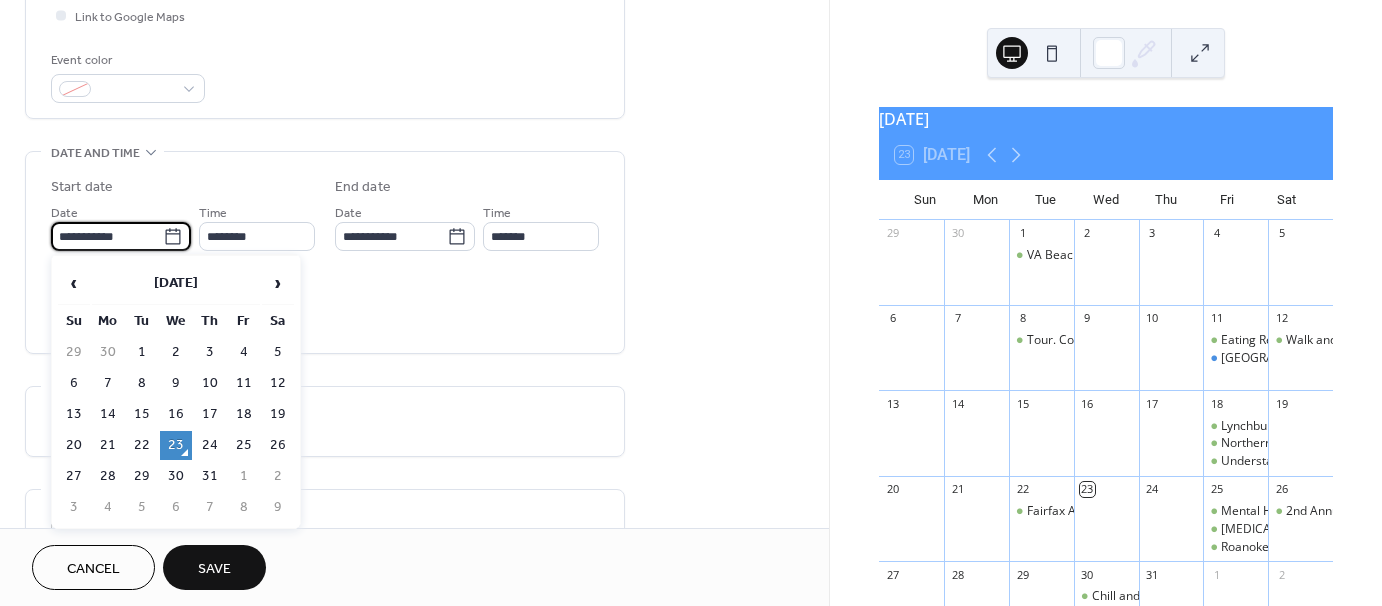 click on "**********" at bounding box center (107, 236) 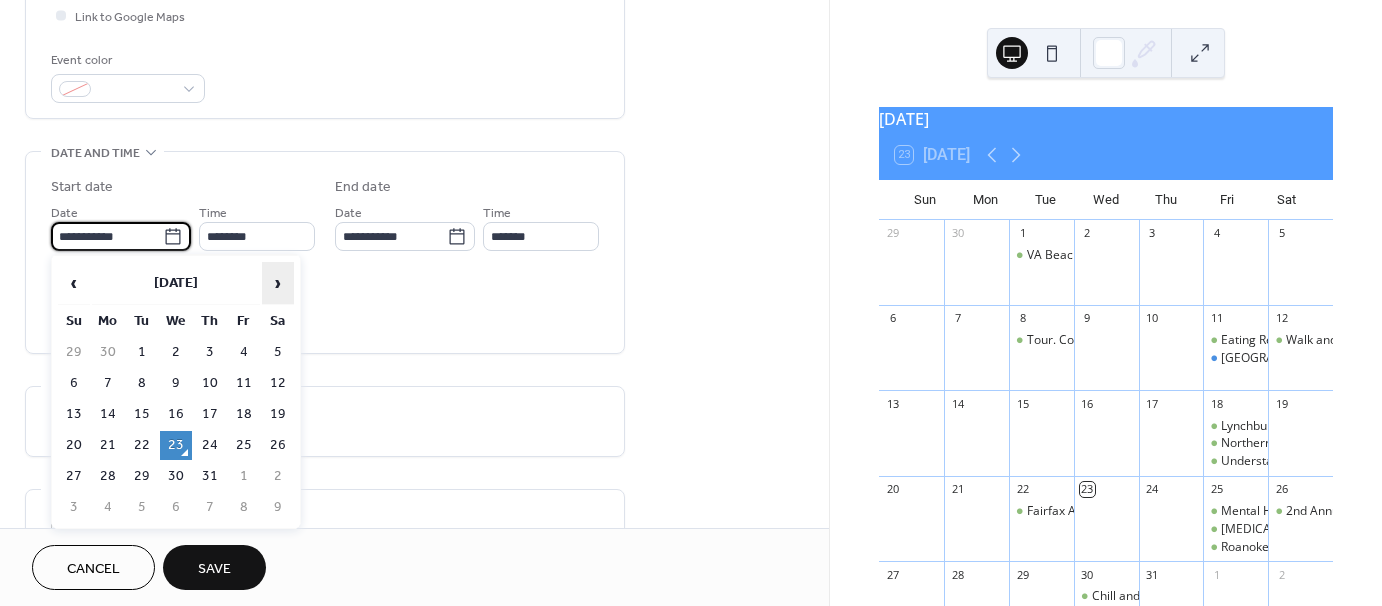 click on "›" at bounding box center [278, 283] 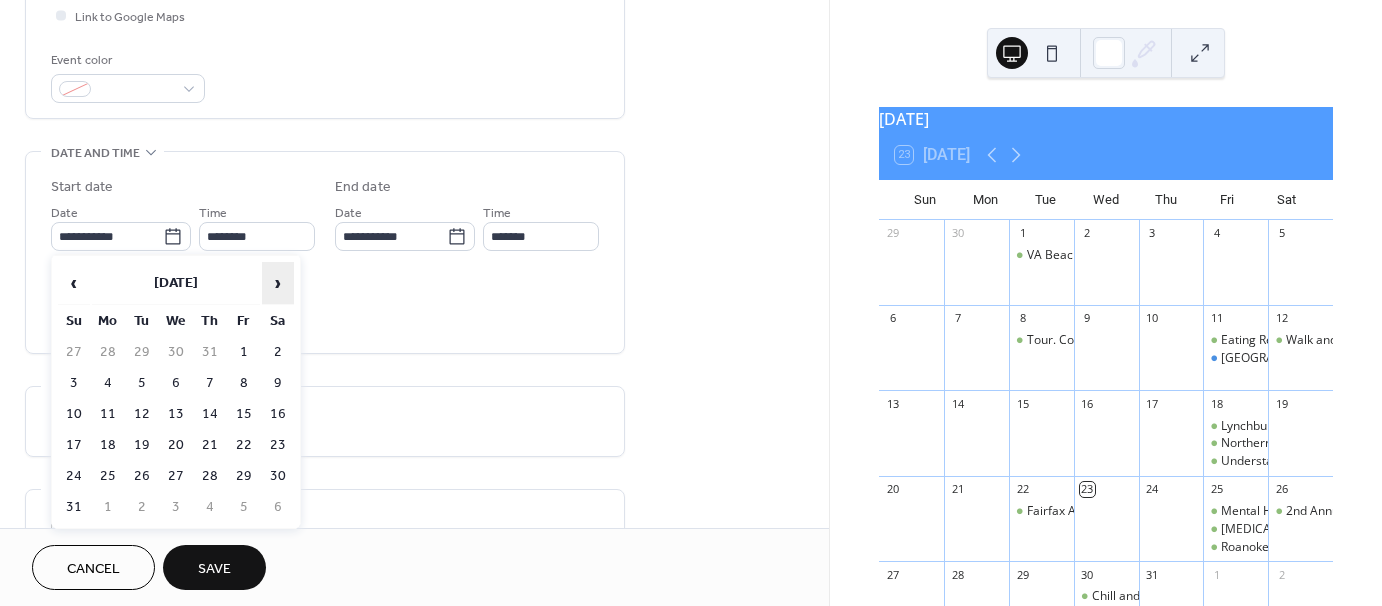 click on "›" at bounding box center (278, 283) 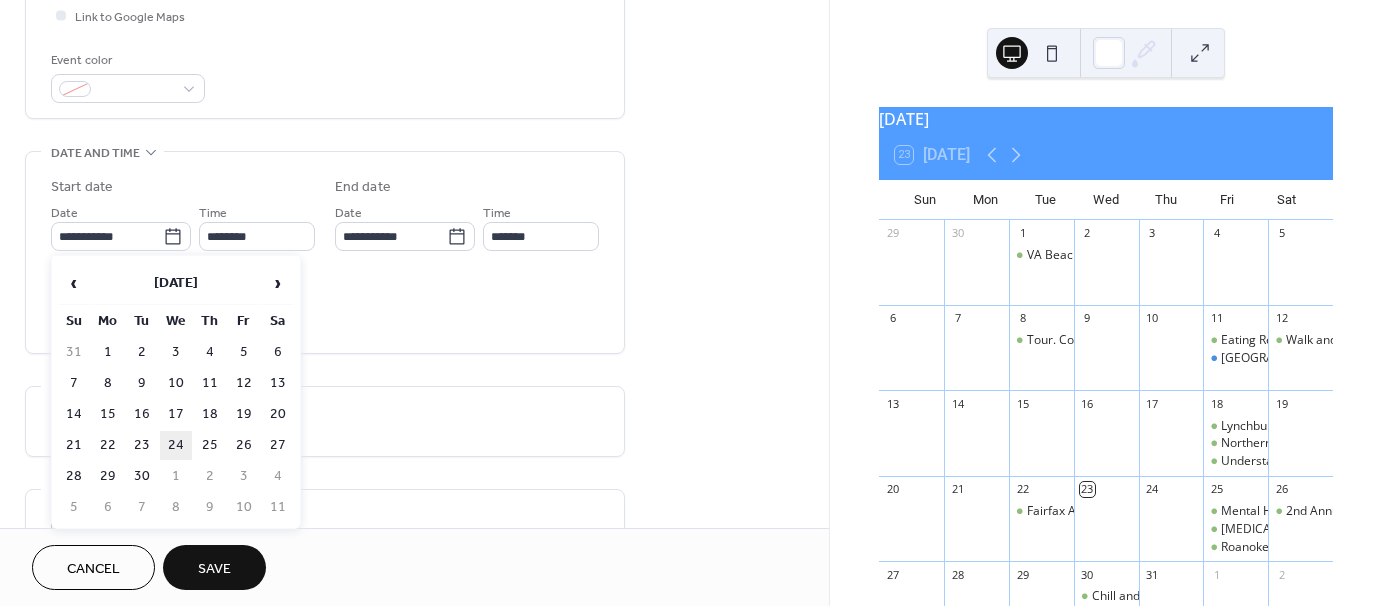 click on "24" at bounding box center [176, 445] 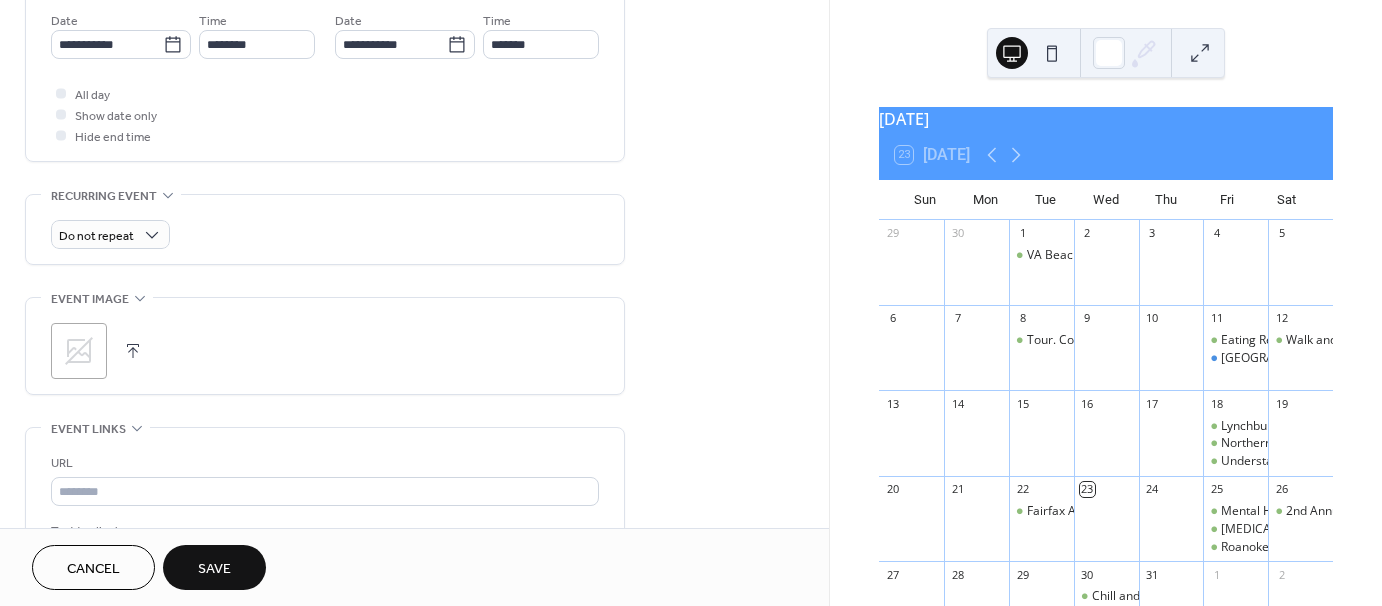 scroll, scrollTop: 800, scrollLeft: 0, axis: vertical 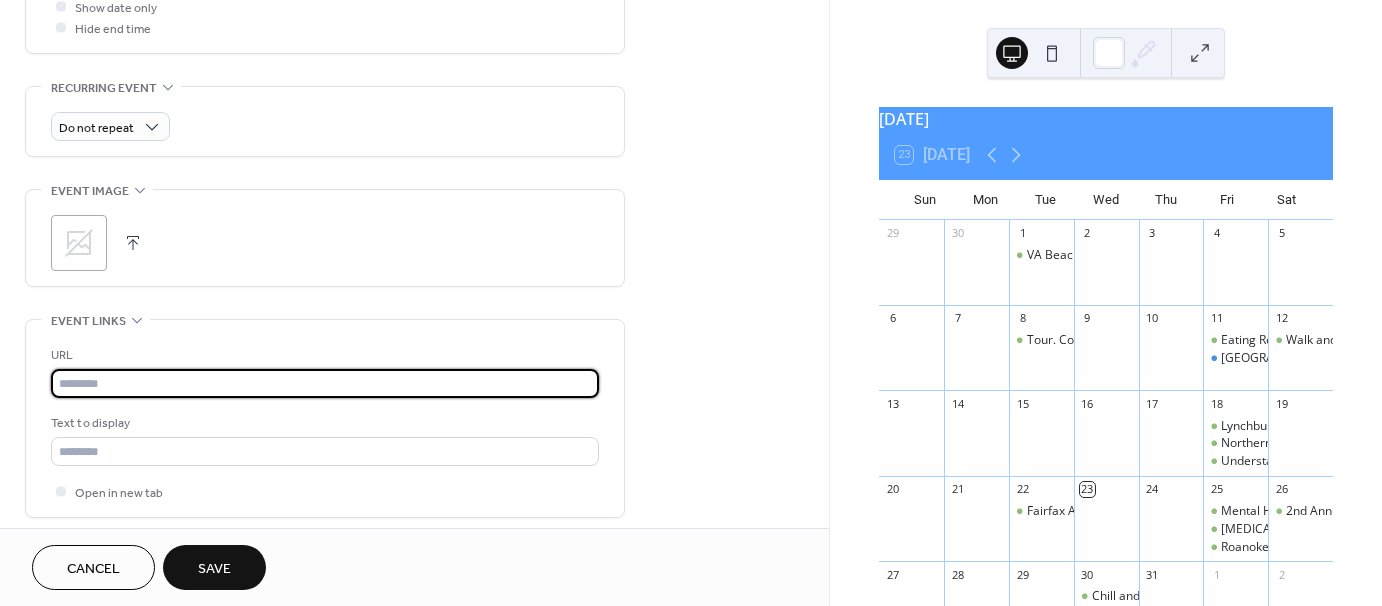 click at bounding box center [325, 383] 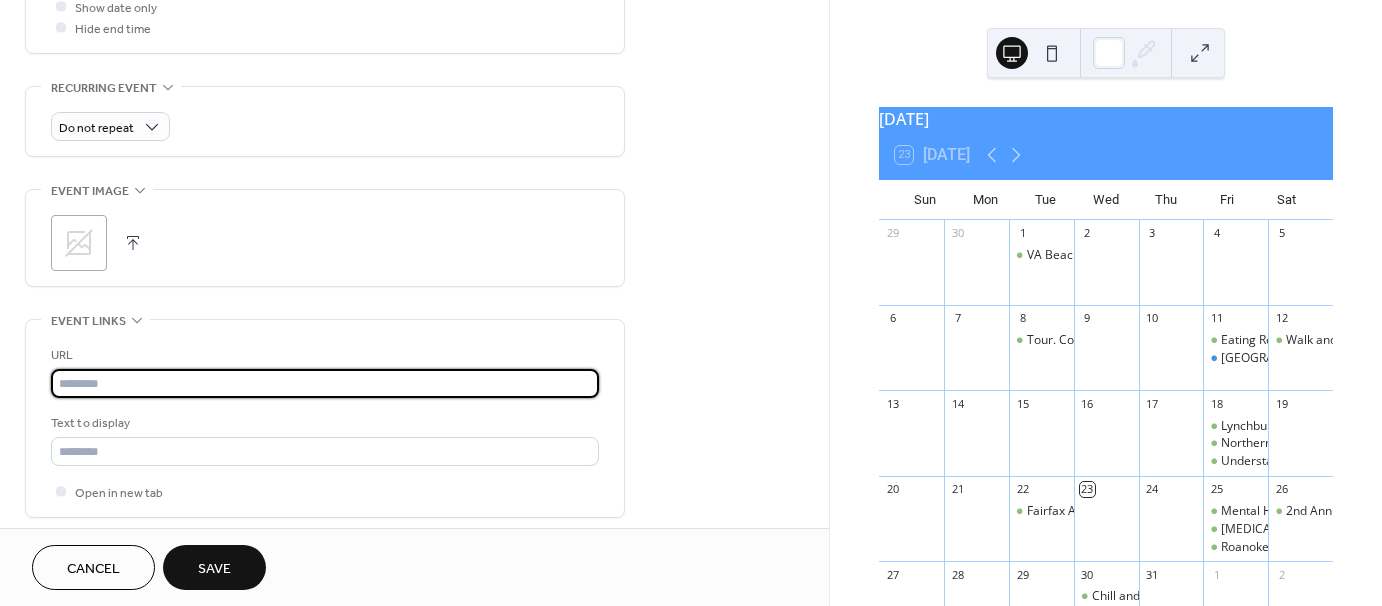 paste on "**********" 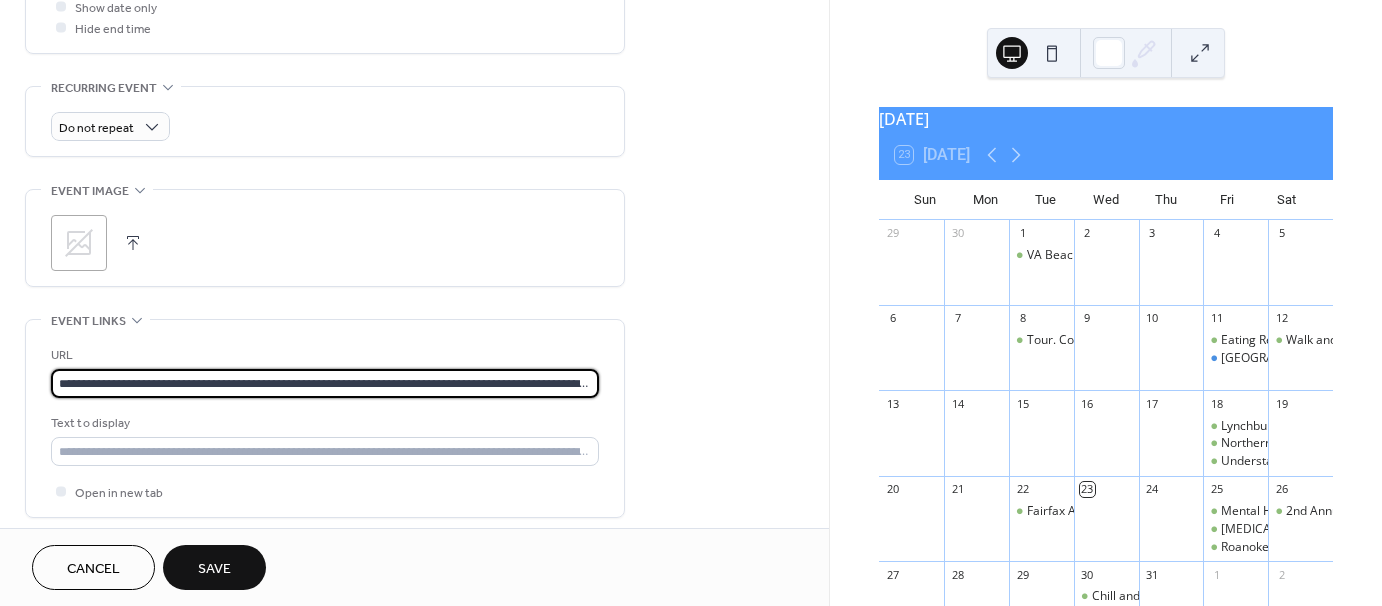 scroll, scrollTop: 0, scrollLeft: 1222, axis: horizontal 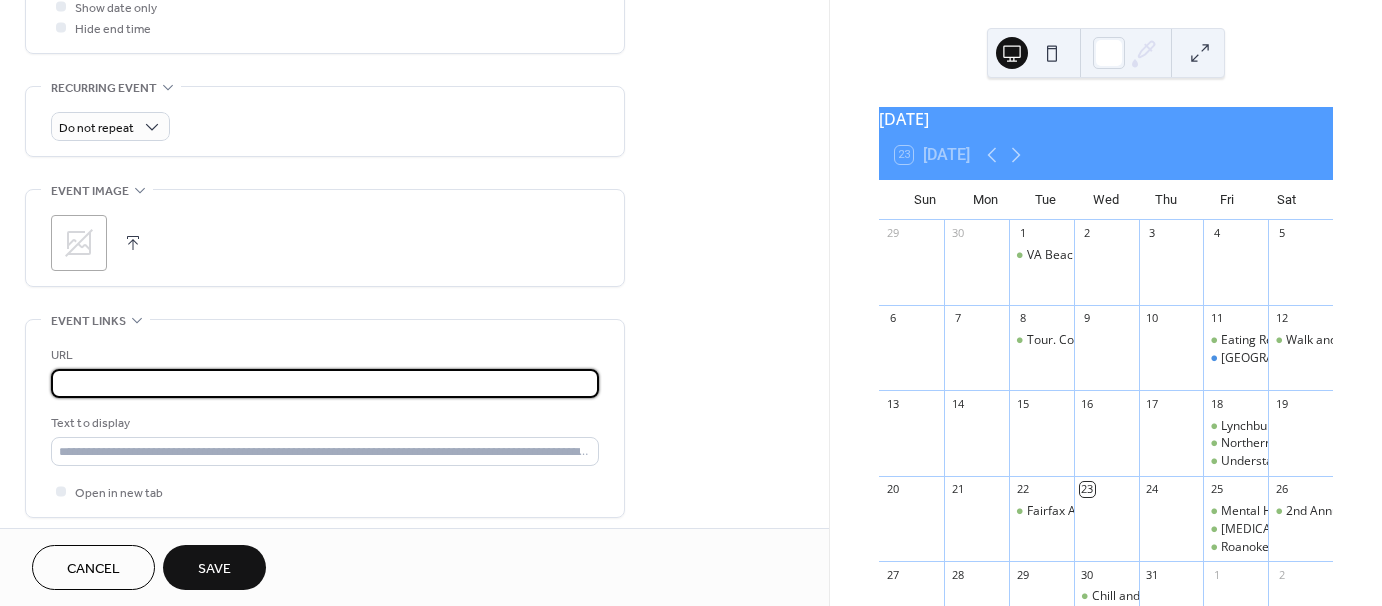 type on "**********" 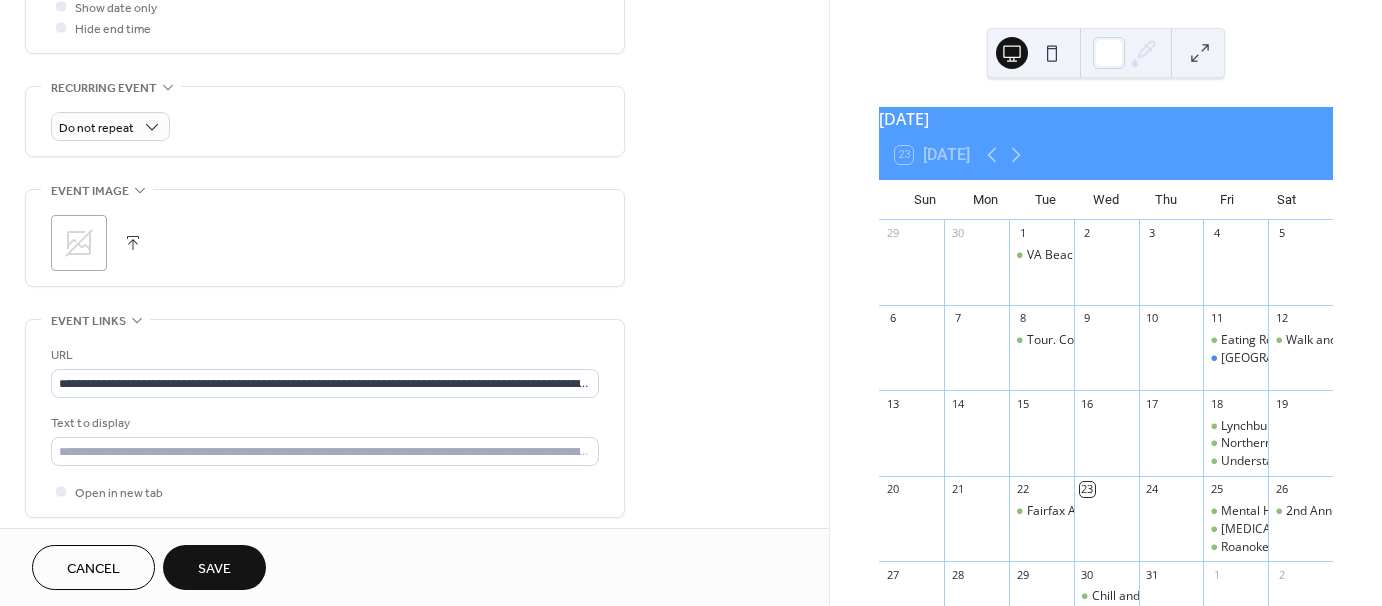 click on "Save" at bounding box center [214, 569] 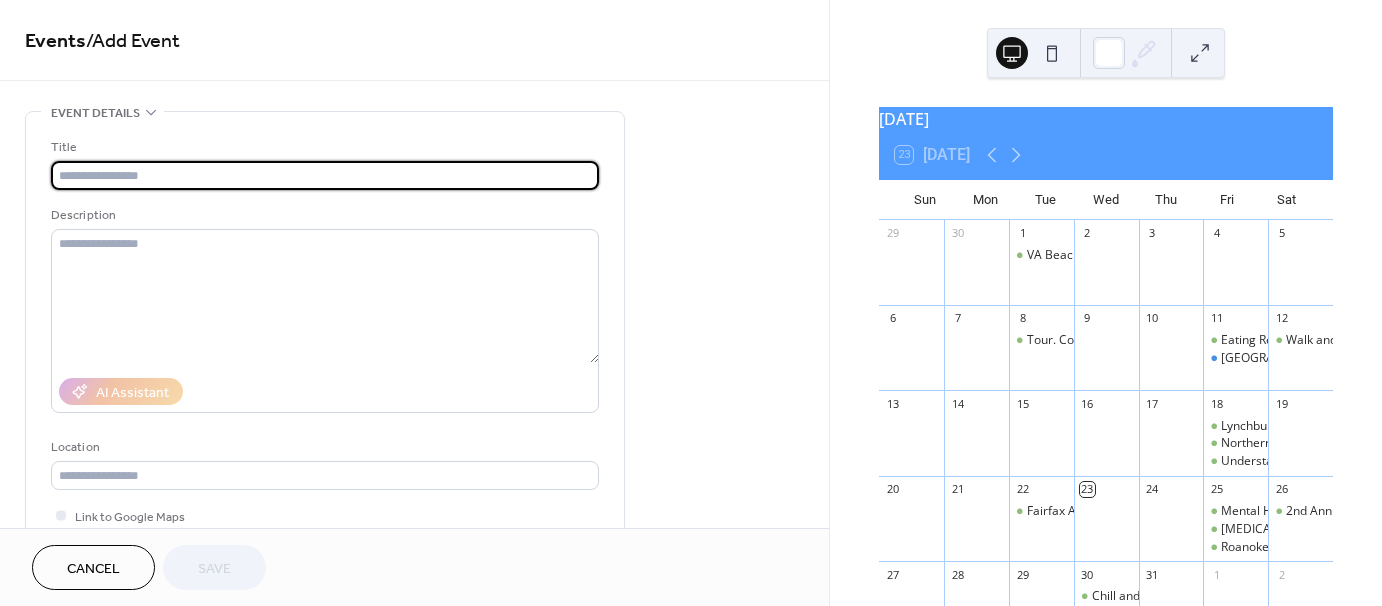 scroll, scrollTop: 0, scrollLeft: 0, axis: both 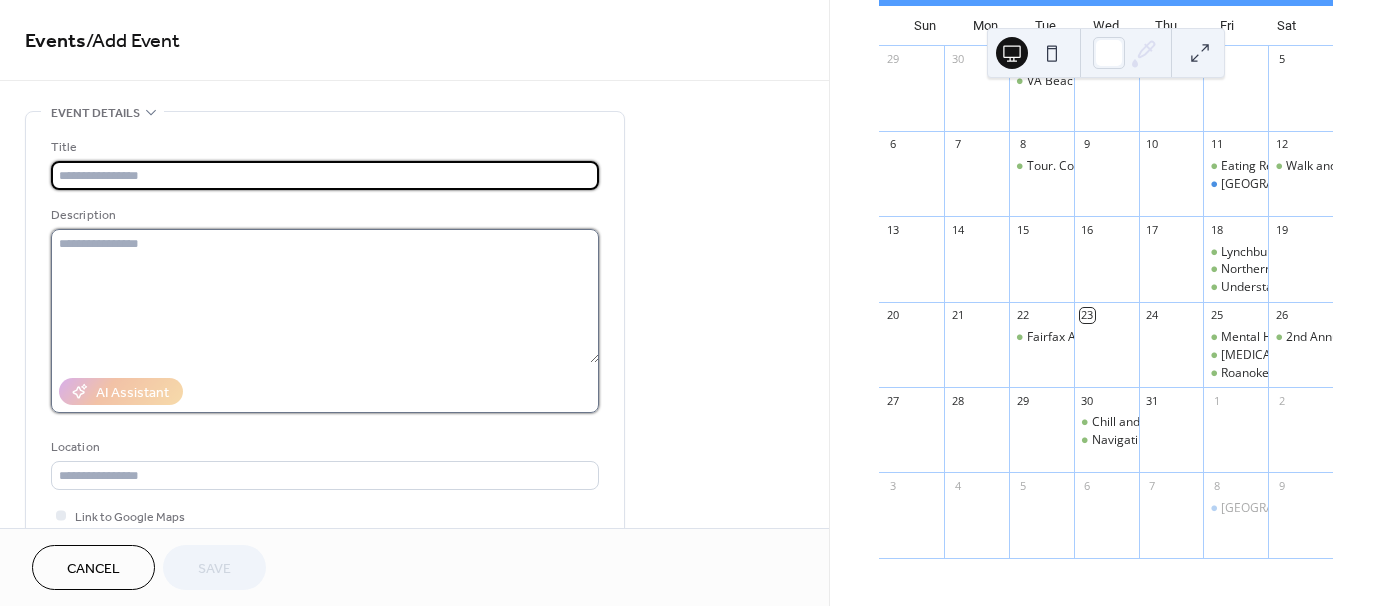 click at bounding box center (325, 296) 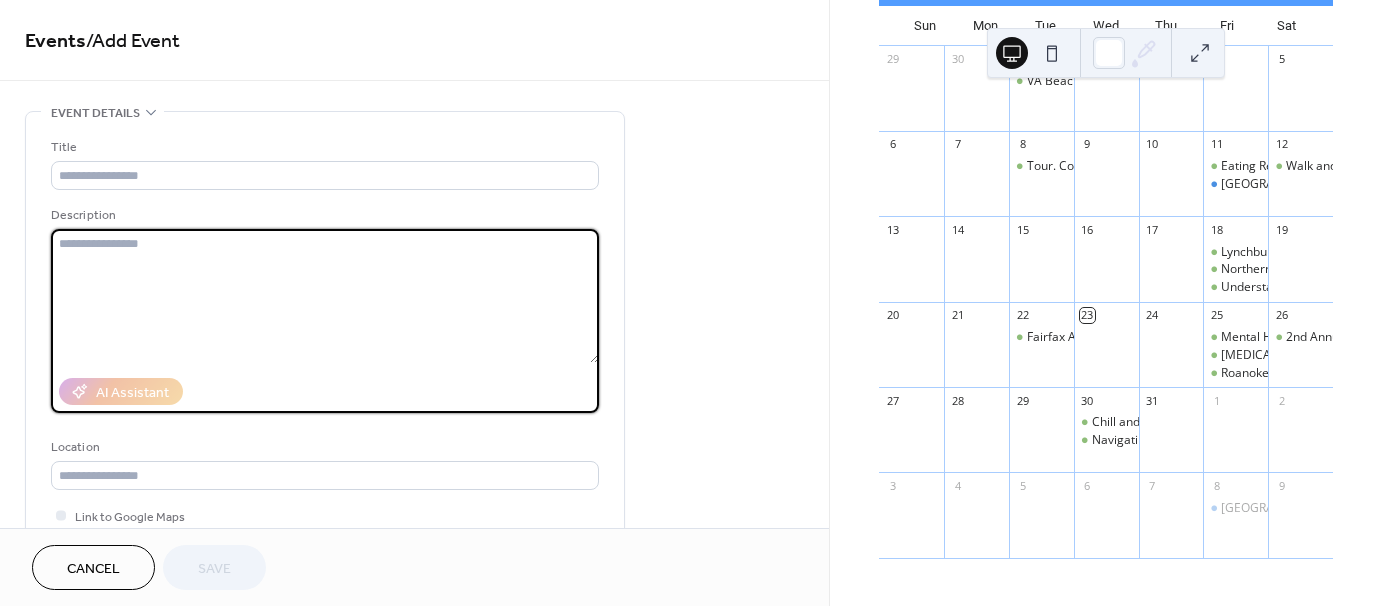 paste on "**********" 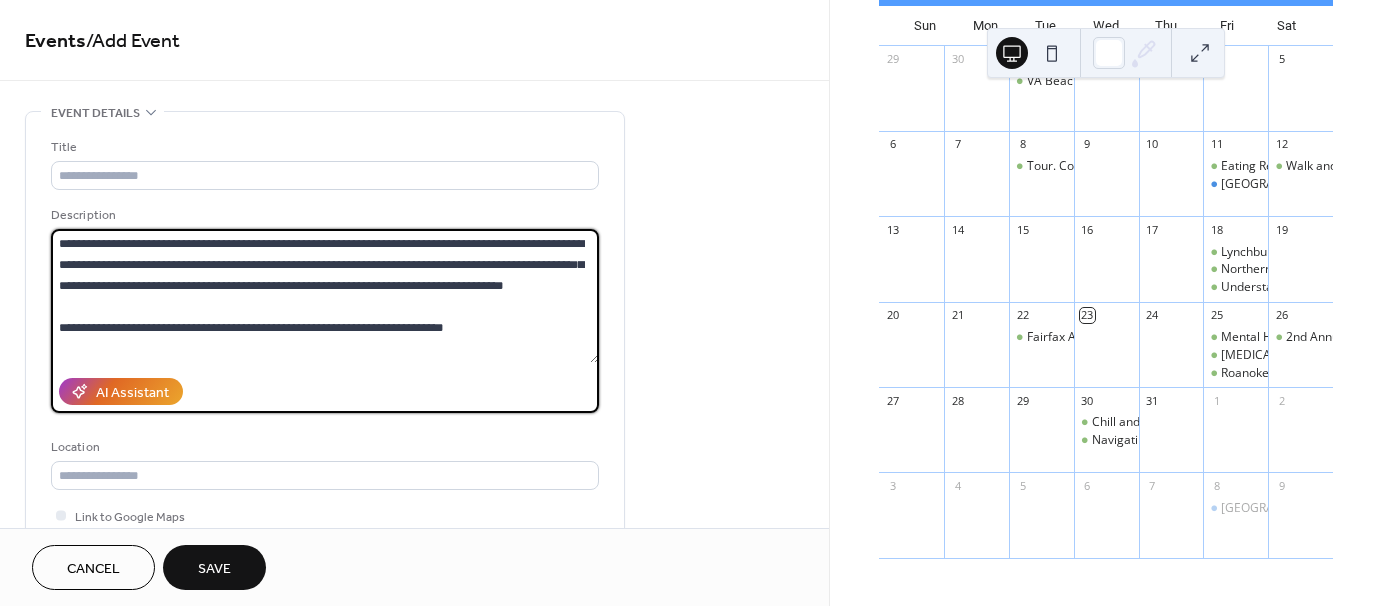 drag, startPoint x: 116, startPoint y: 243, endPoint x: 330, endPoint y: 247, distance: 214.03738 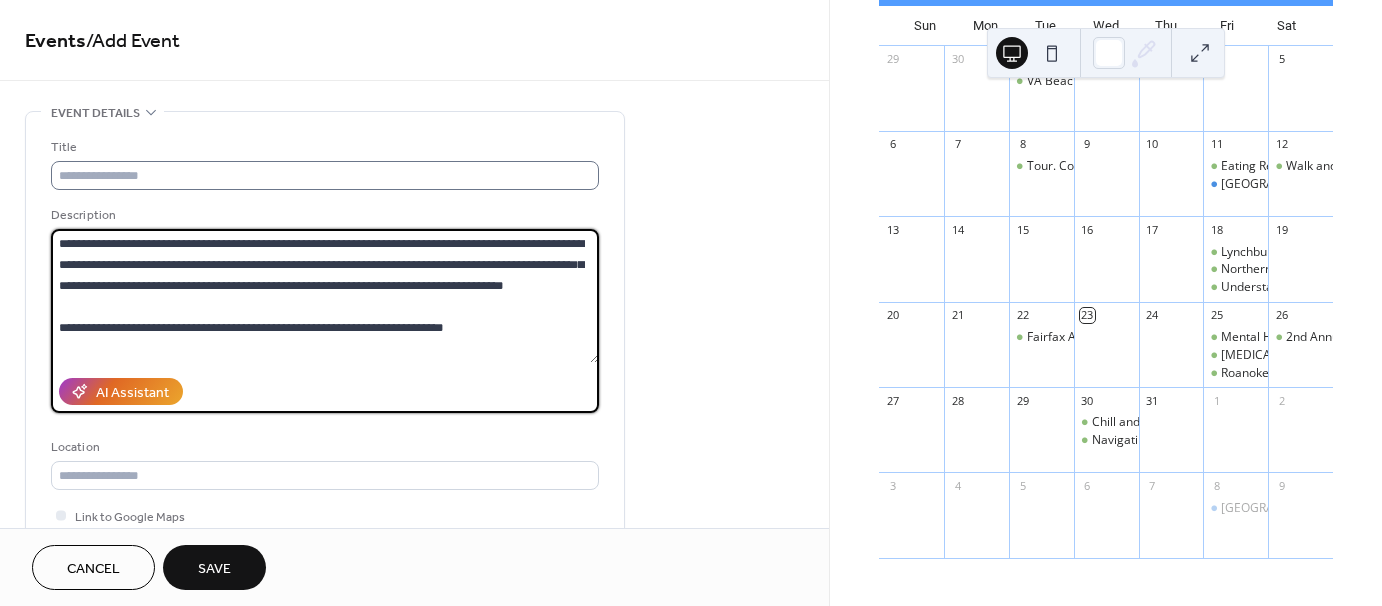 type on "**********" 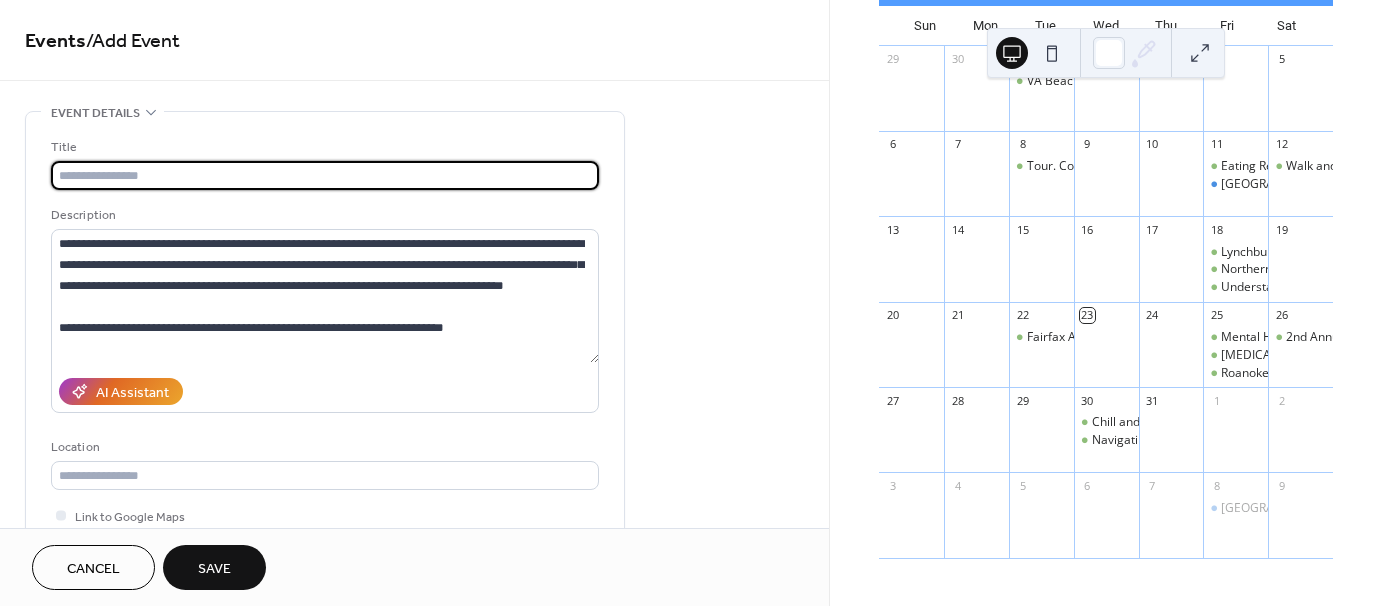 click at bounding box center (325, 175) 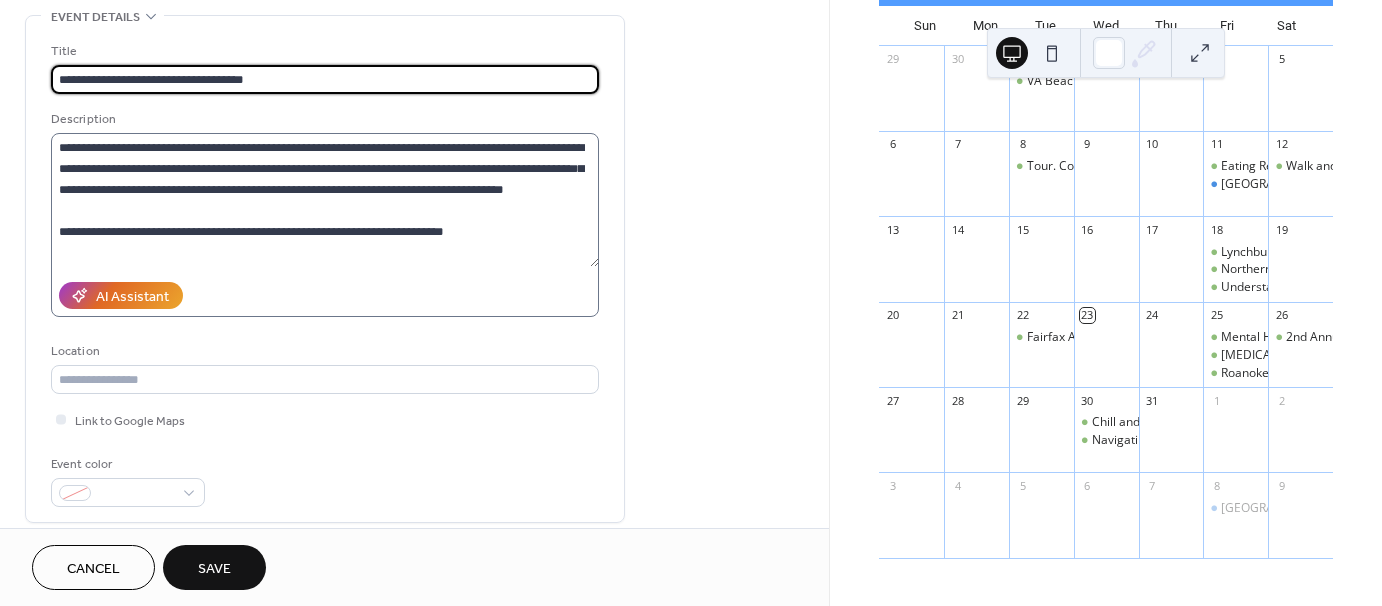 scroll, scrollTop: 100, scrollLeft: 0, axis: vertical 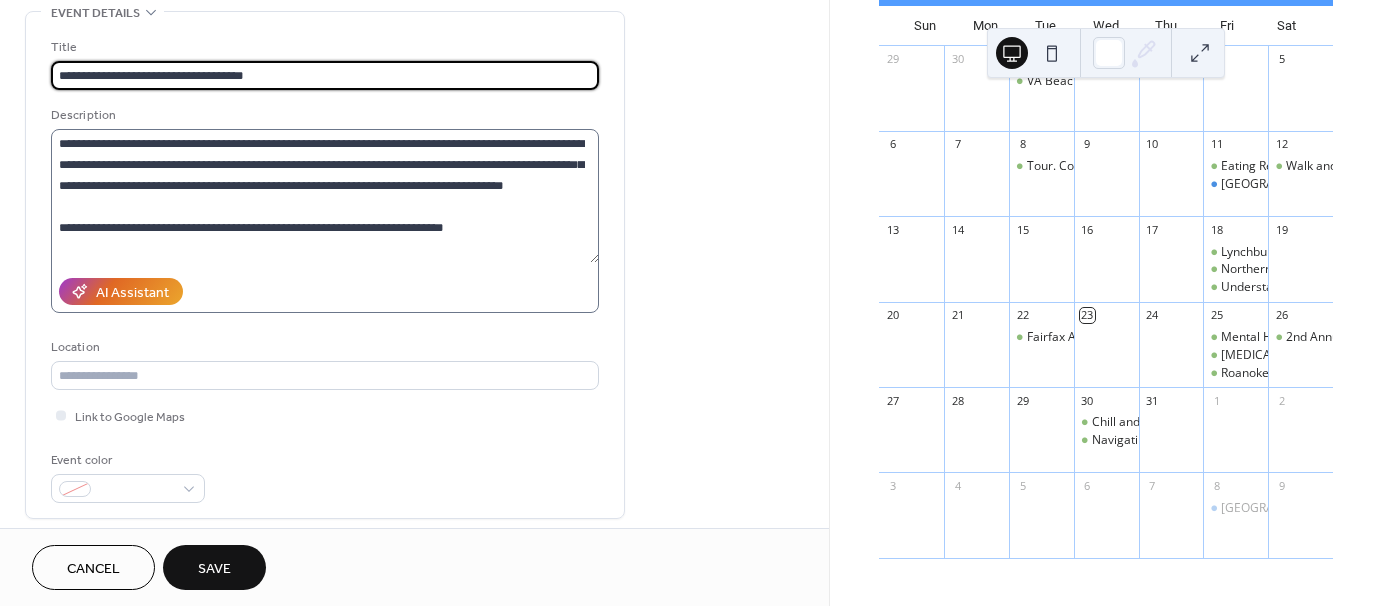 type on "**********" 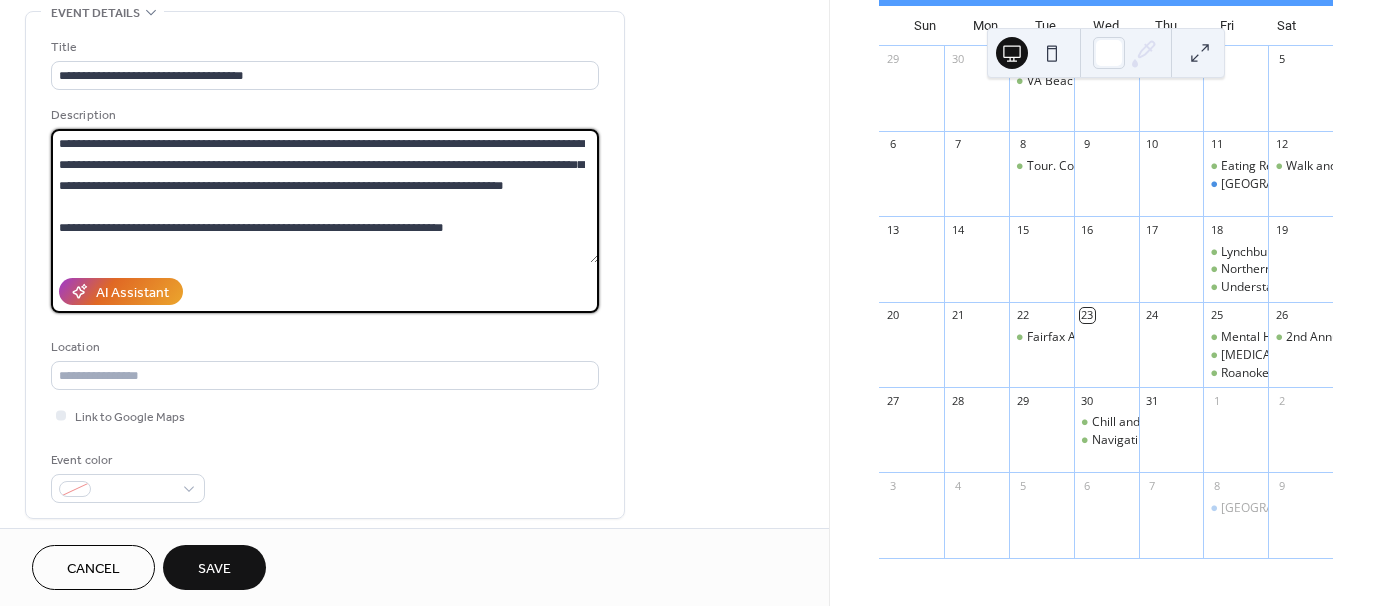 drag, startPoint x: 376, startPoint y: 181, endPoint x: 564, endPoint y: 203, distance: 189.28285 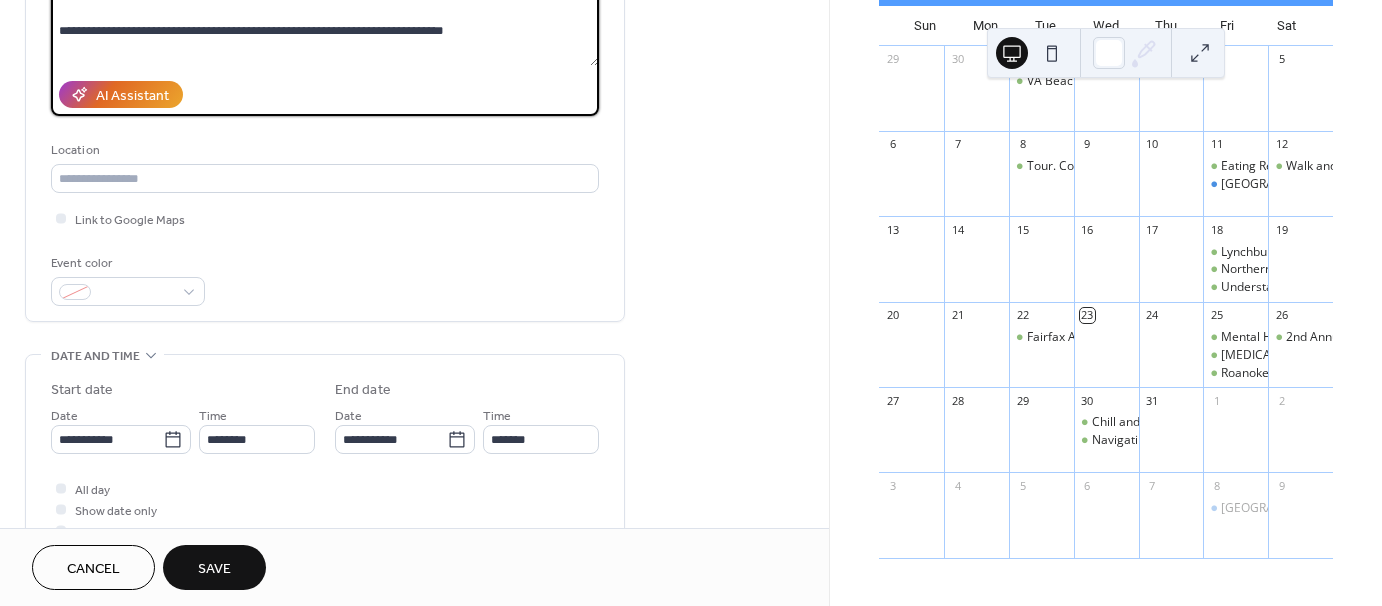 scroll, scrollTop: 300, scrollLeft: 0, axis: vertical 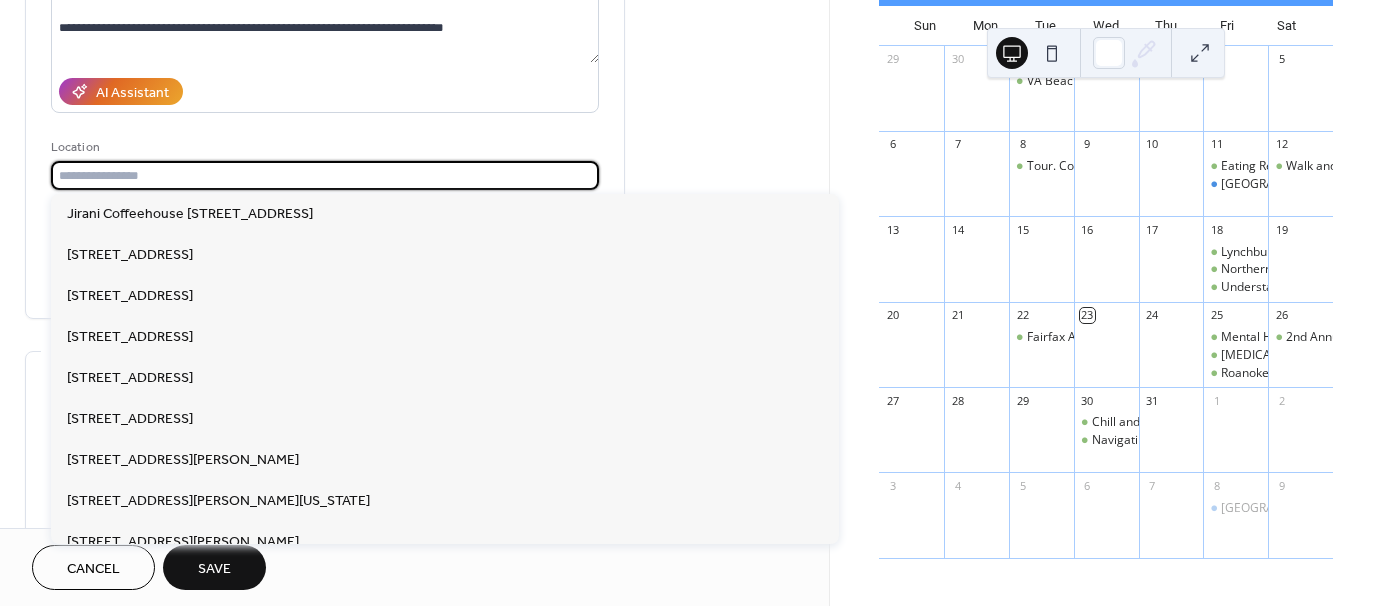 click at bounding box center [325, 175] 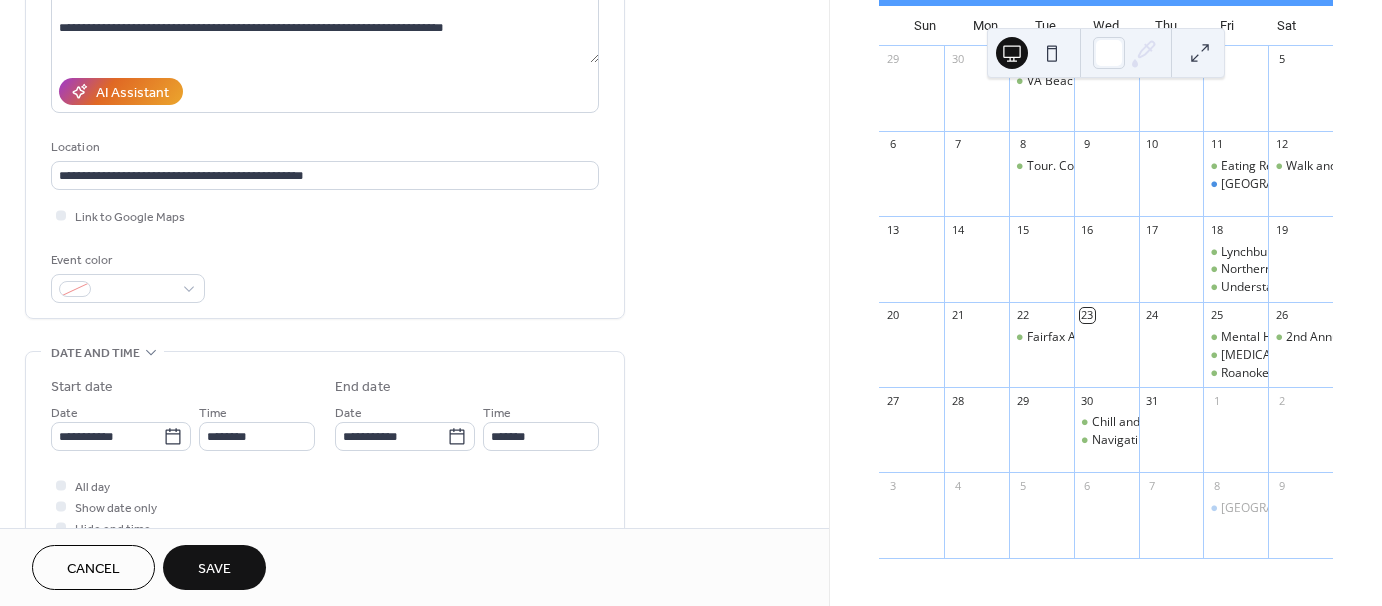 click on "Event color" at bounding box center [325, 276] 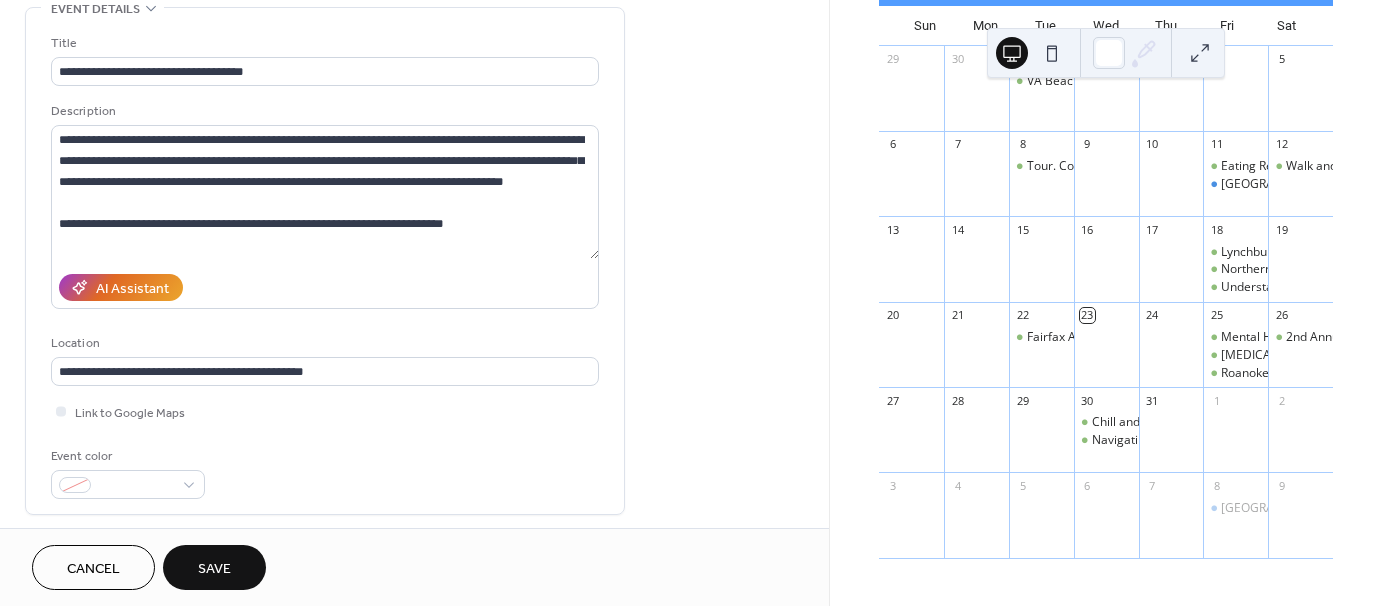 scroll, scrollTop: 0, scrollLeft: 0, axis: both 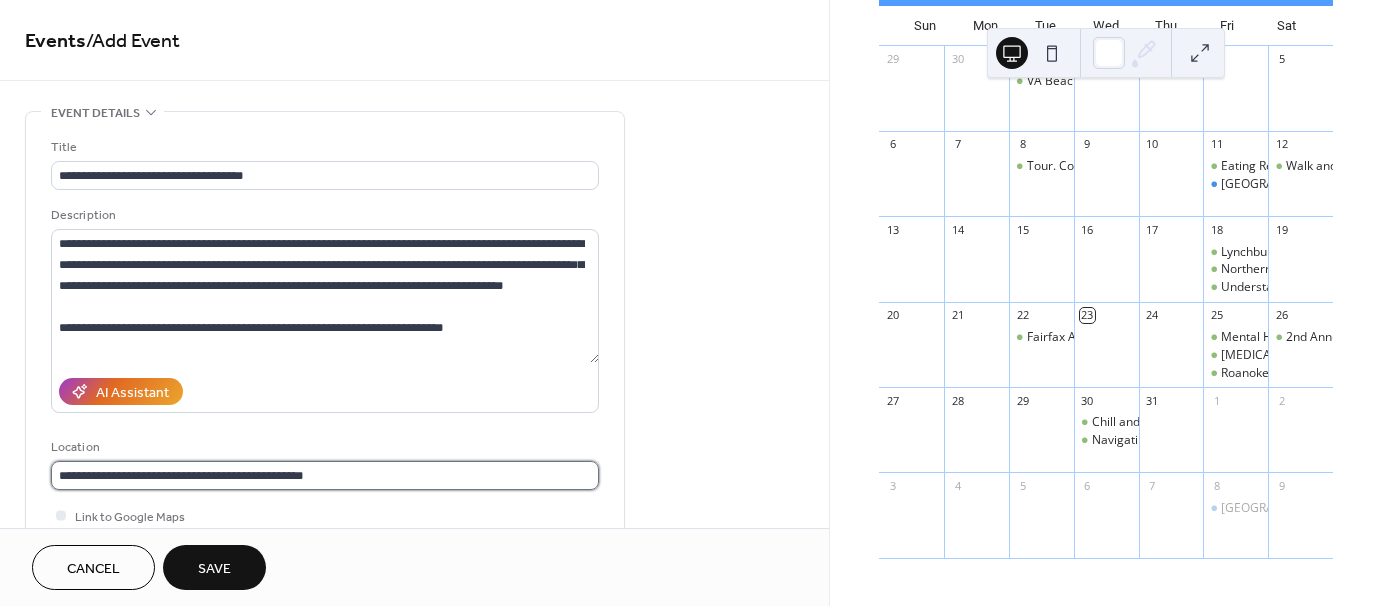 click on "**********" at bounding box center [325, 475] 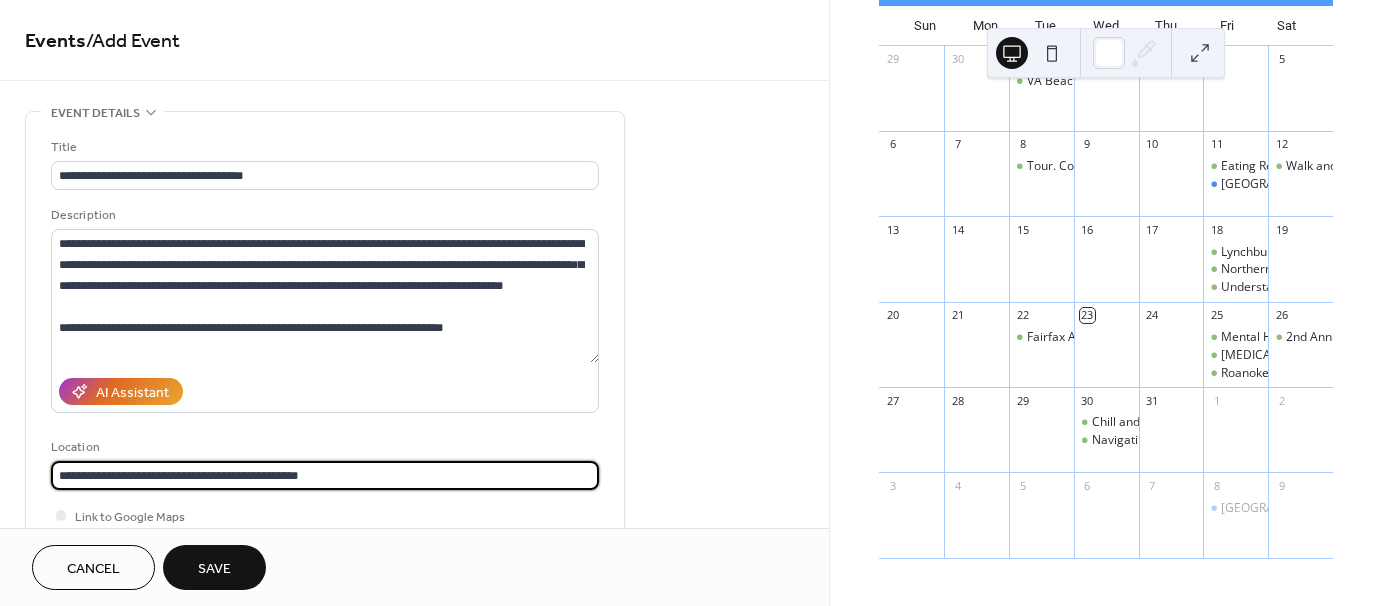type on "**********" 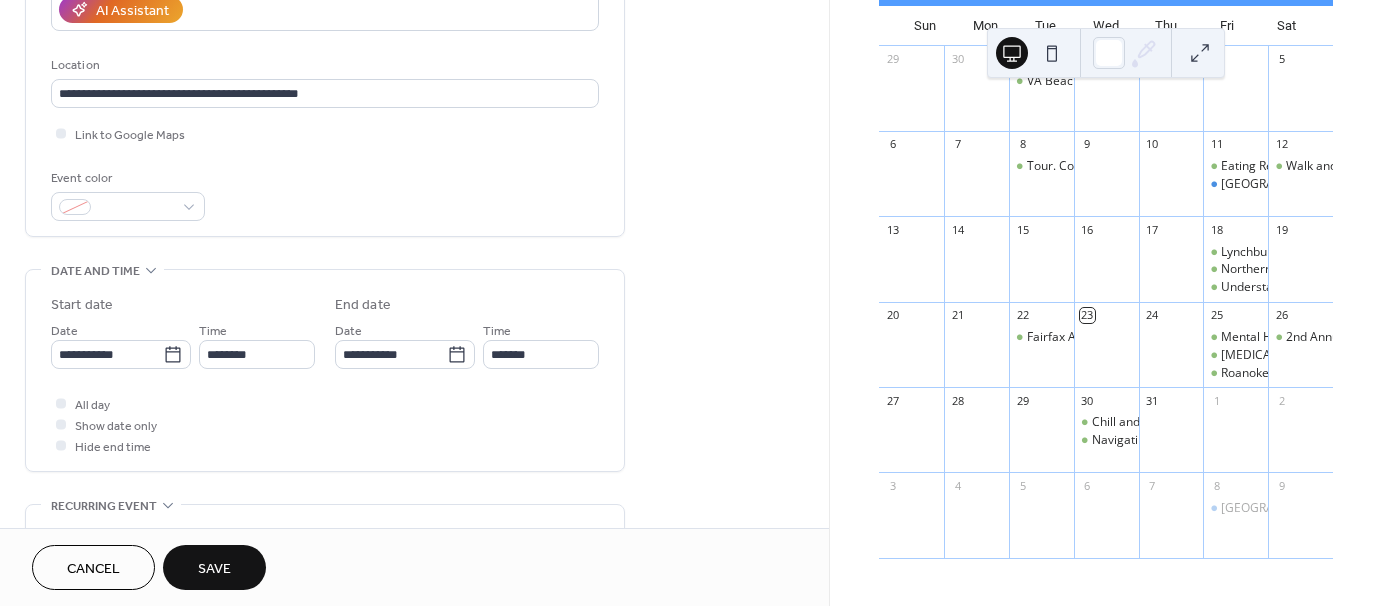 scroll, scrollTop: 400, scrollLeft: 0, axis: vertical 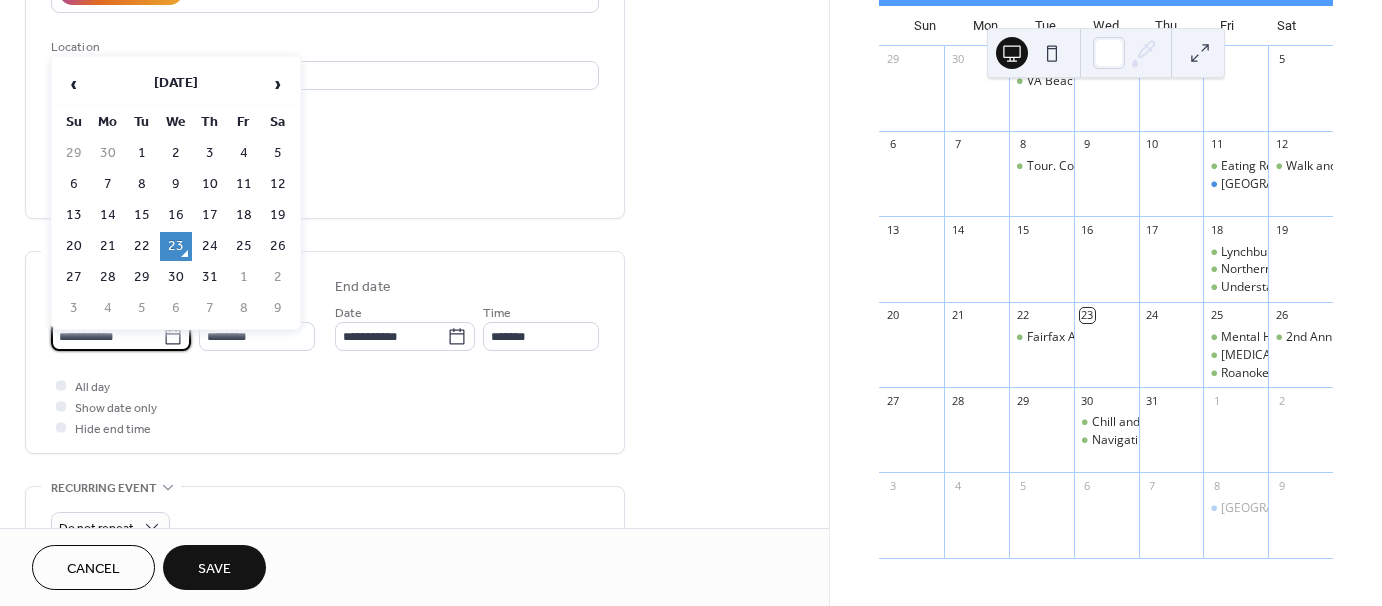 click on "**********" at bounding box center [107, 336] 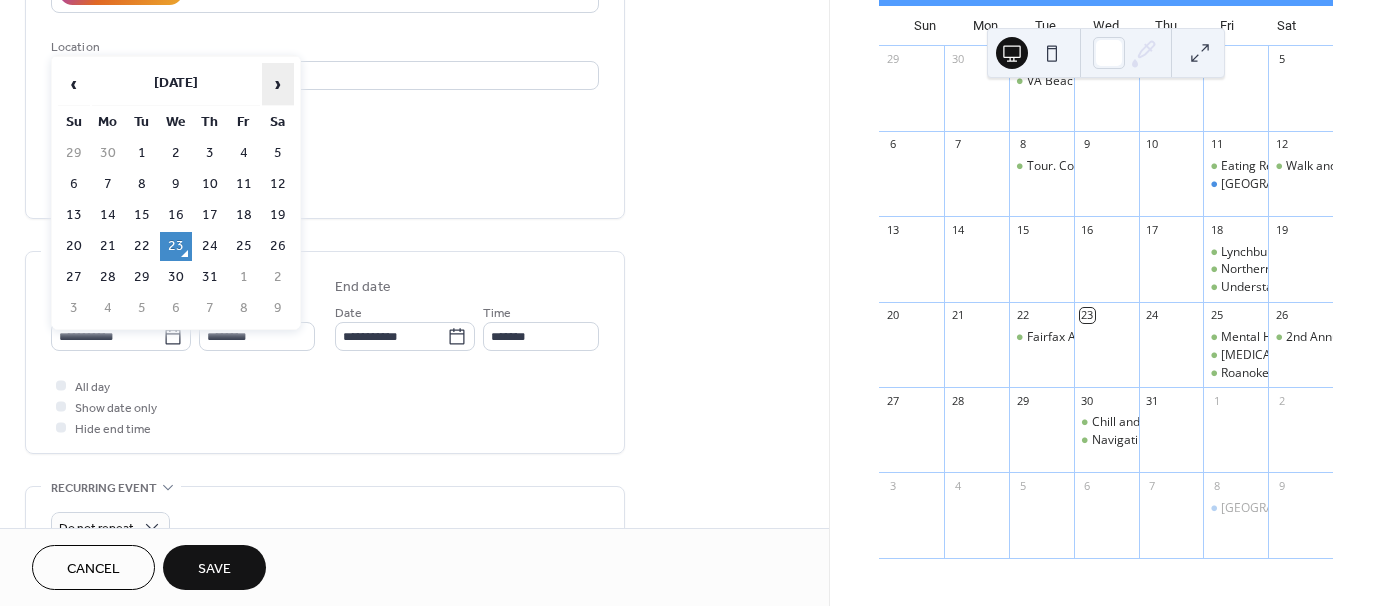 click on "›" at bounding box center (278, 84) 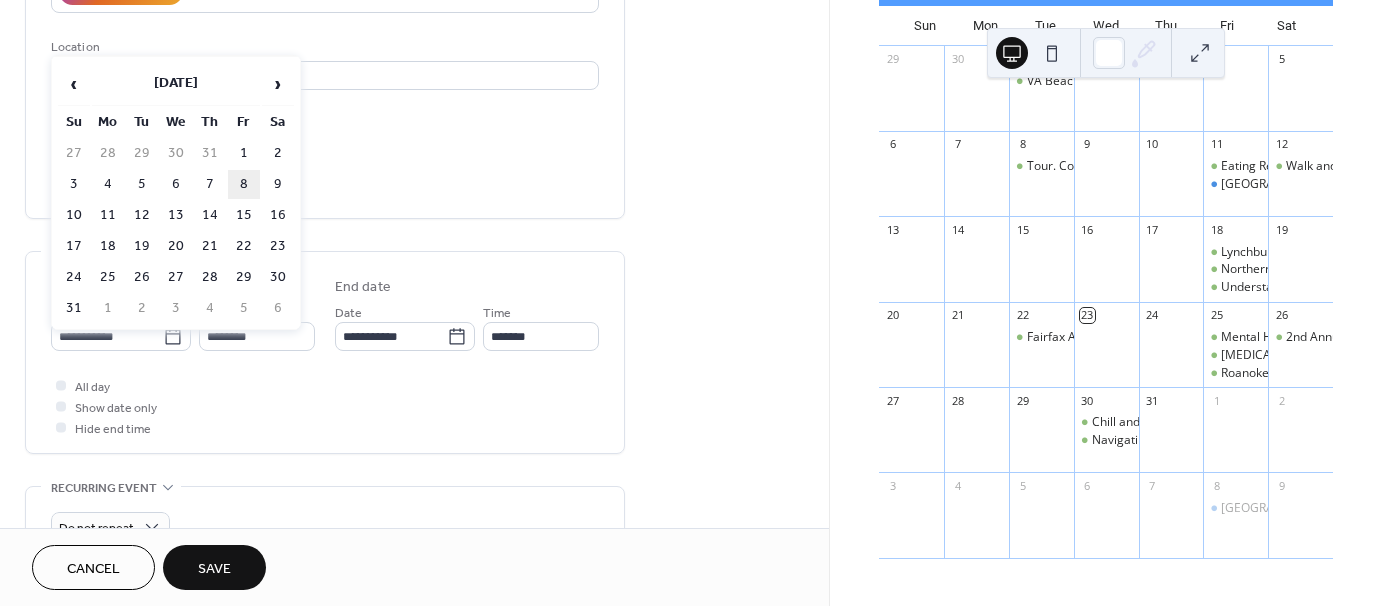 click on "8" at bounding box center (244, 184) 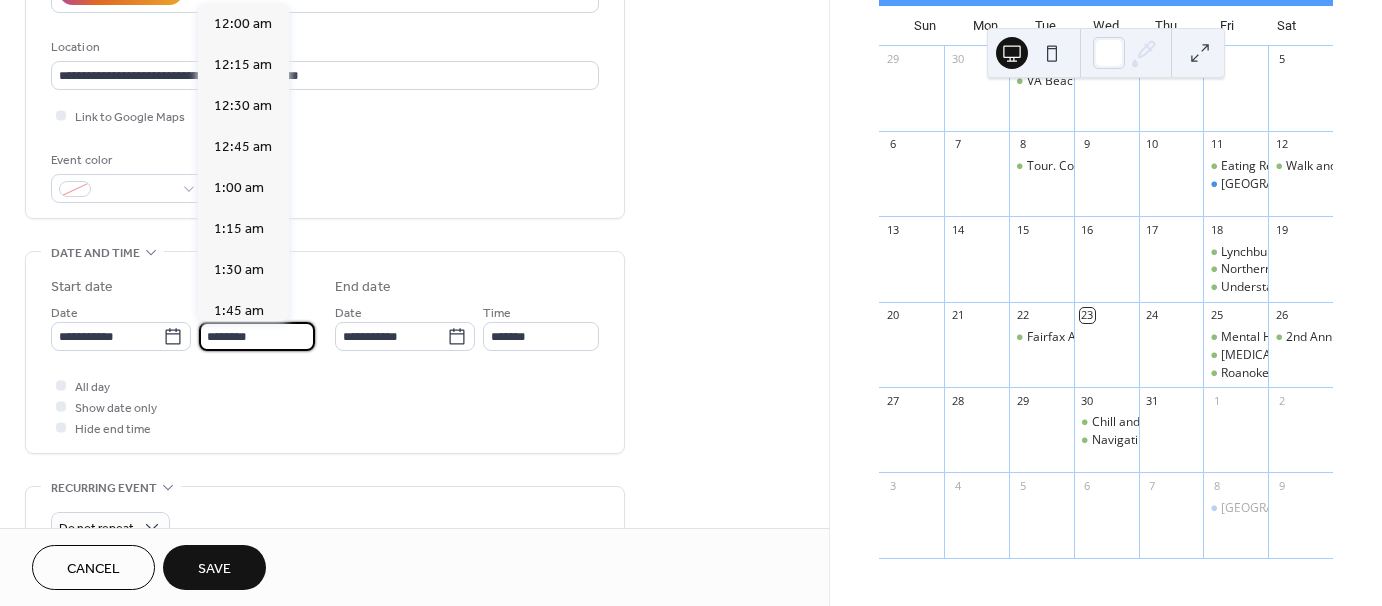 click on "********" at bounding box center [257, 336] 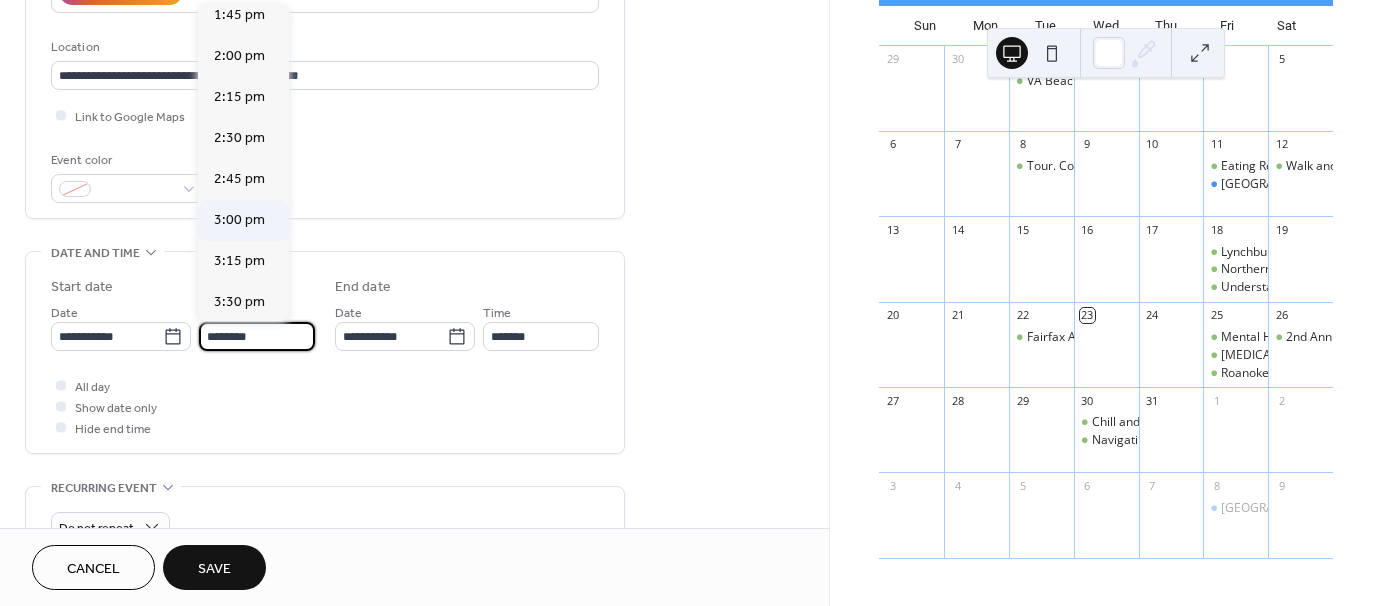 scroll, scrollTop: 2268, scrollLeft: 0, axis: vertical 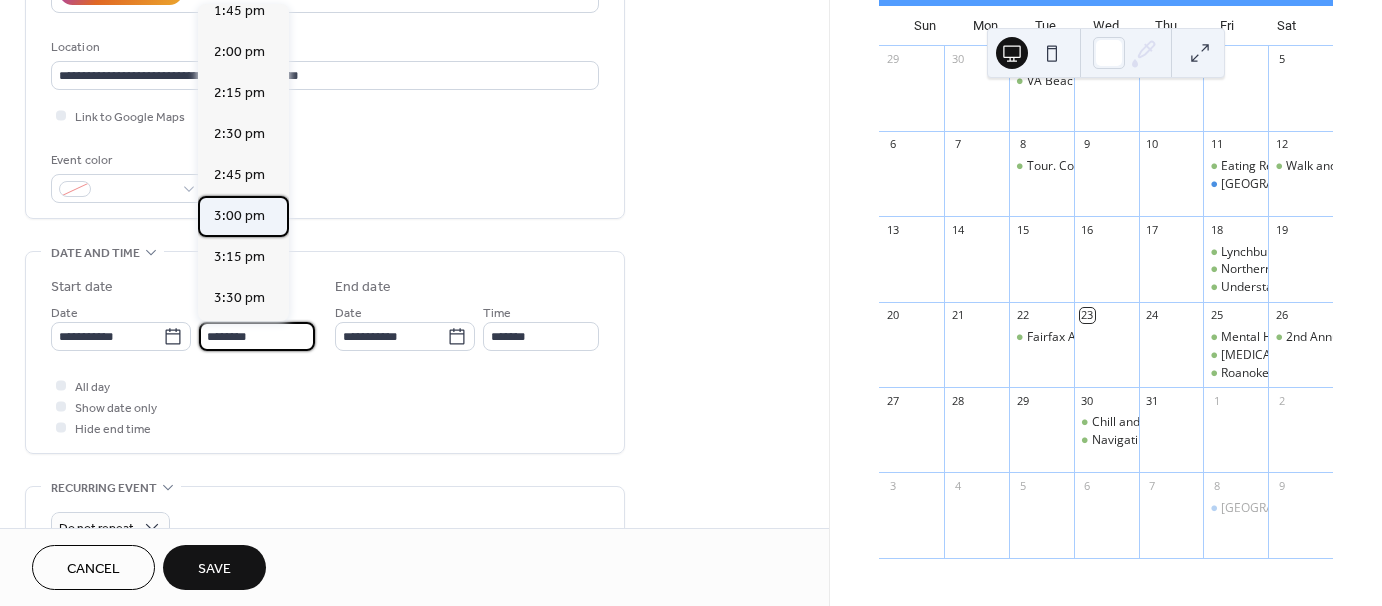click on "3:00 pm" at bounding box center [239, 216] 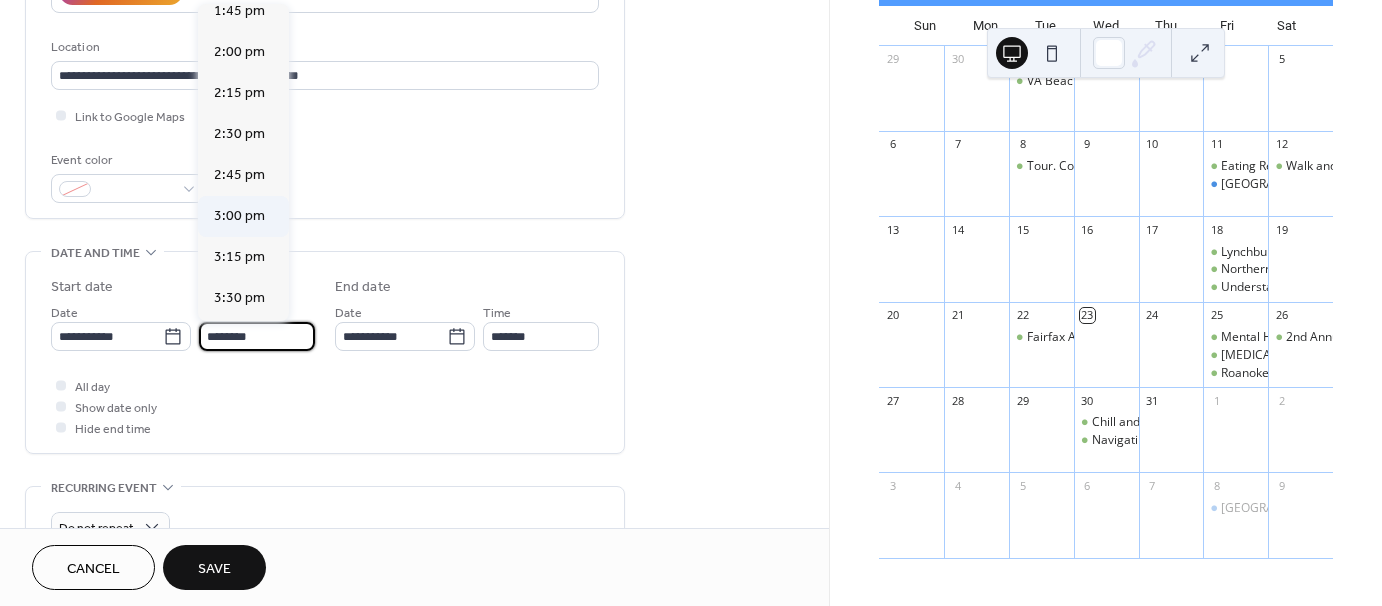 type on "*******" 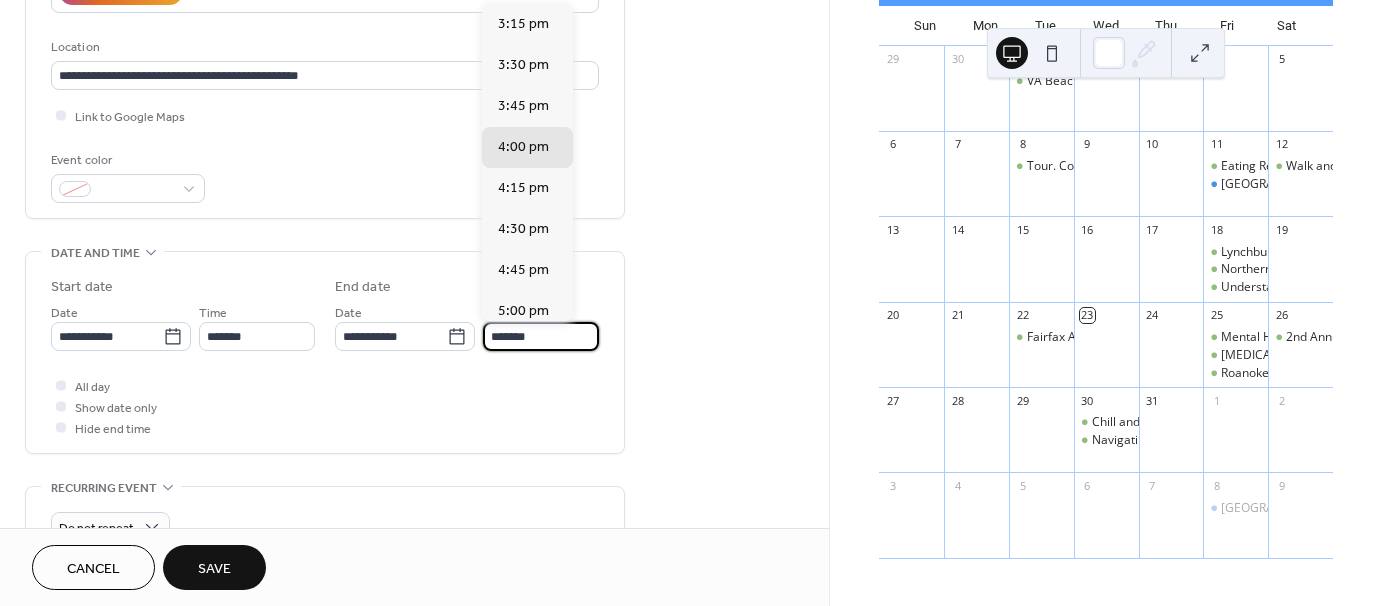 click on "*******" at bounding box center (541, 336) 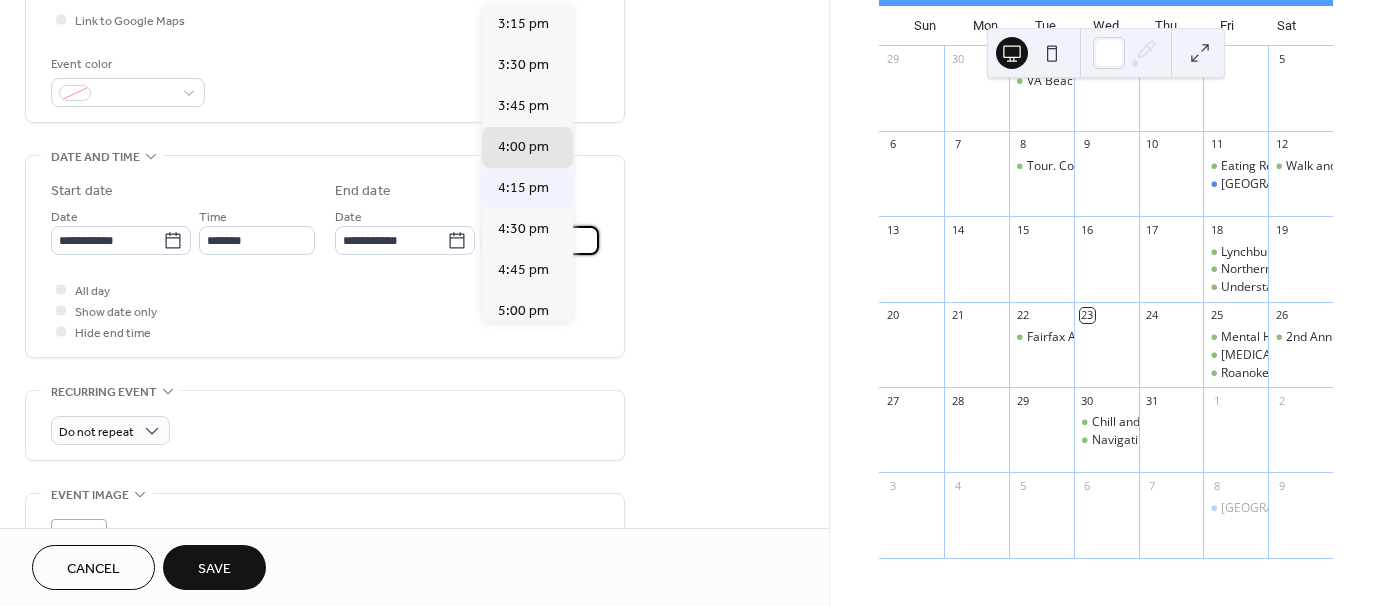 scroll, scrollTop: 500, scrollLeft: 0, axis: vertical 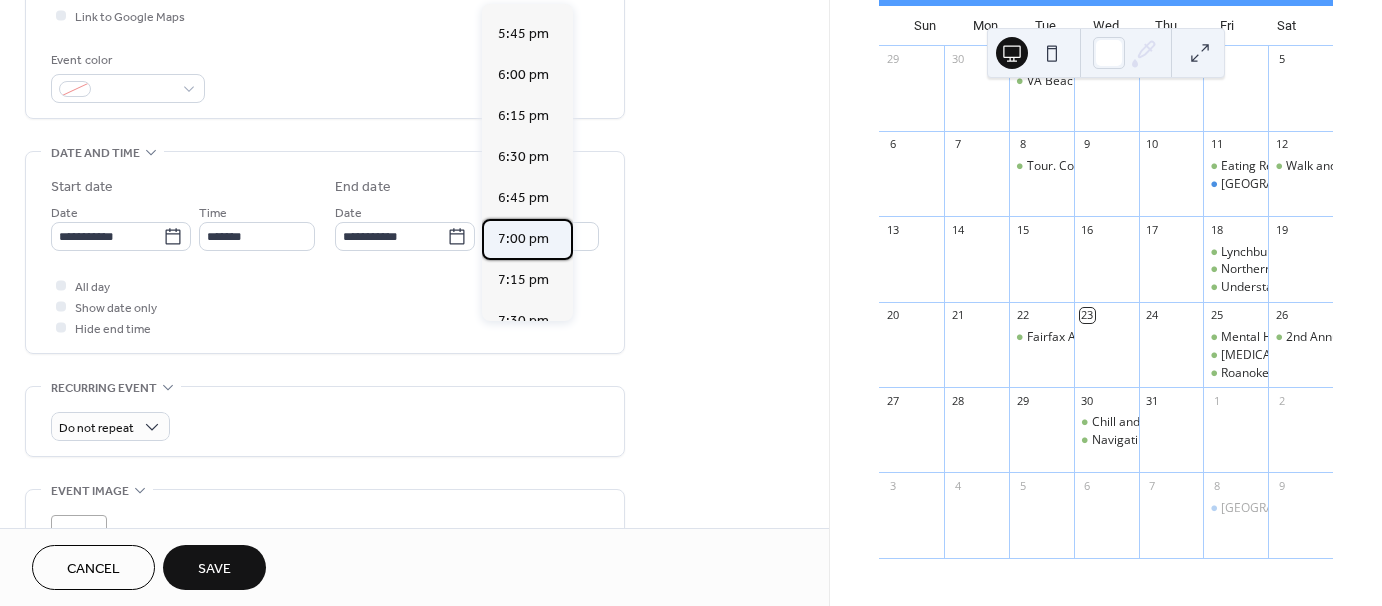 click on "7:00 pm" at bounding box center (523, 239) 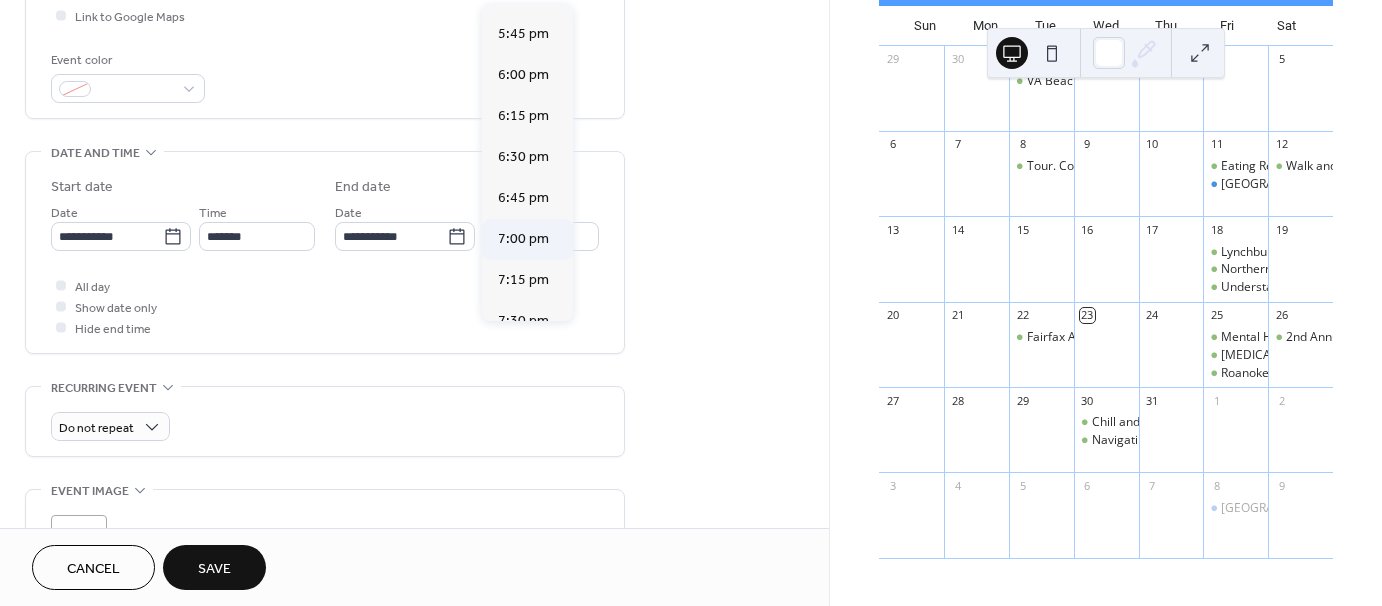 type on "*******" 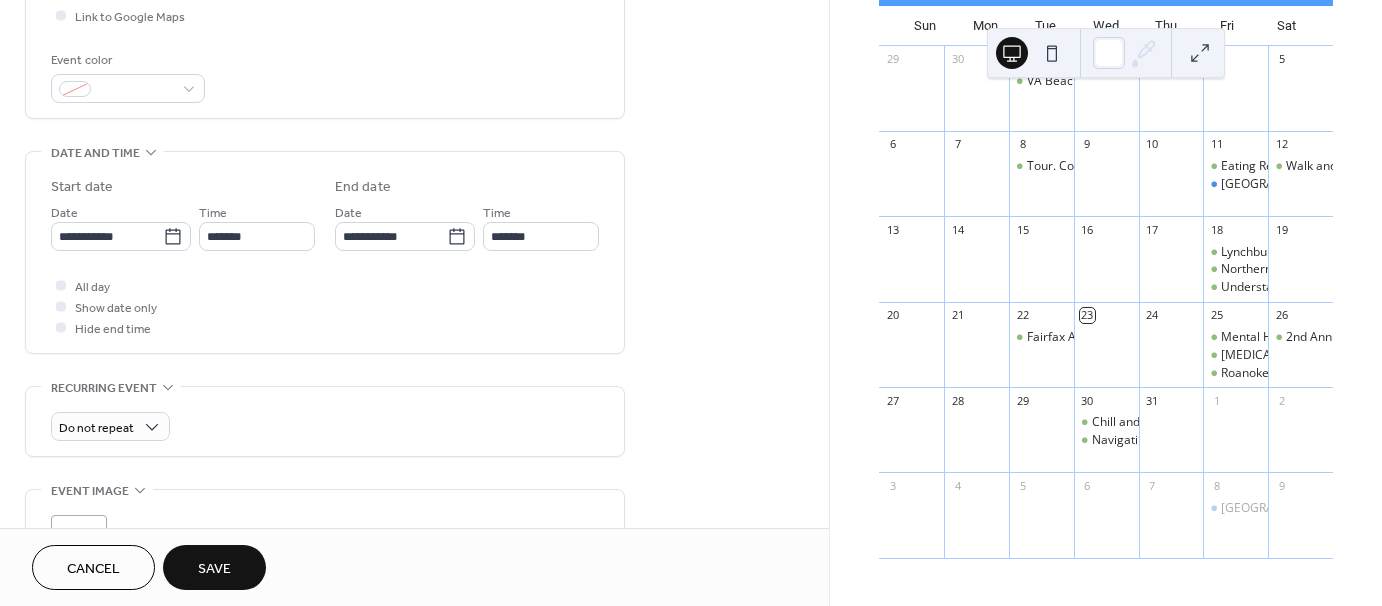 click on "All day Show date only Hide end time" at bounding box center [325, 306] 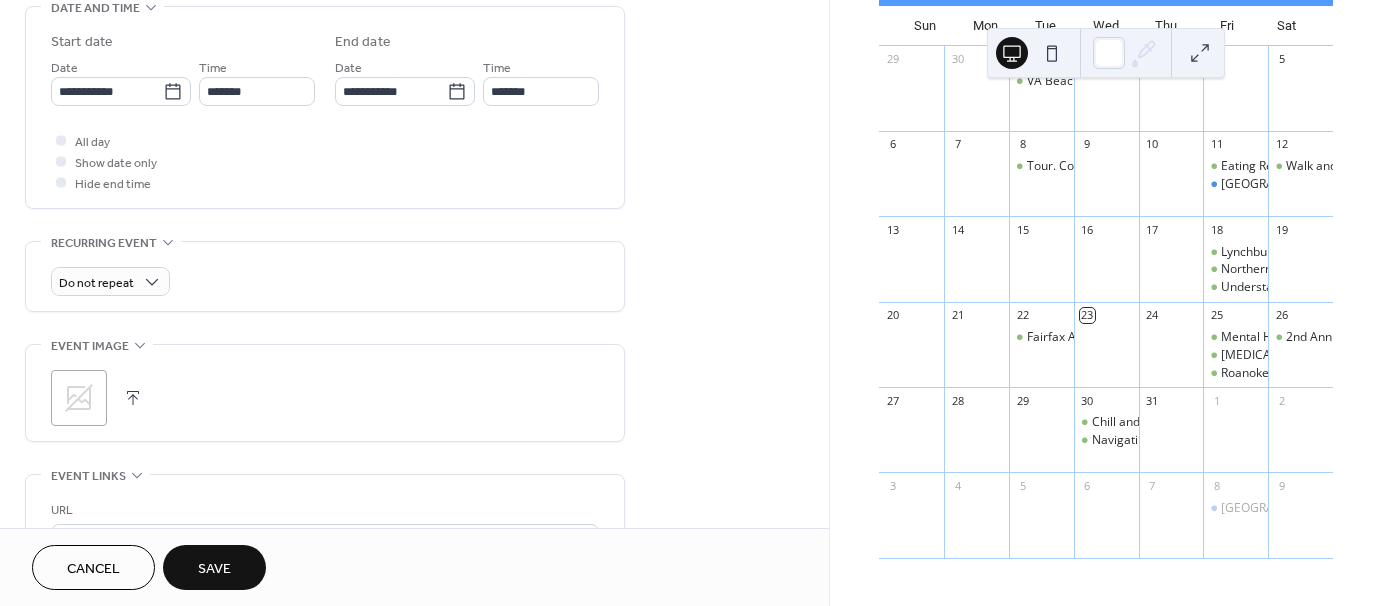 scroll, scrollTop: 800, scrollLeft: 0, axis: vertical 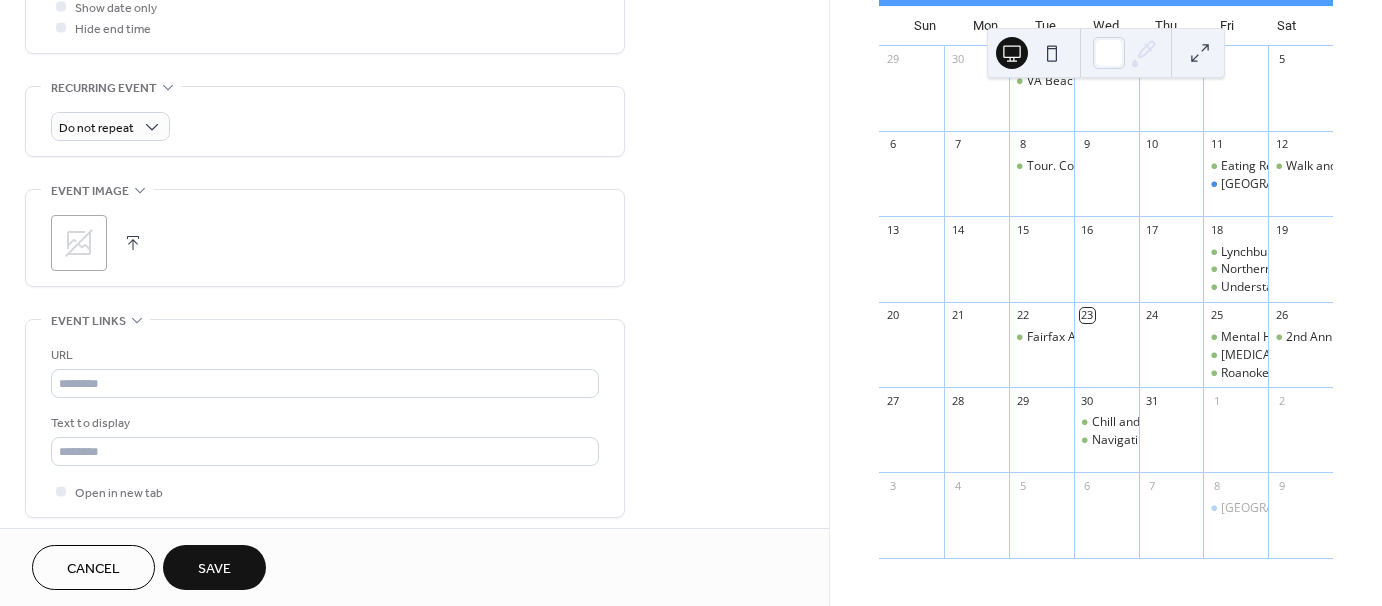 click 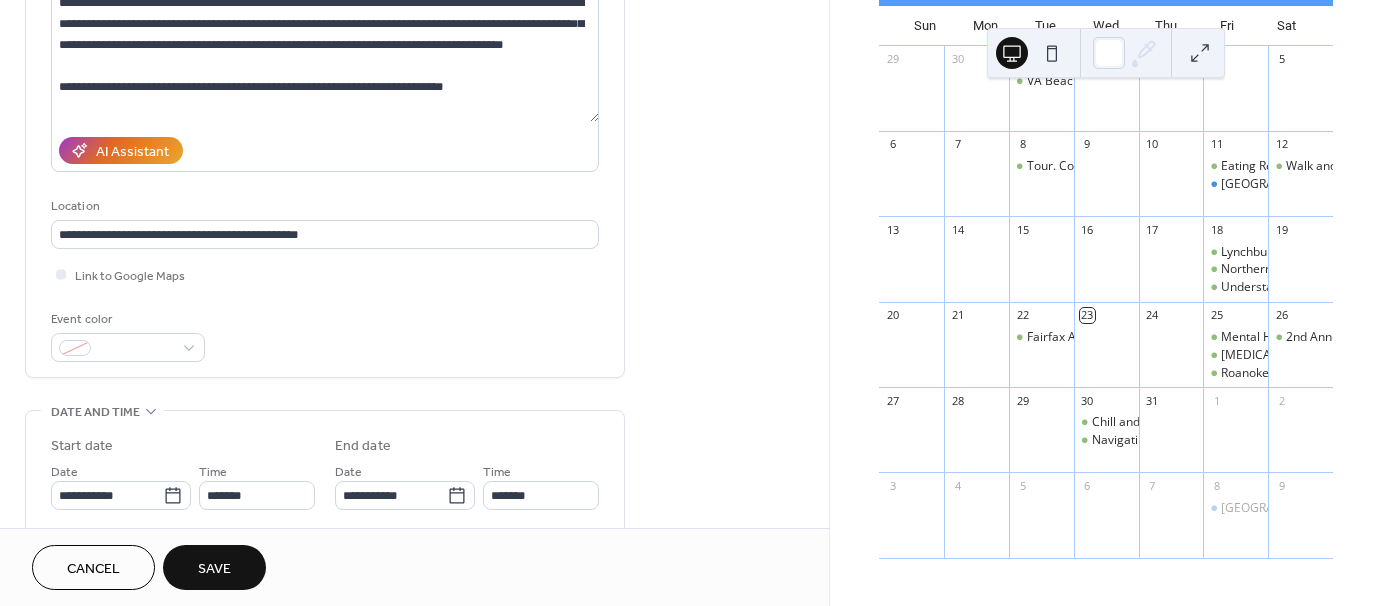 scroll, scrollTop: 300, scrollLeft: 0, axis: vertical 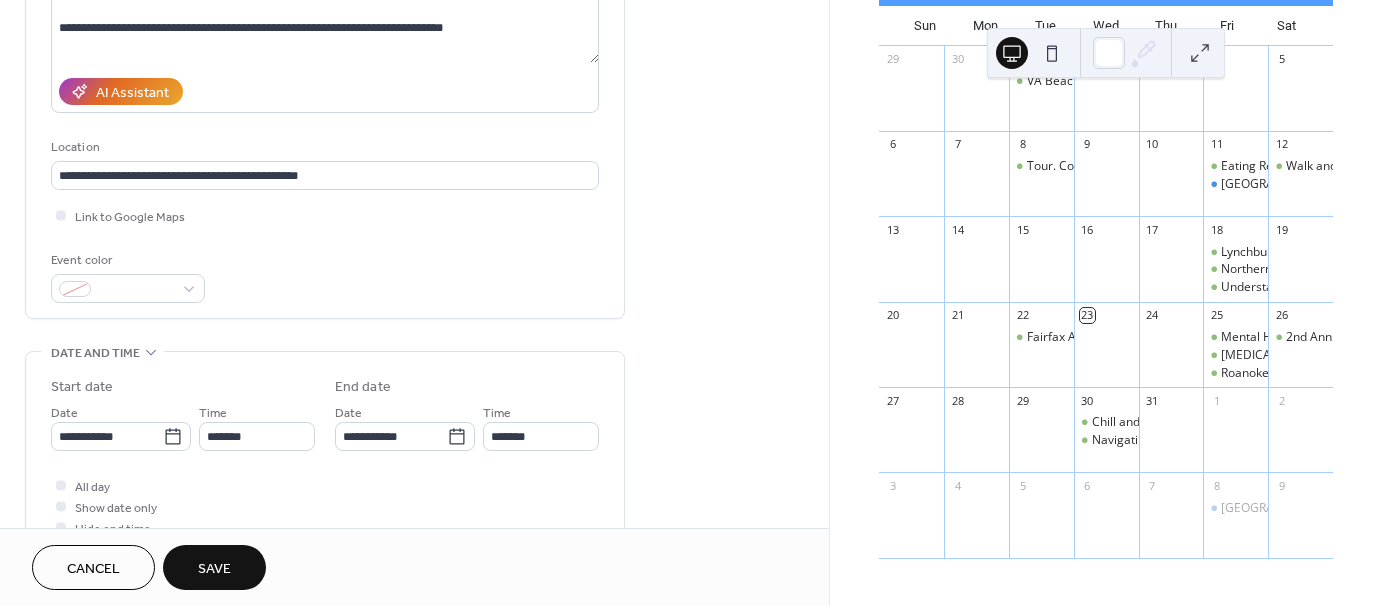 click on "Save" at bounding box center (214, 569) 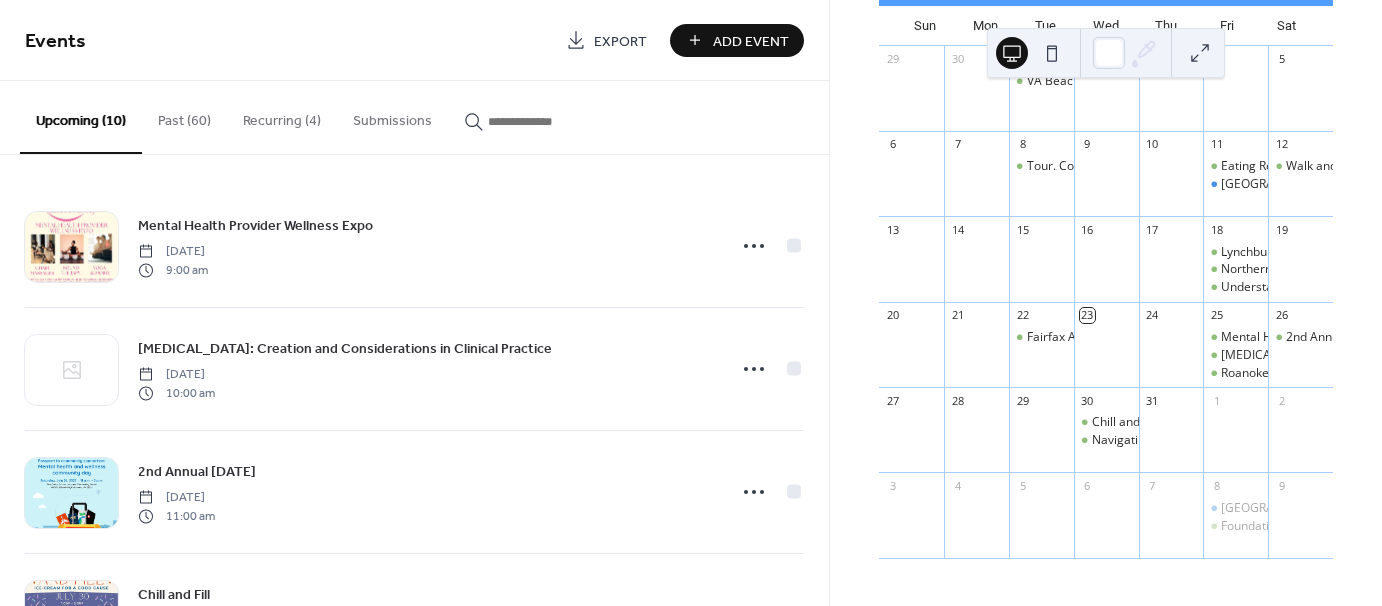 click on "Add Event" at bounding box center (751, 41) 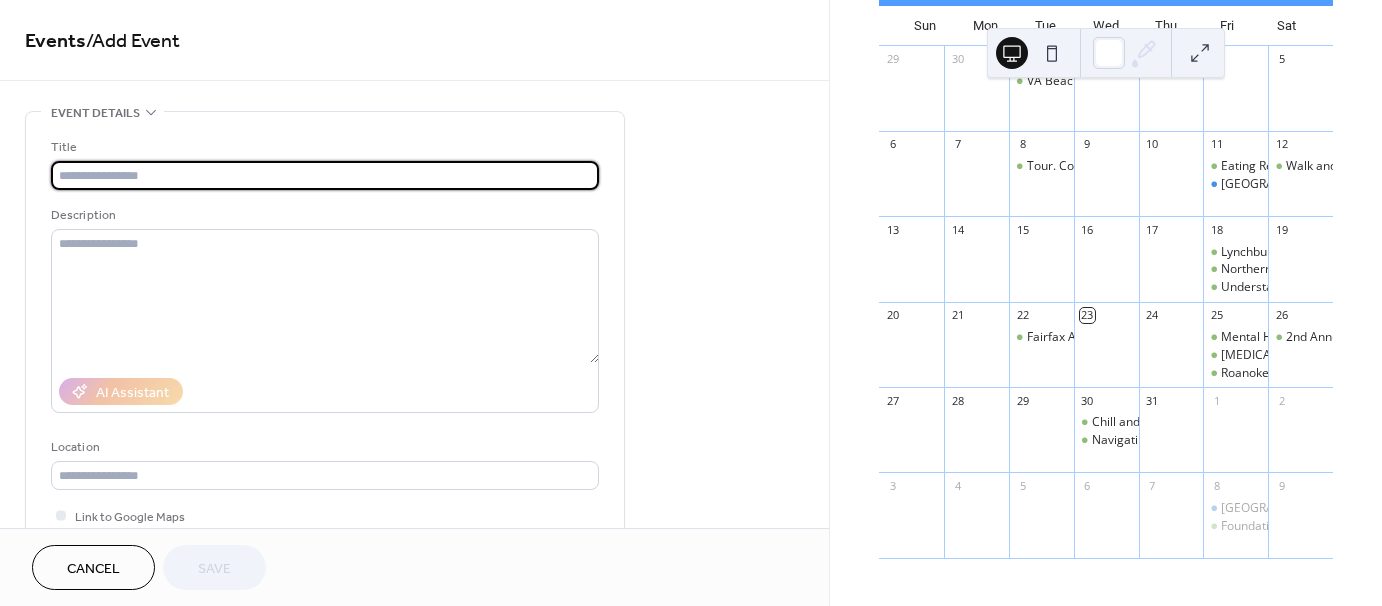click at bounding box center [325, 175] 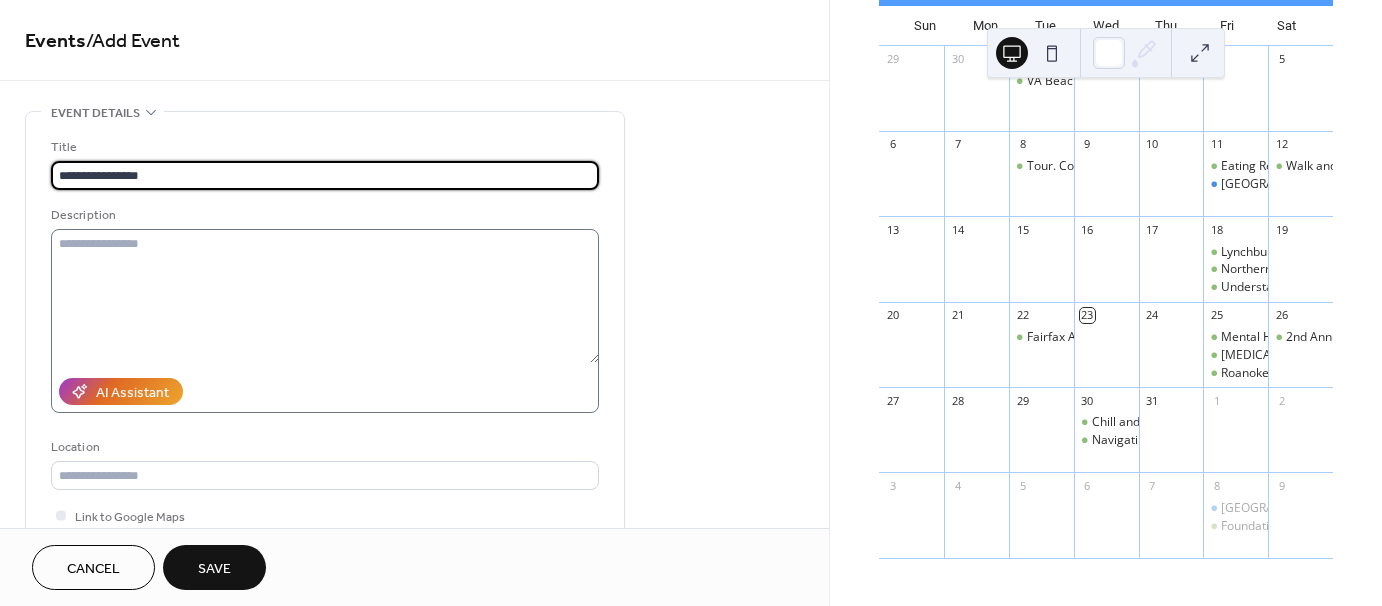 type on "**********" 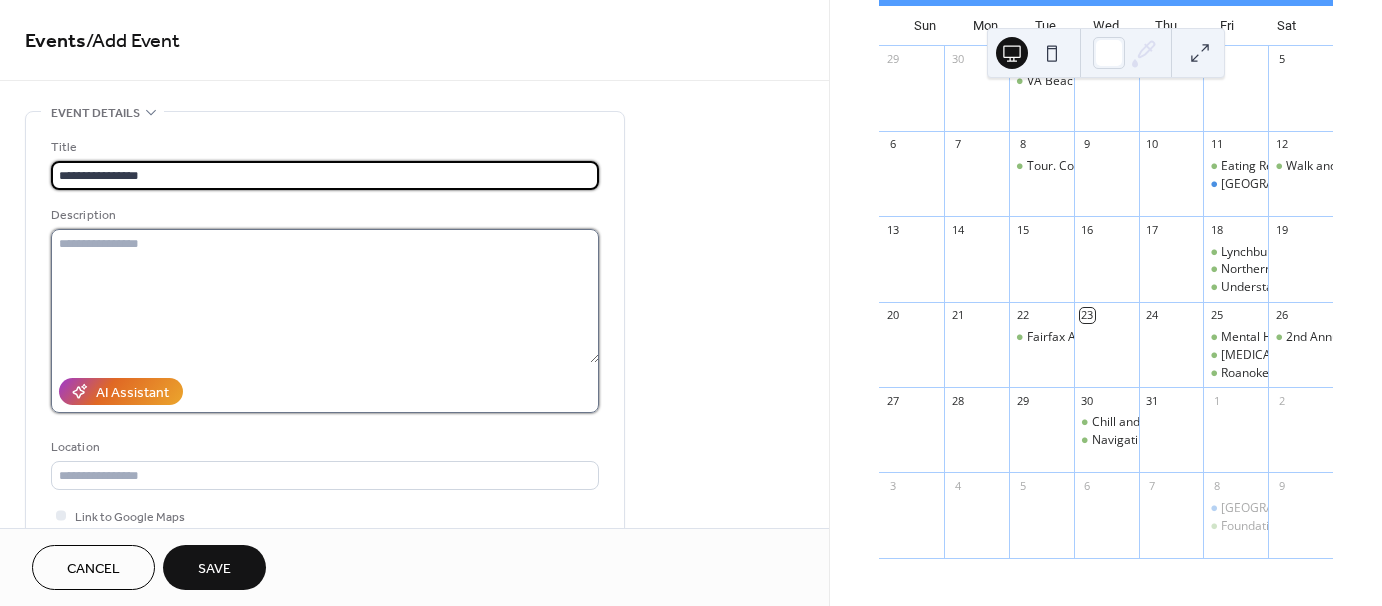 click at bounding box center [325, 296] 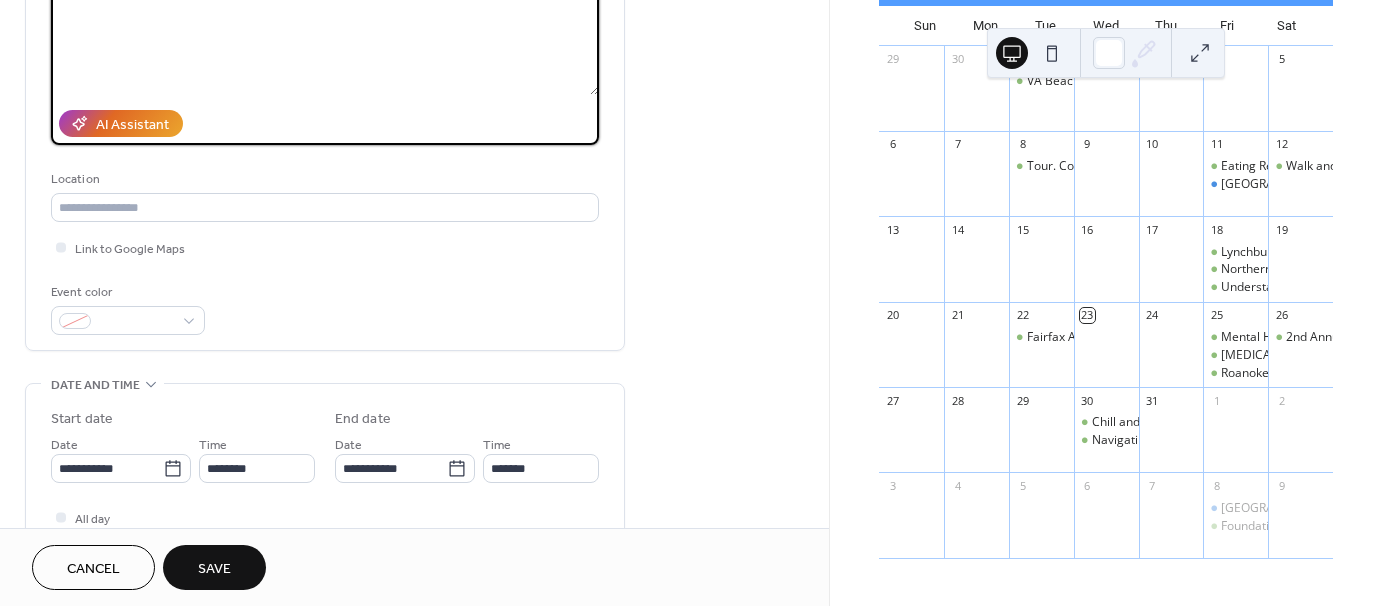 scroll, scrollTop: 300, scrollLeft: 0, axis: vertical 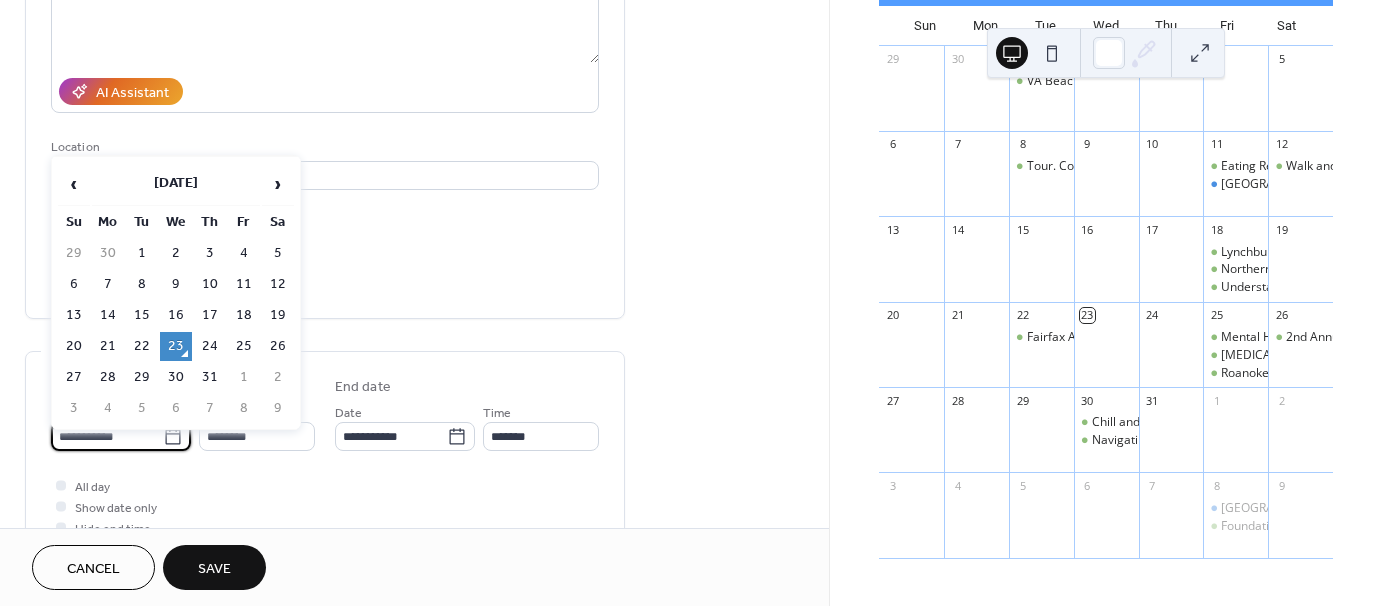 click on "**********" at bounding box center [107, 436] 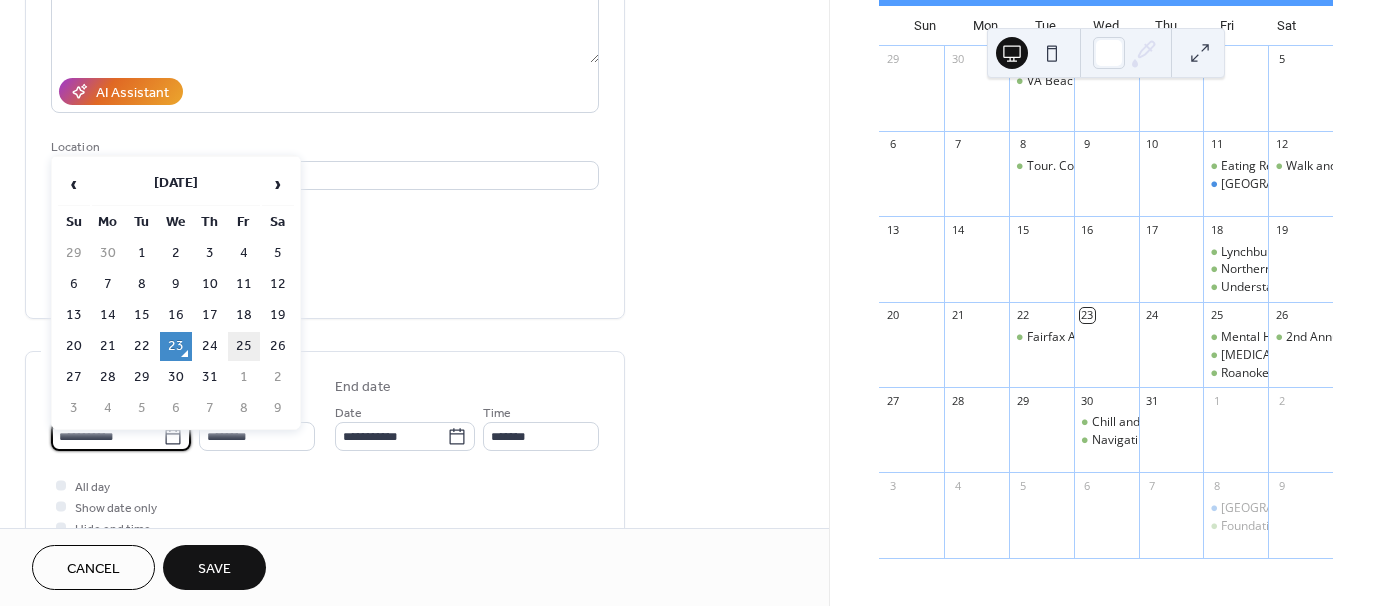 click on "25" at bounding box center (244, 346) 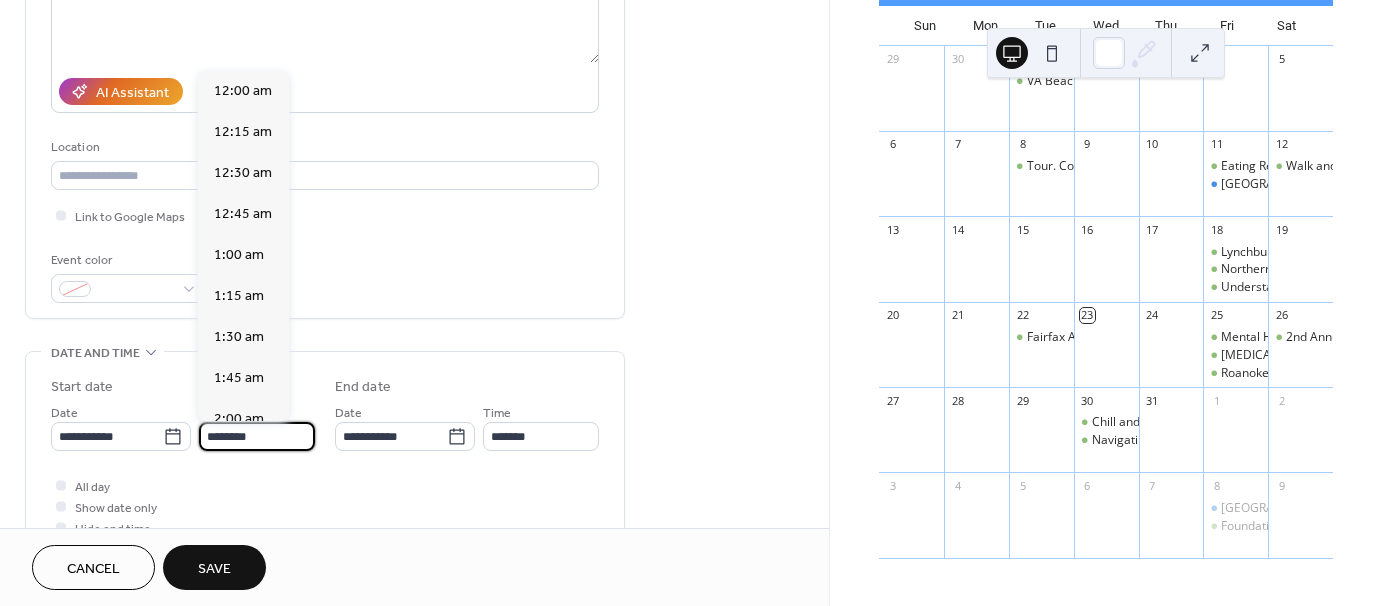click on "********" at bounding box center (257, 436) 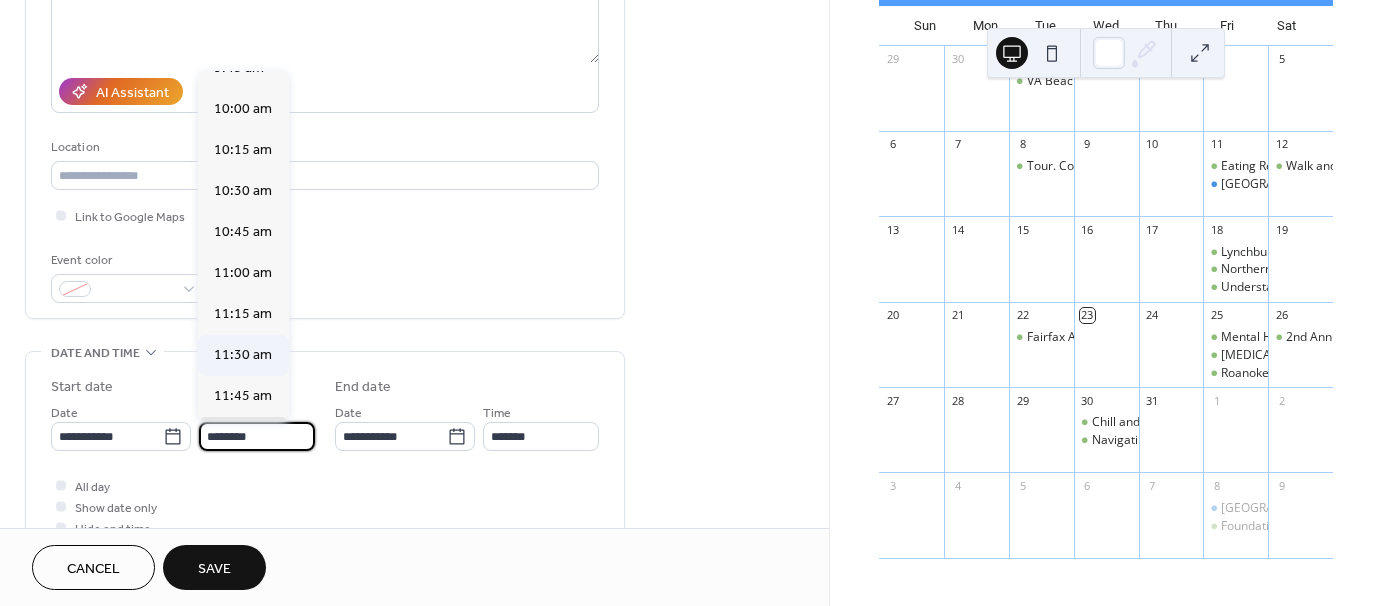 scroll, scrollTop: 1568, scrollLeft: 0, axis: vertical 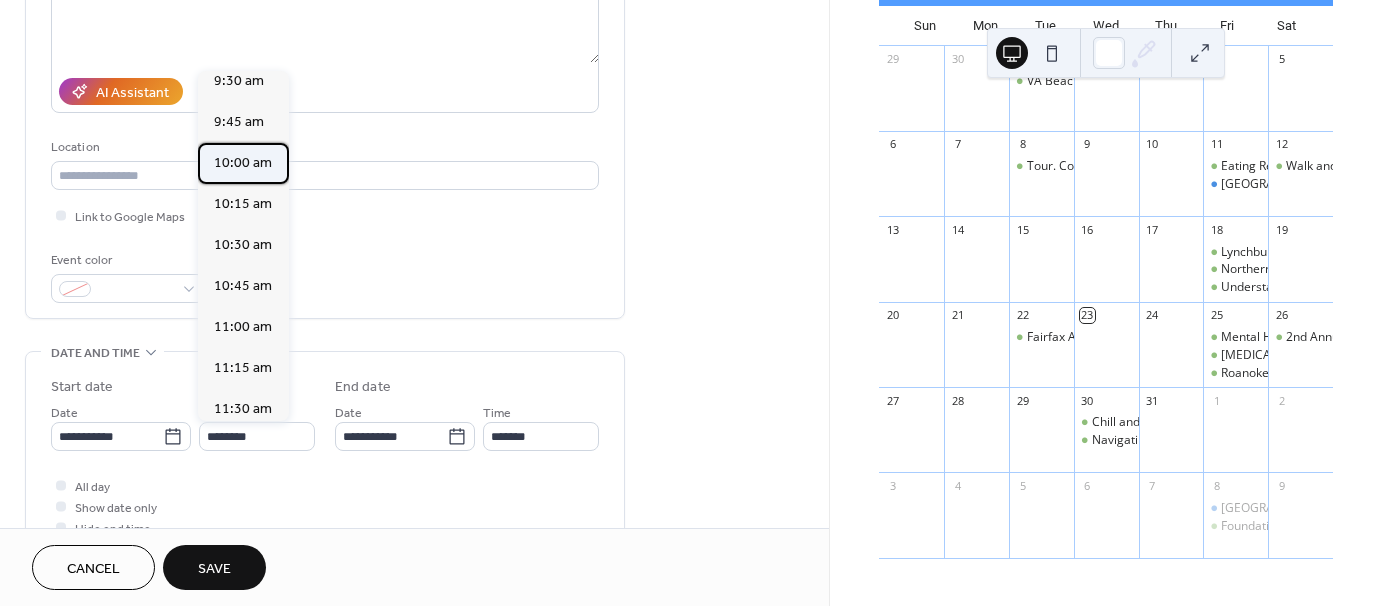 click on "10:00 am" at bounding box center (243, 163) 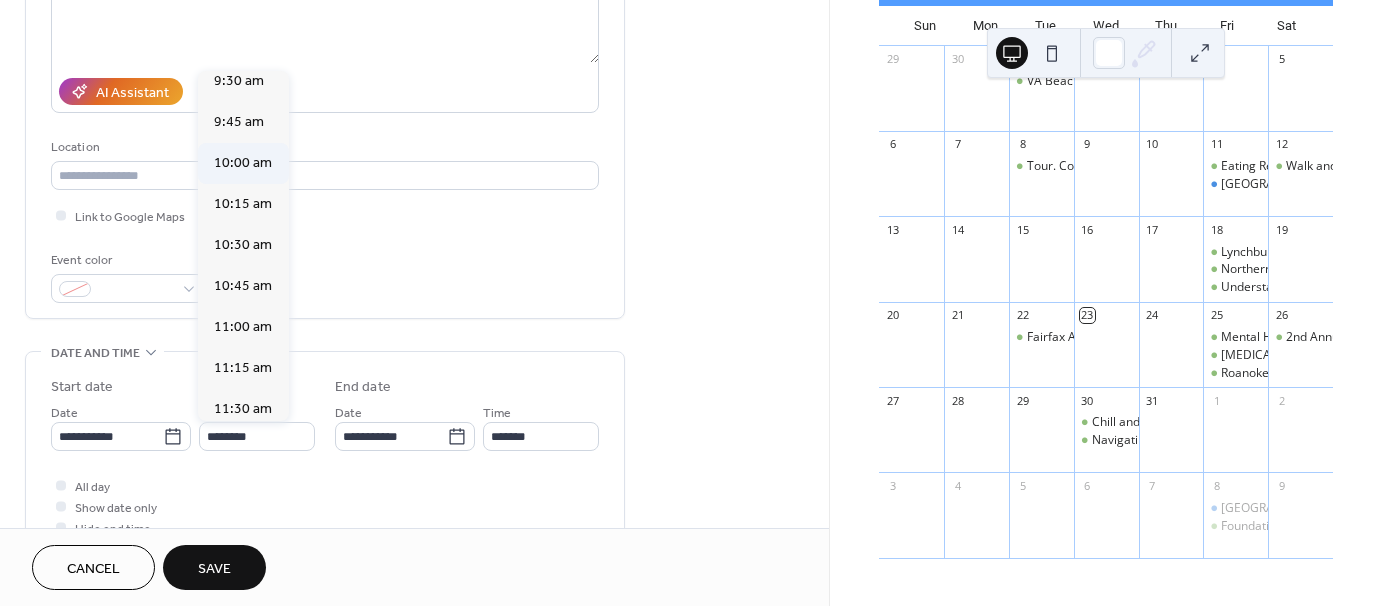 type on "********" 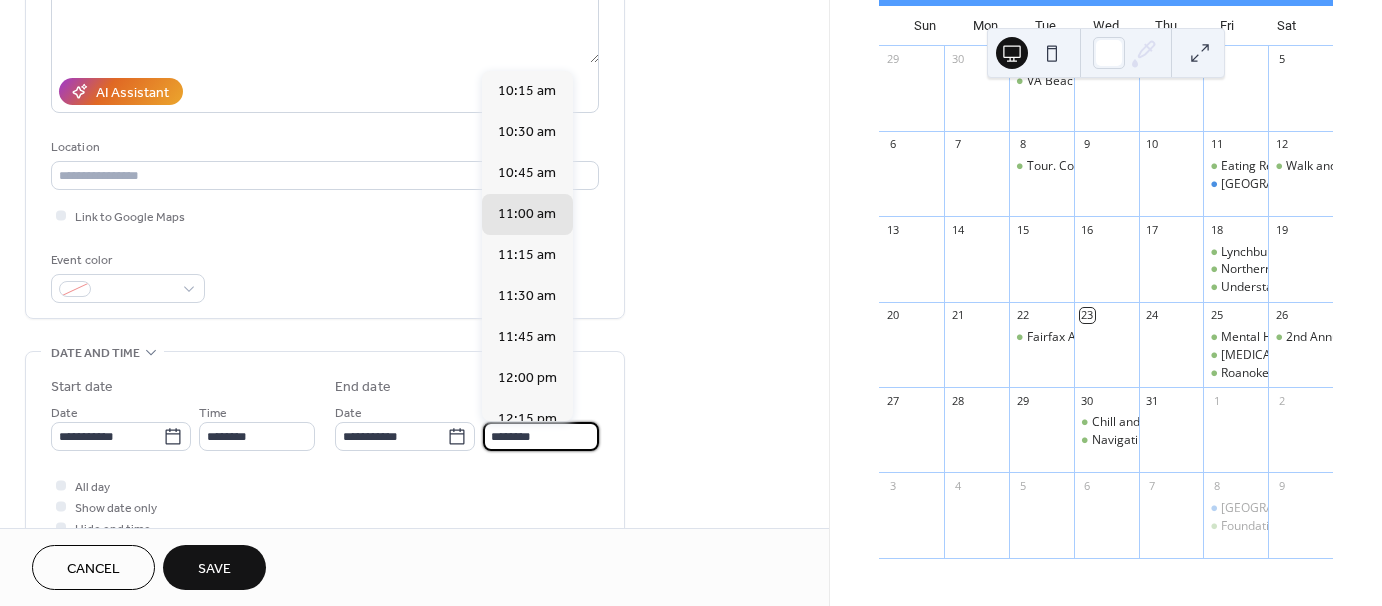 click on "********" at bounding box center [541, 436] 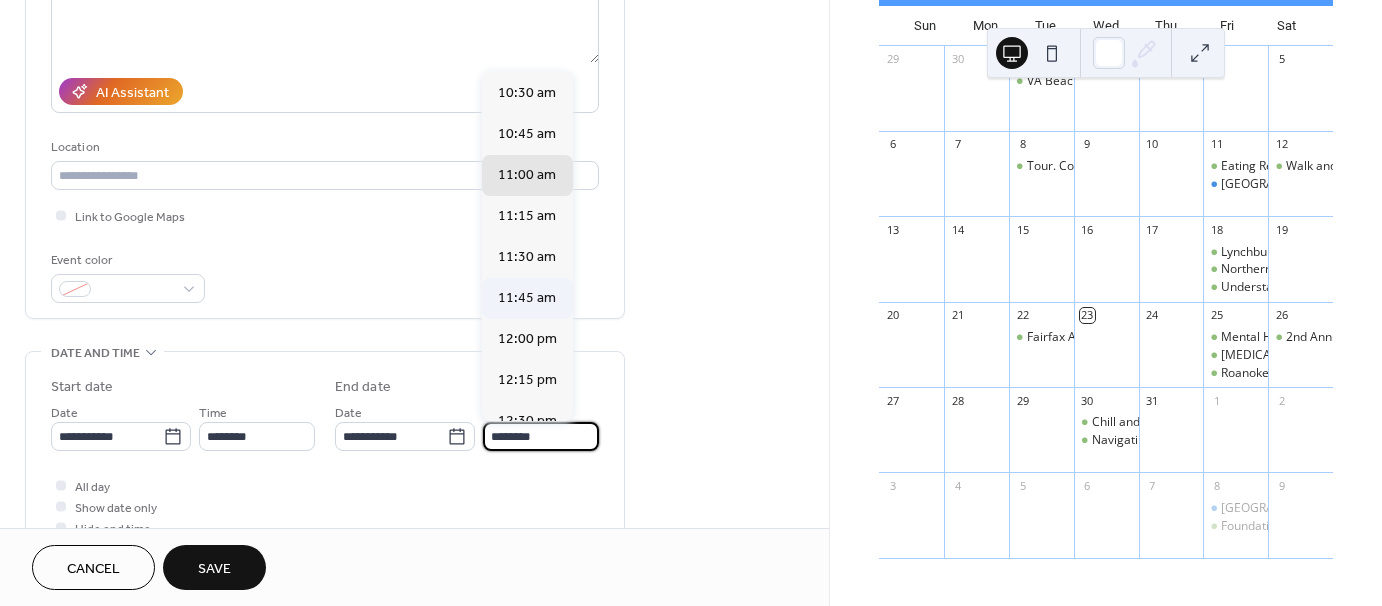 scroll, scrollTop: 100, scrollLeft: 0, axis: vertical 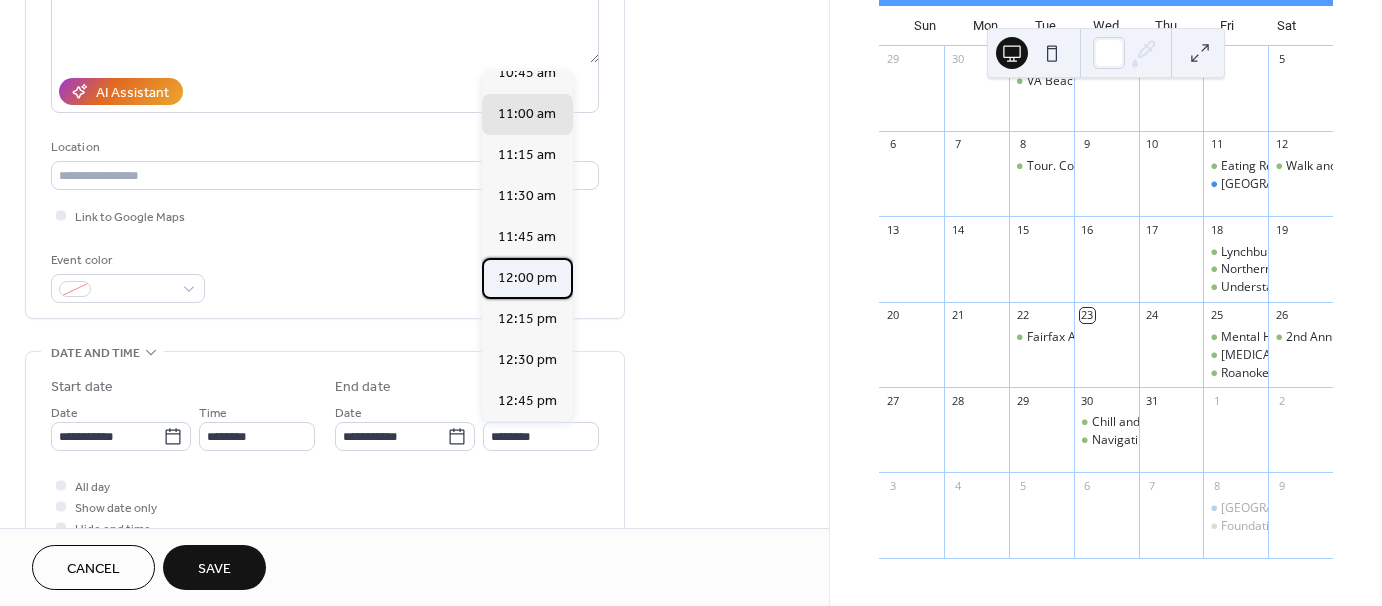 click on "12:00 pm" at bounding box center (527, 278) 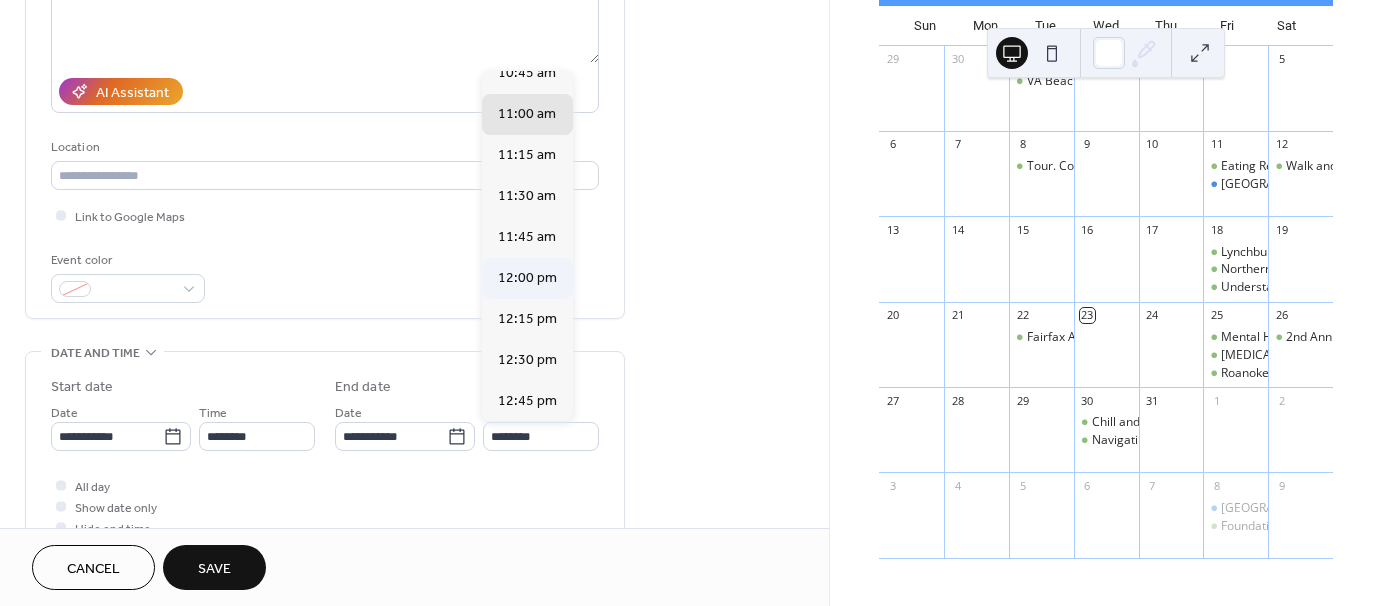 type on "********" 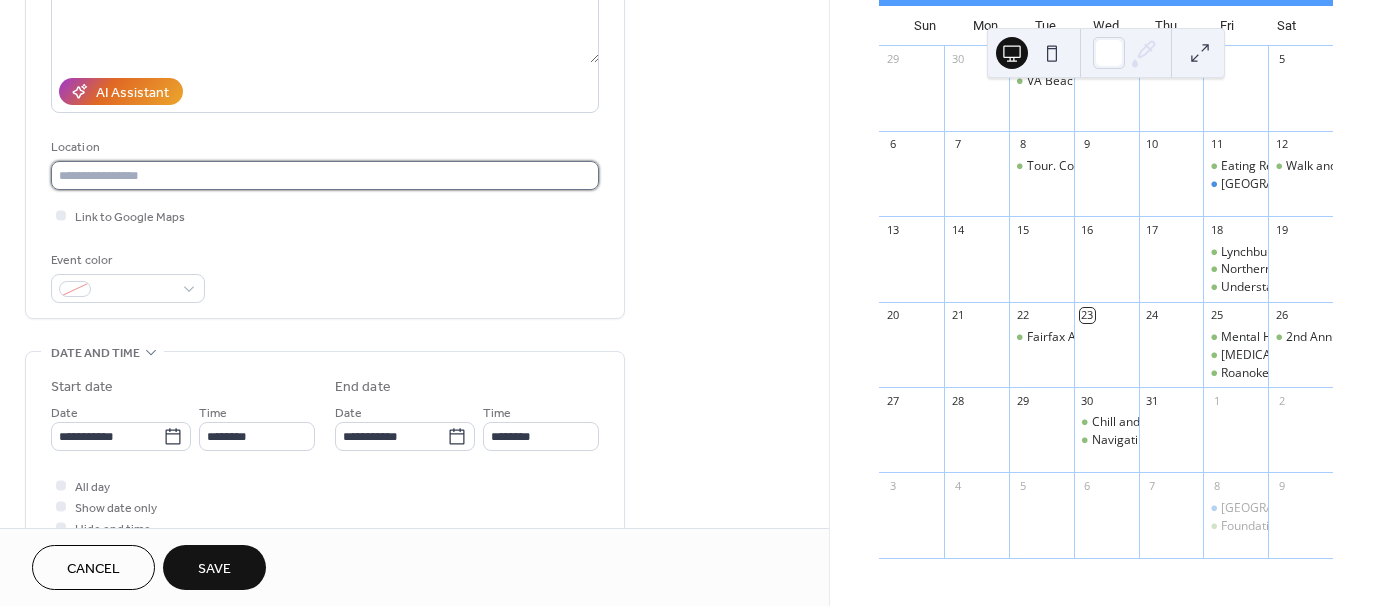 click at bounding box center [325, 175] 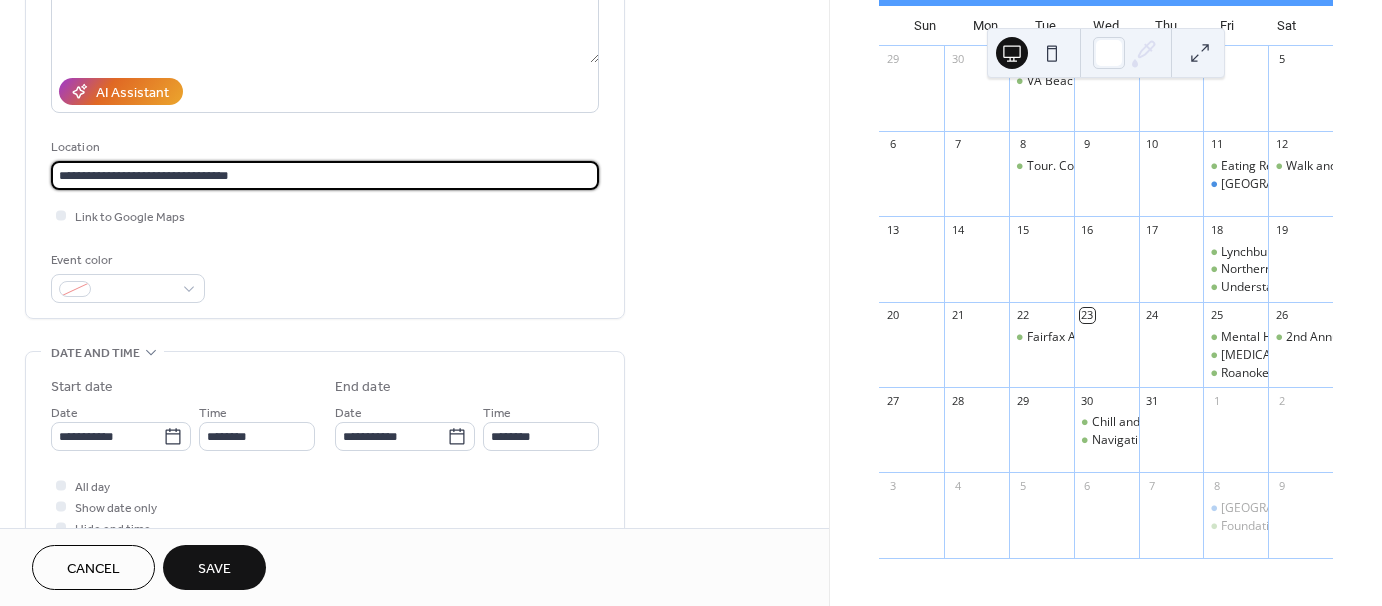 type on "**********" 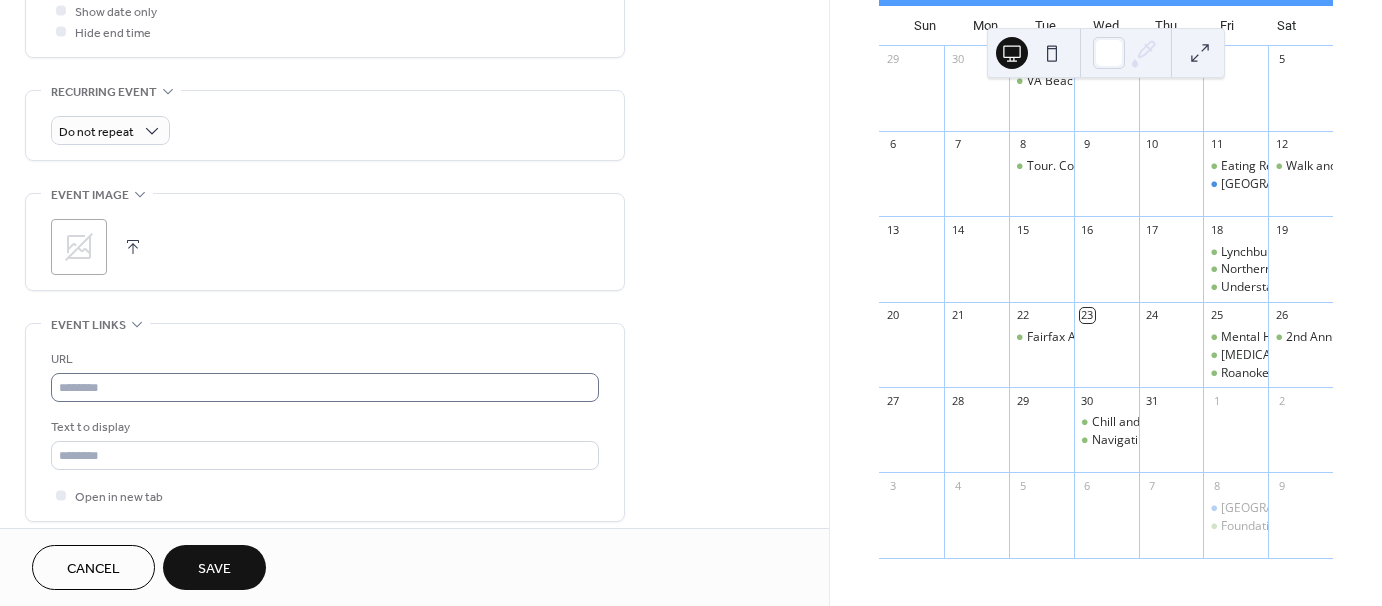 scroll, scrollTop: 900, scrollLeft: 0, axis: vertical 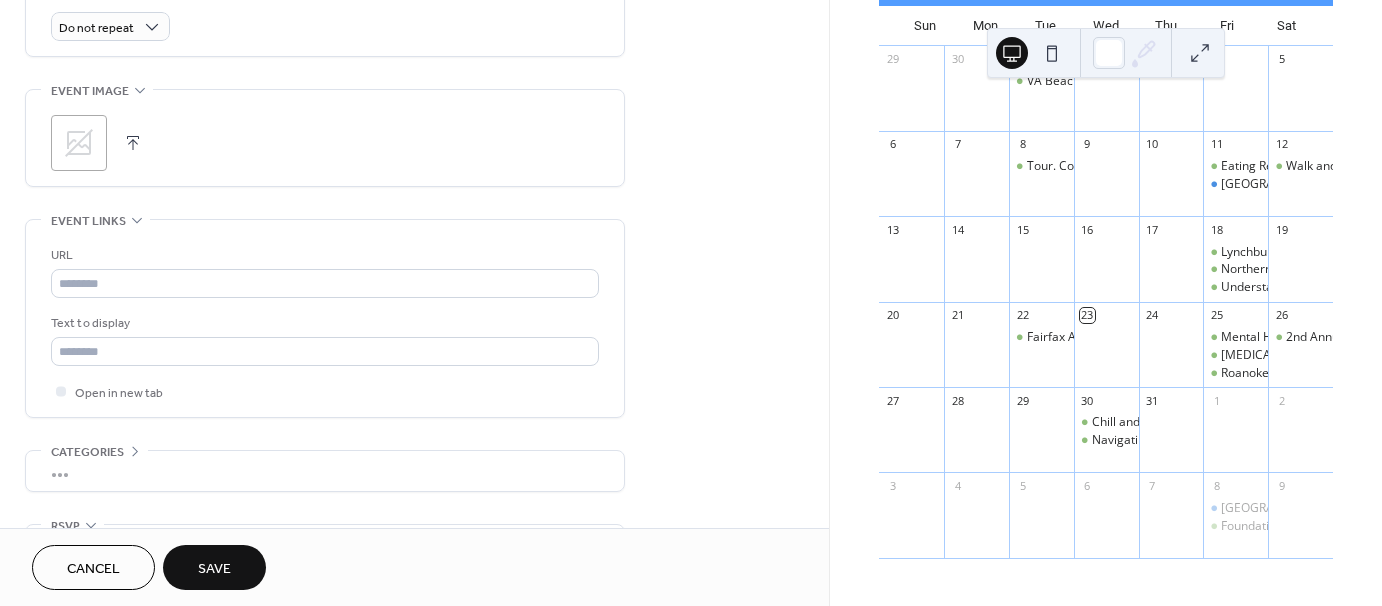click 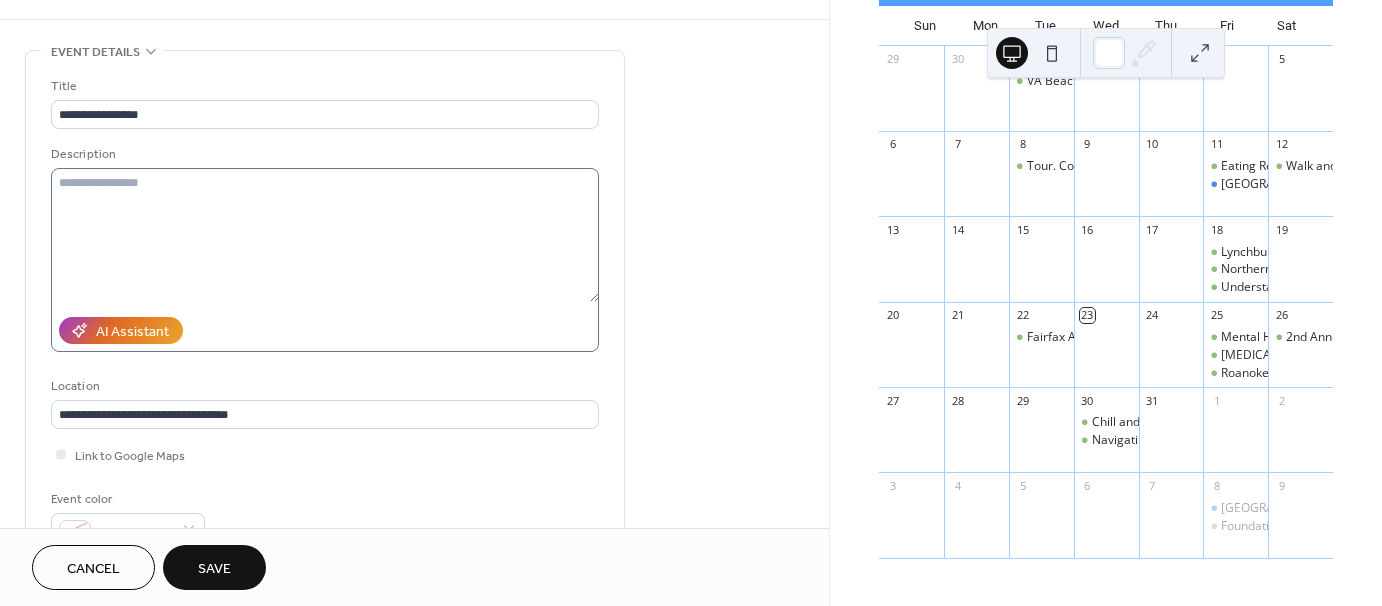 scroll, scrollTop: 0, scrollLeft: 0, axis: both 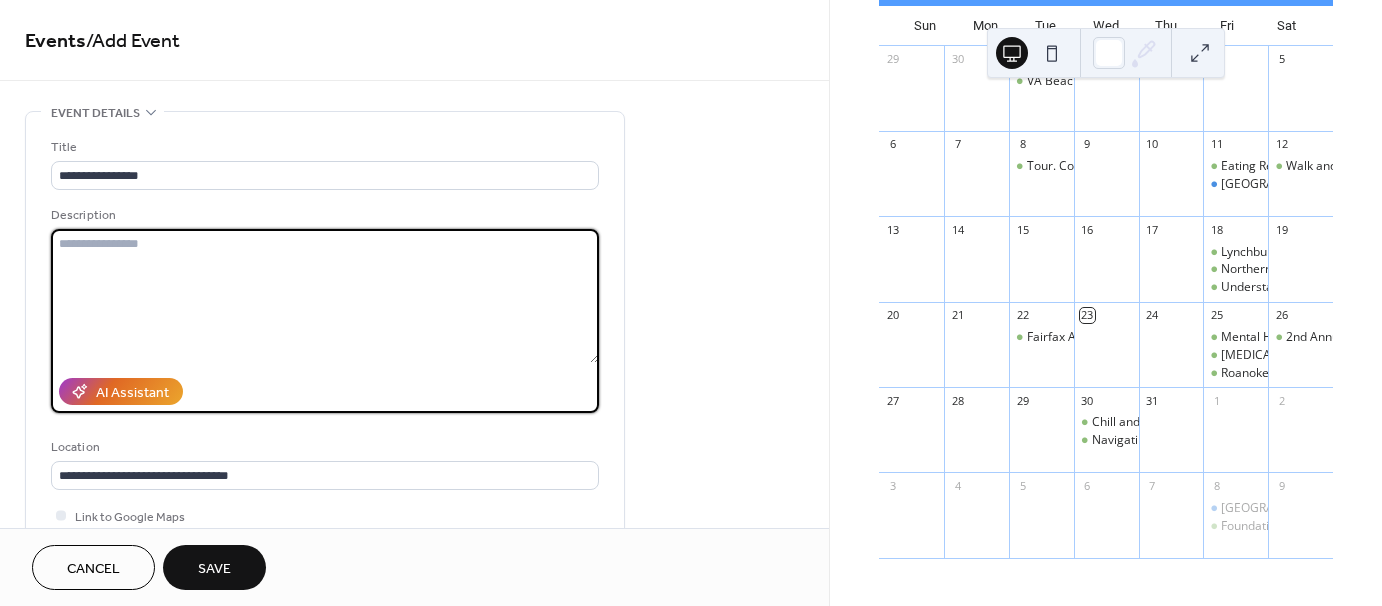 click at bounding box center [325, 296] 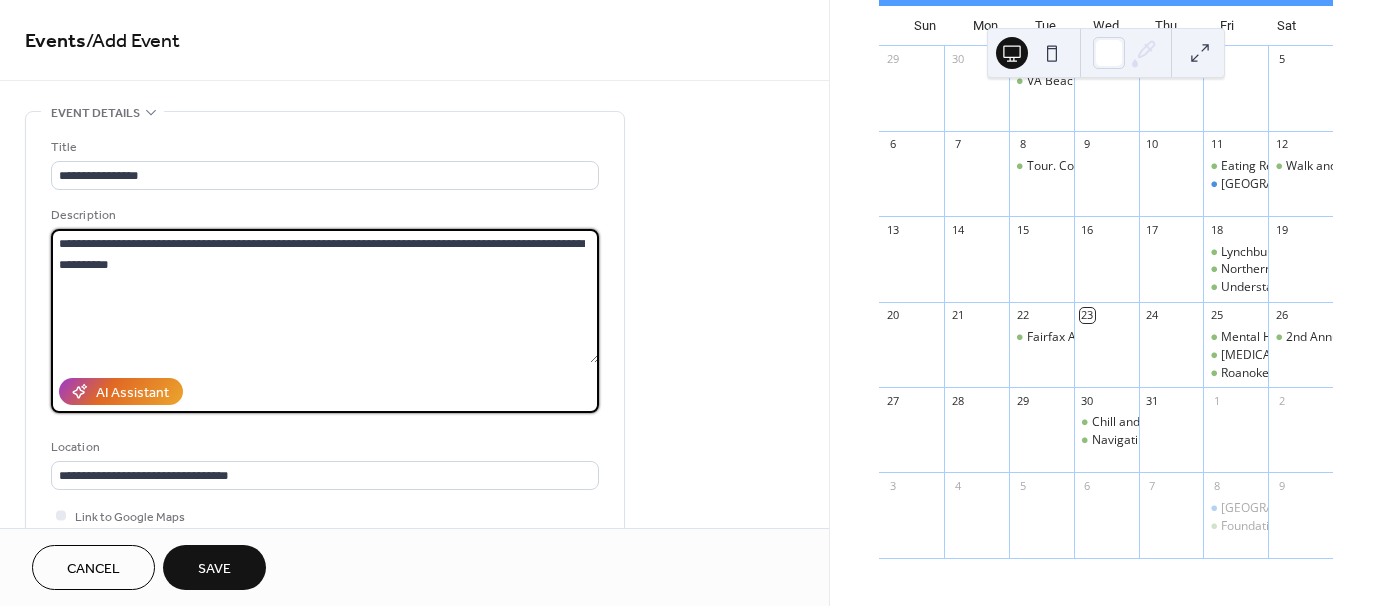 type on "**********" 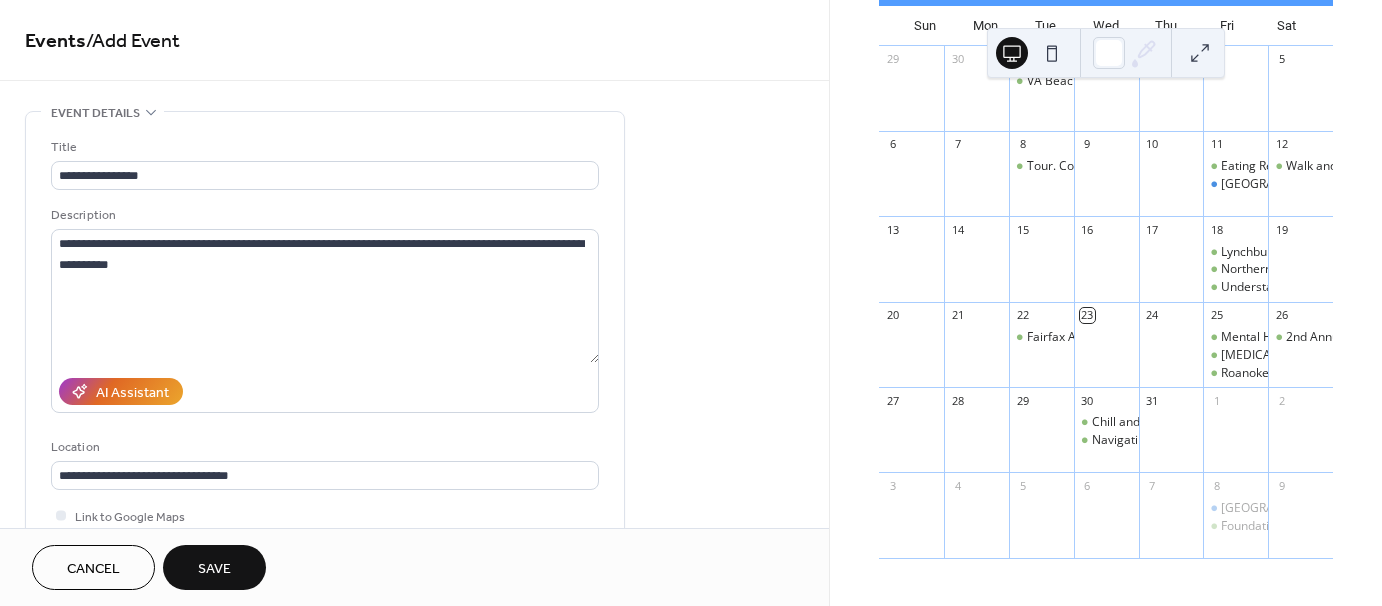 click on "Save" at bounding box center [214, 569] 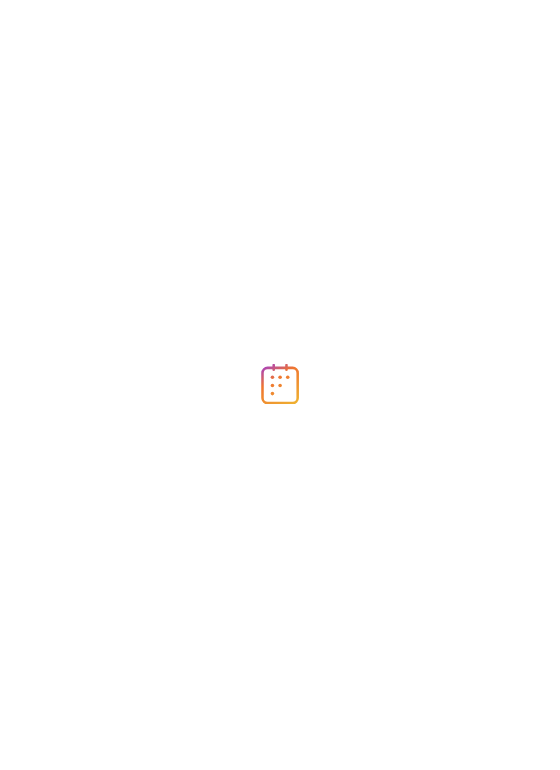 scroll, scrollTop: 0, scrollLeft: 0, axis: both 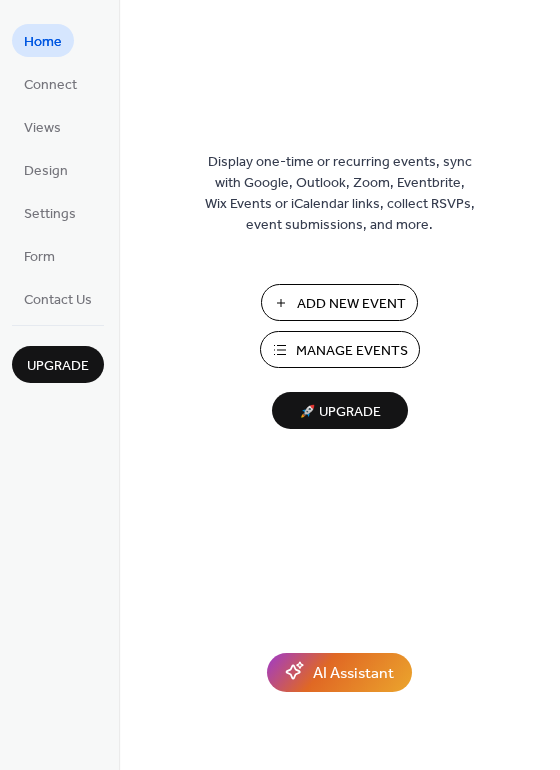 click on "Add New Event" at bounding box center [351, 304] 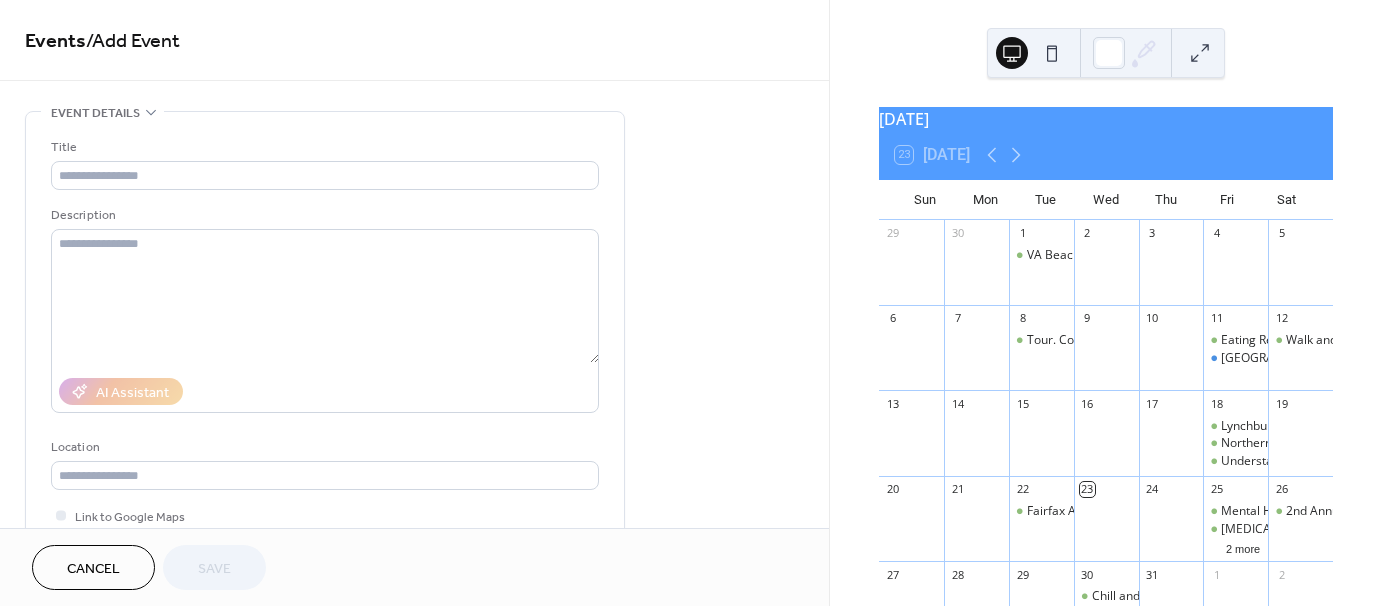 scroll, scrollTop: 0, scrollLeft: 0, axis: both 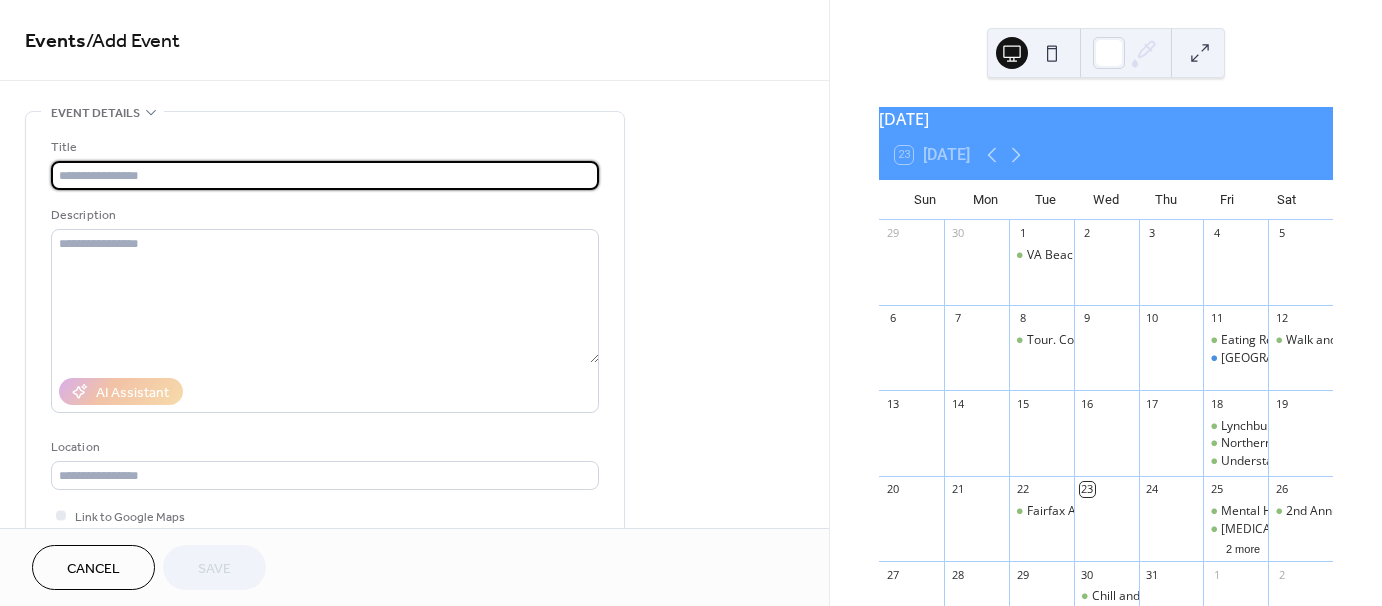 click at bounding box center [325, 175] 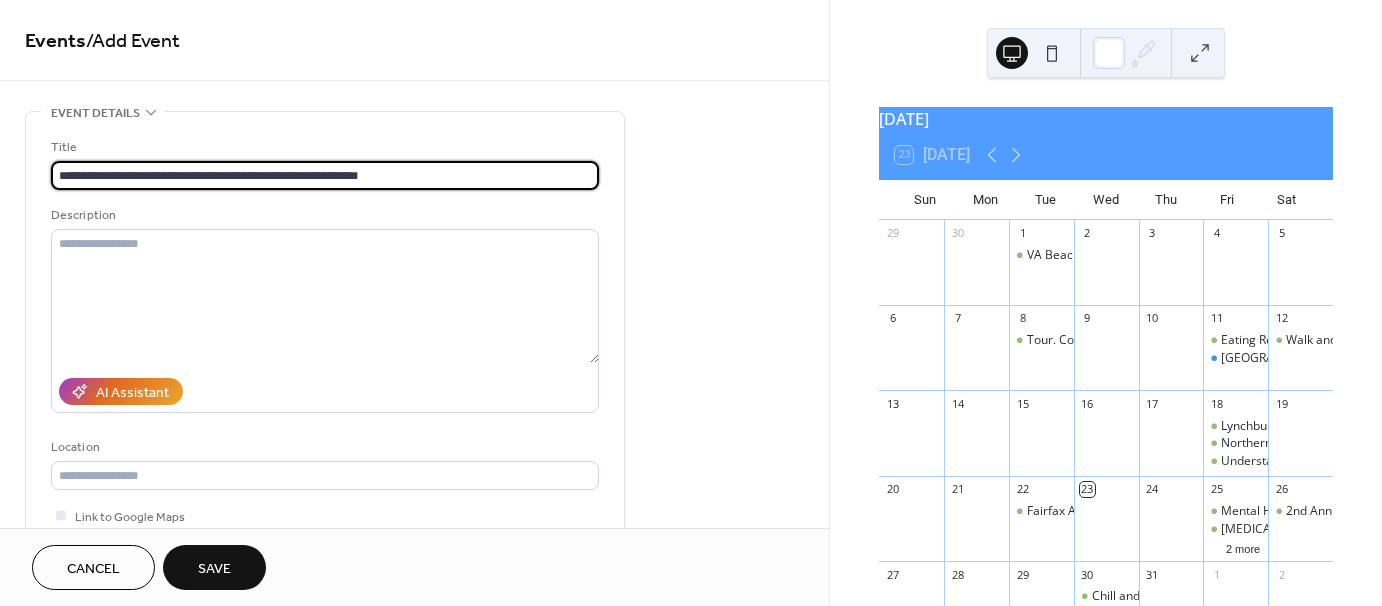 drag, startPoint x: 409, startPoint y: 173, endPoint x: 281, endPoint y: 178, distance: 128.09763 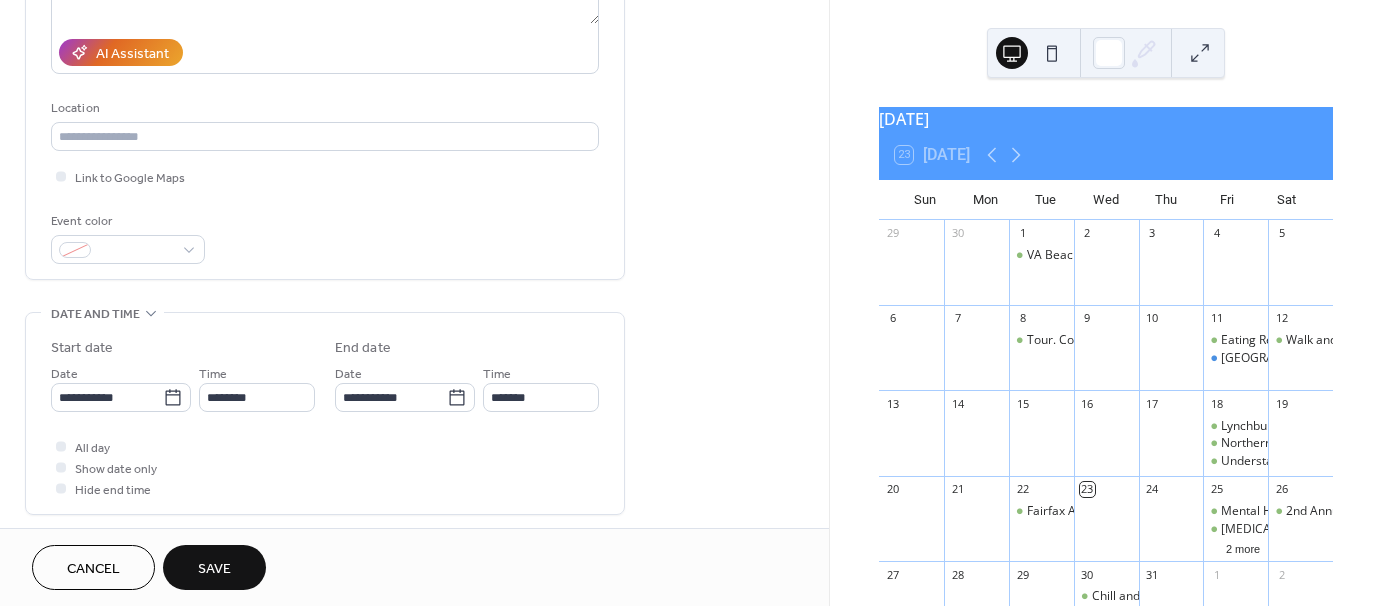 scroll, scrollTop: 400, scrollLeft: 0, axis: vertical 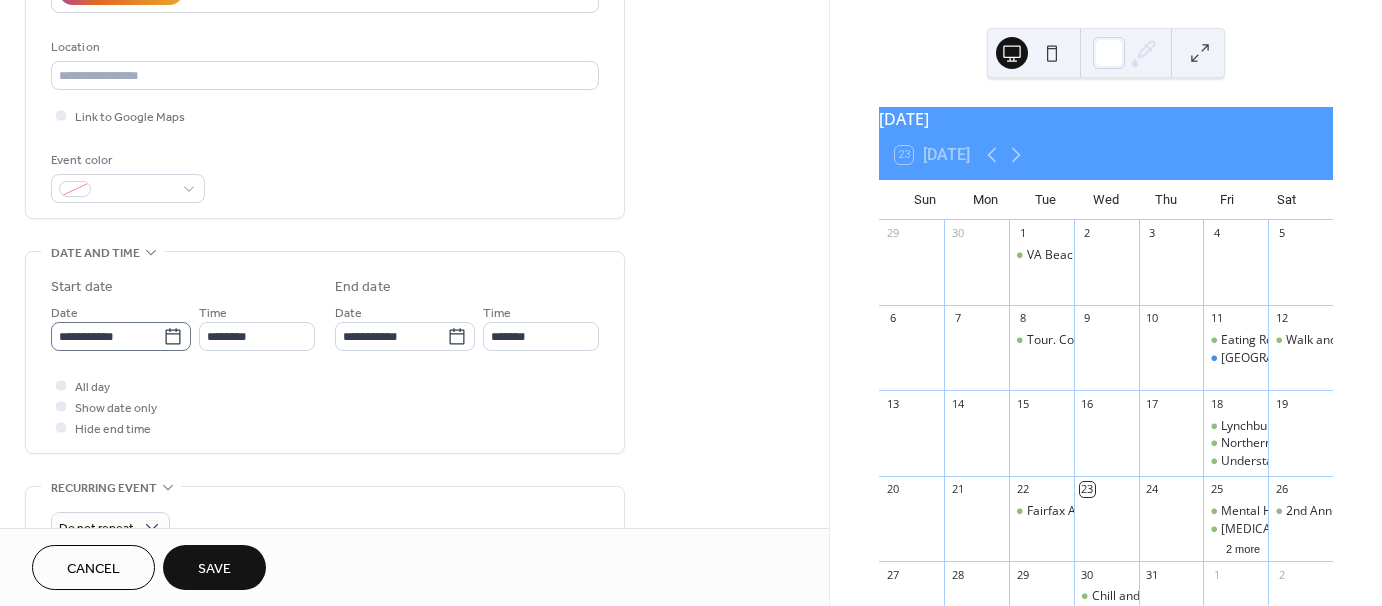 type on "**********" 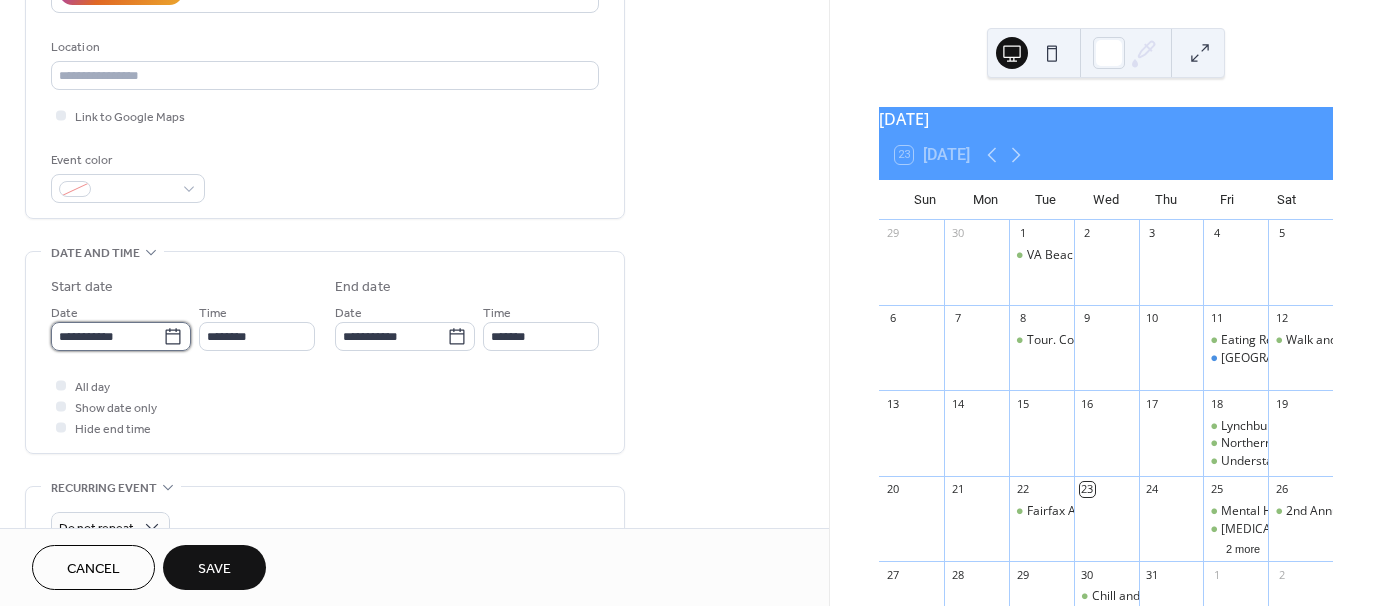 click on "**********" at bounding box center (107, 336) 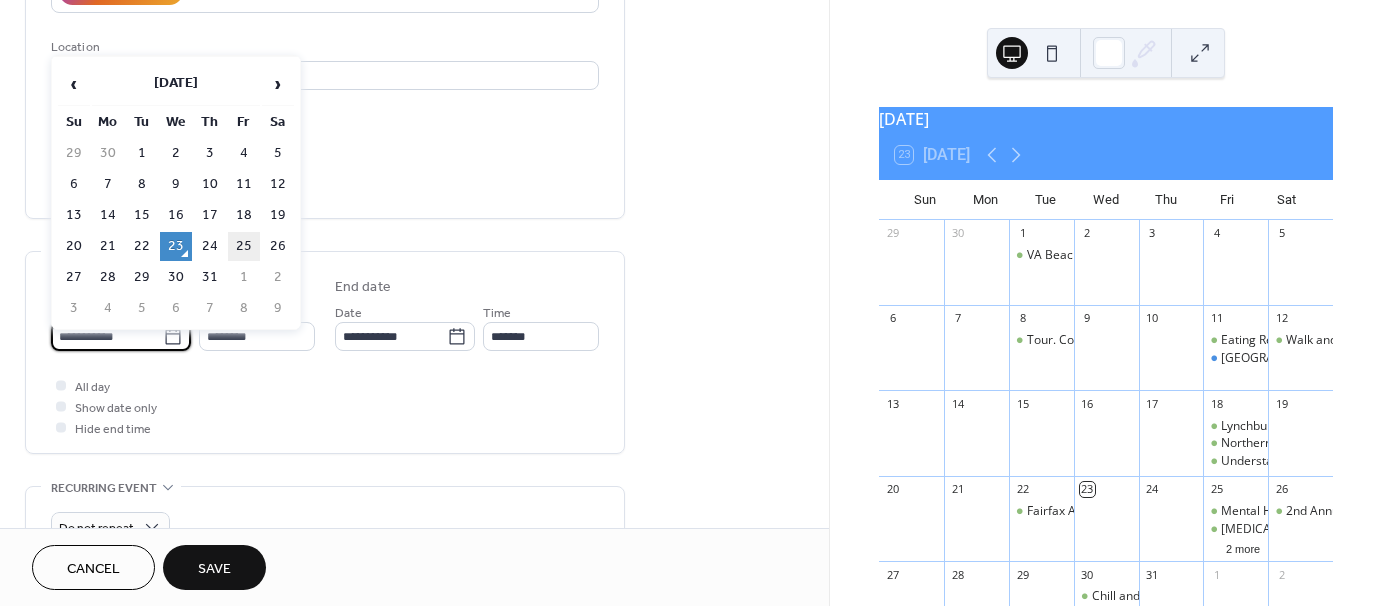 click on "25" at bounding box center (244, 246) 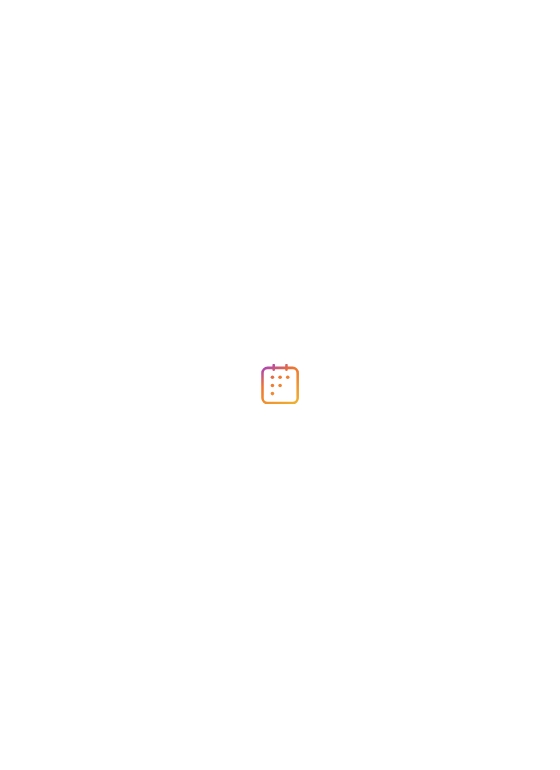 scroll, scrollTop: 0, scrollLeft: 0, axis: both 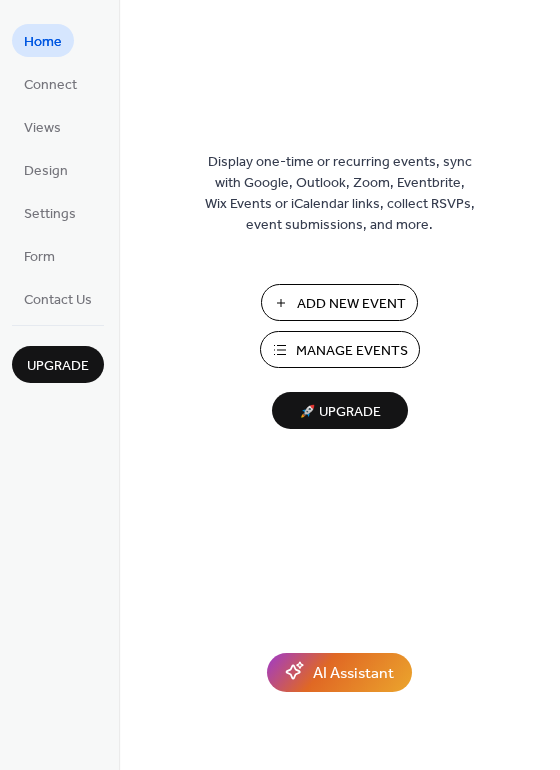 click on "Add New Event" at bounding box center (351, 304) 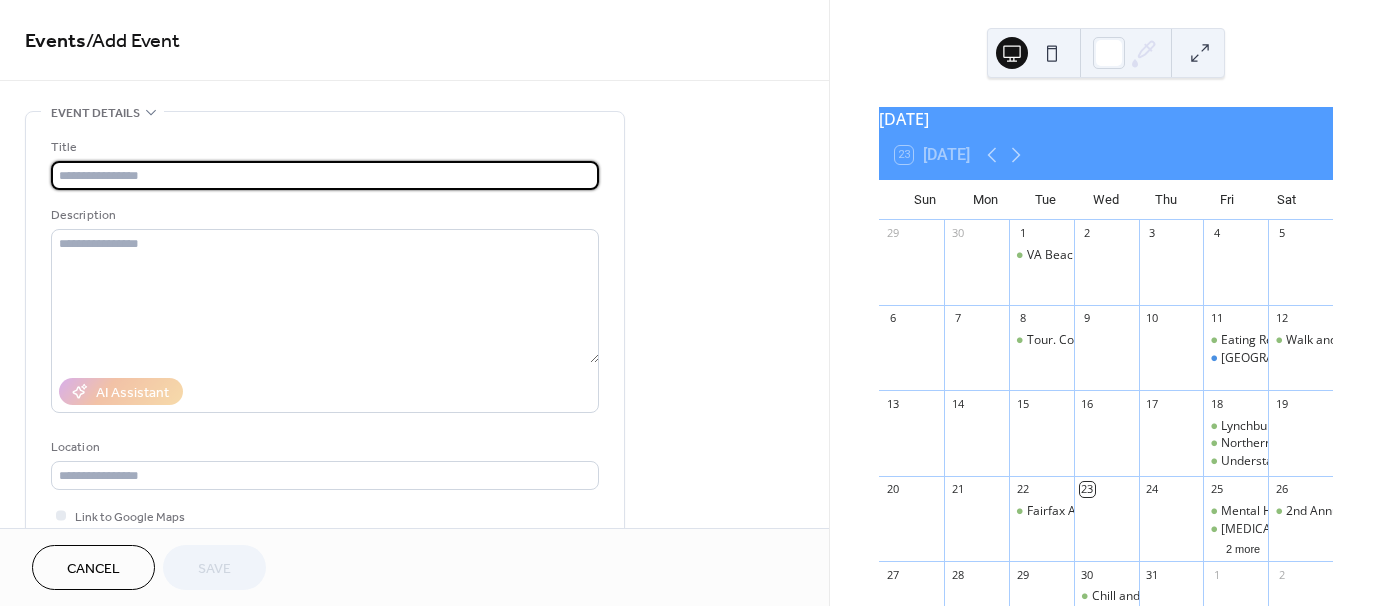 scroll, scrollTop: 0, scrollLeft: 0, axis: both 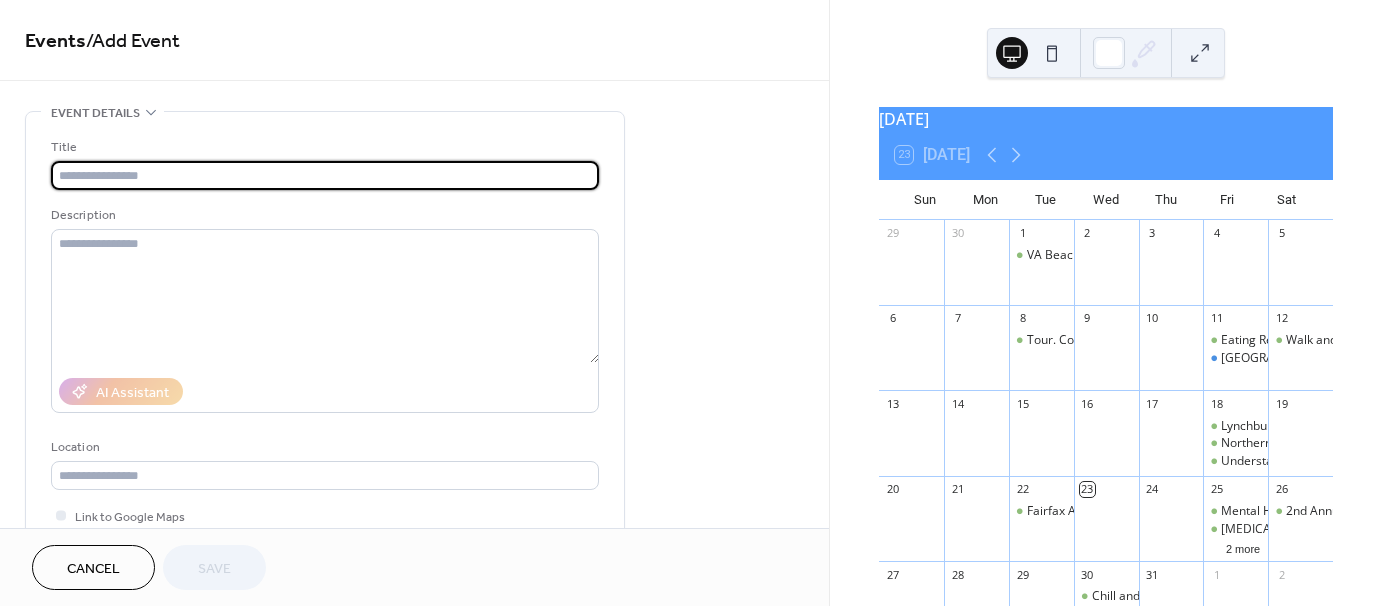 click at bounding box center (325, 175) 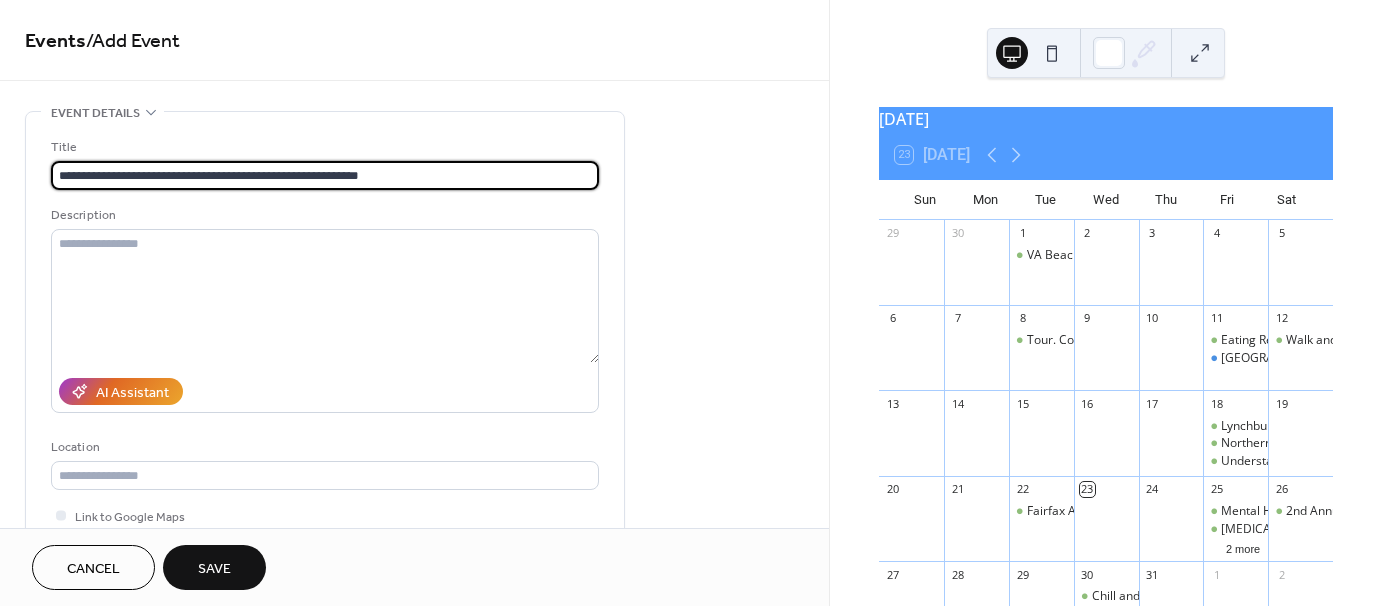 drag, startPoint x: 404, startPoint y: 164, endPoint x: 280, endPoint y: 171, distance: 124.197426 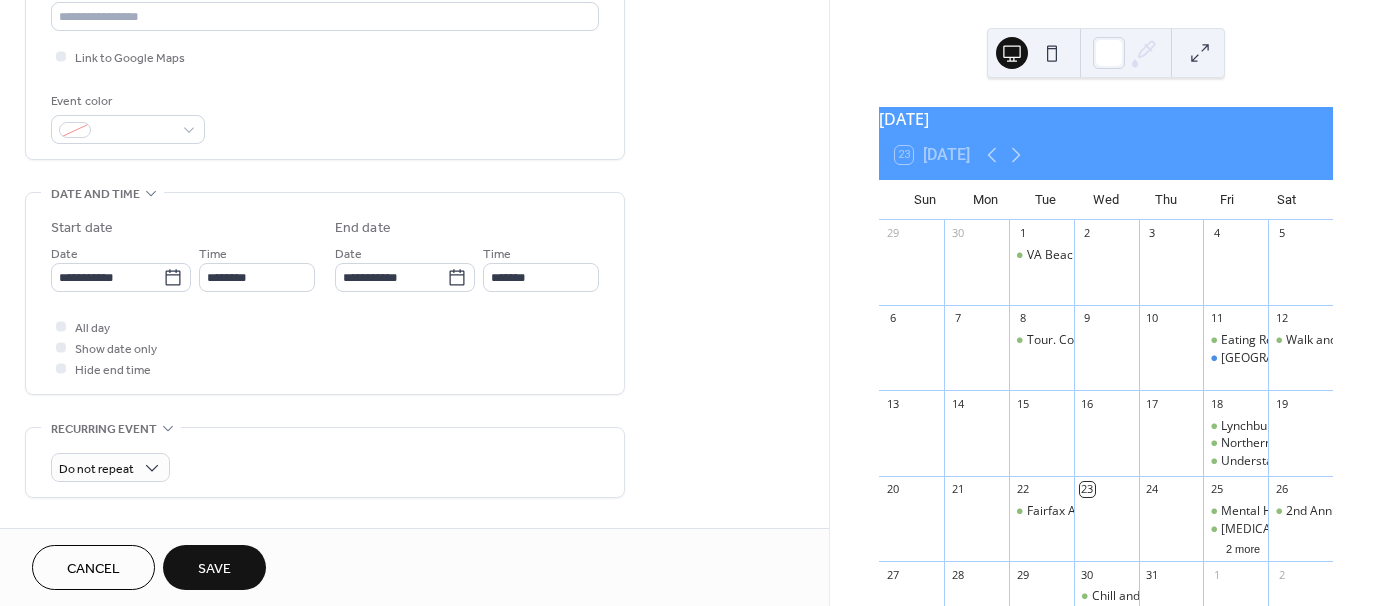 scroll, scrollTop: 500, scrollLeft: 0, axis: vertical 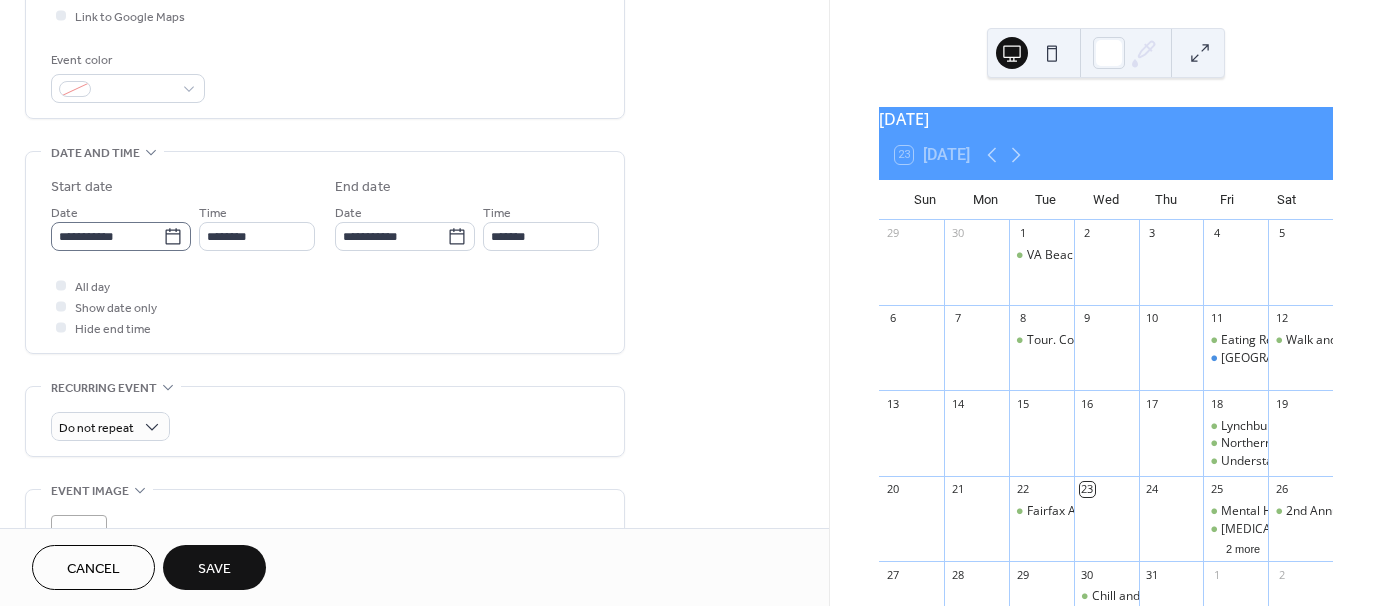 type on "**********" 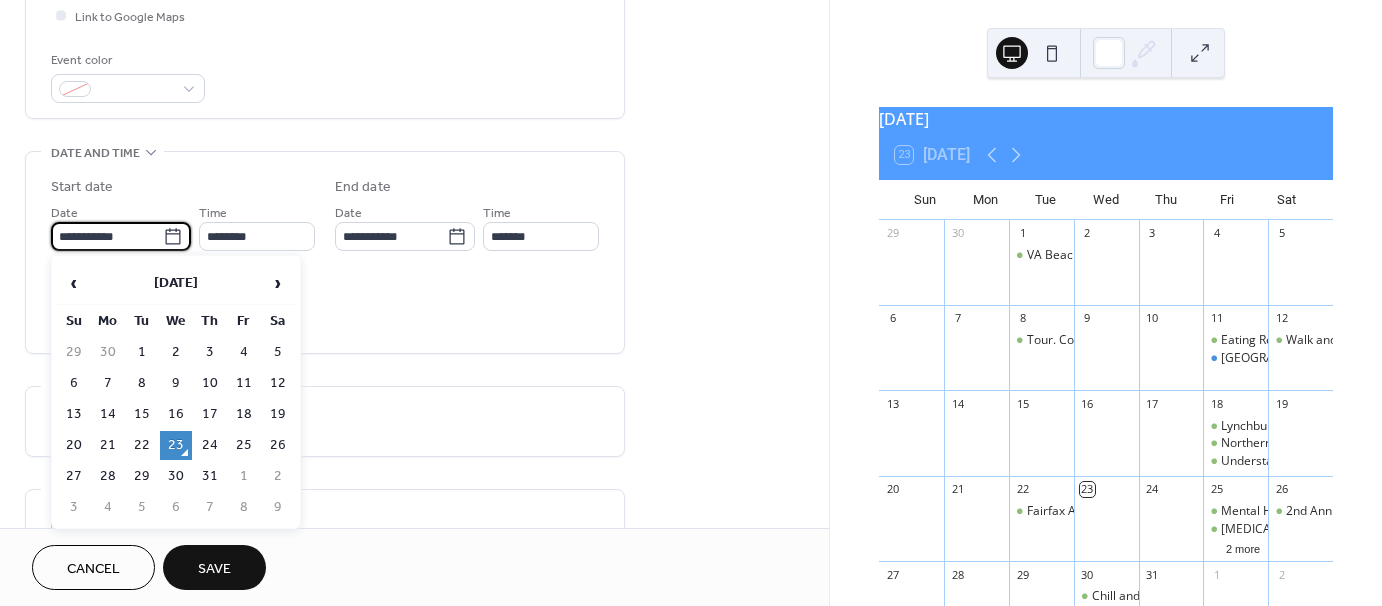 click on "**********" at bounding box center (107, 236) 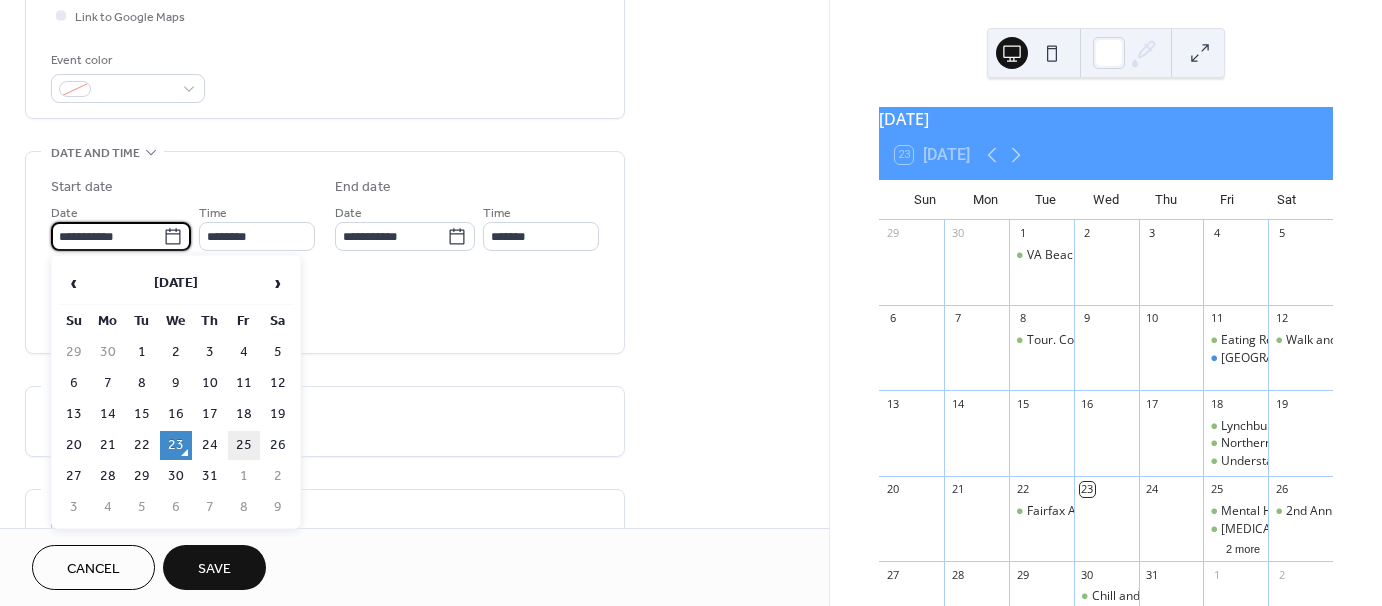 click on "25" at bounding box center (244, 445) 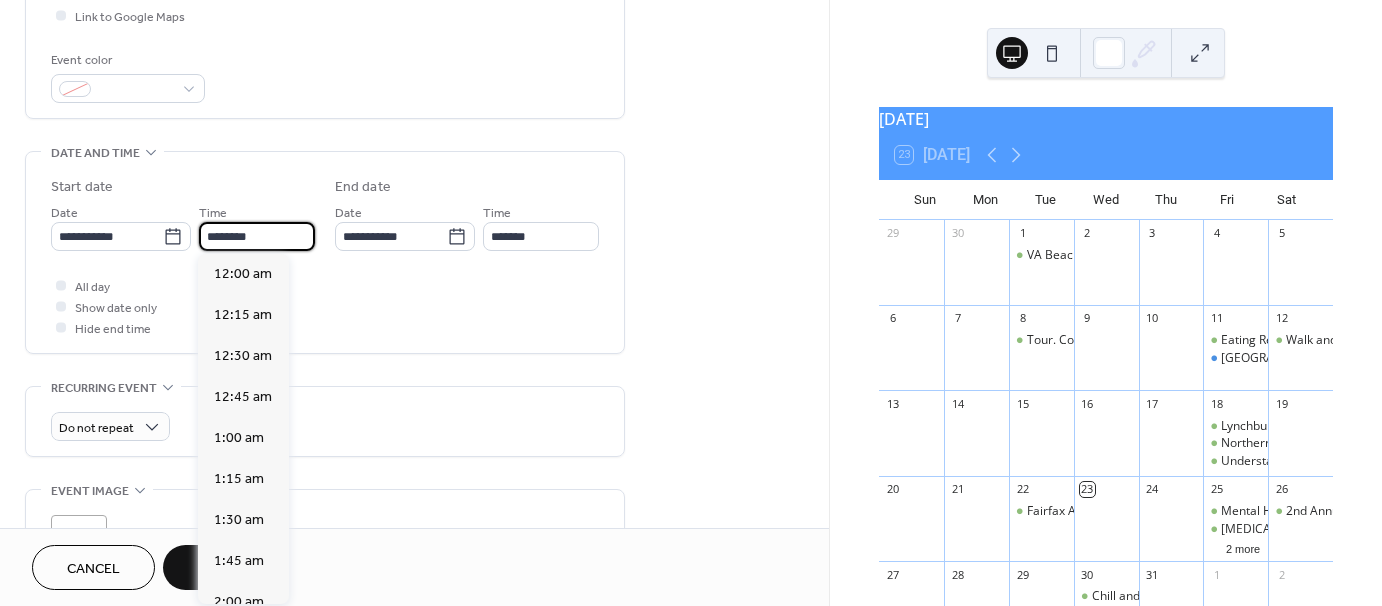 click on "********" at bounding box center (257, 236) 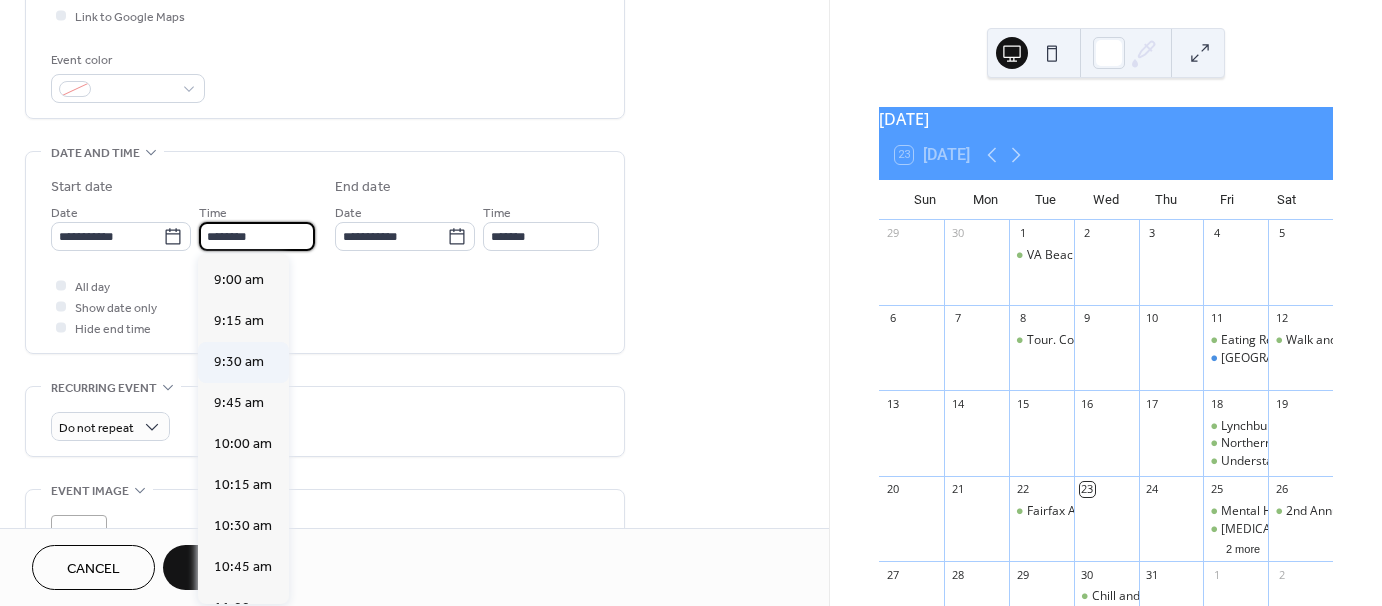 scroll, scrollTop: 1468, scrollLeft: 0, axis: vertical 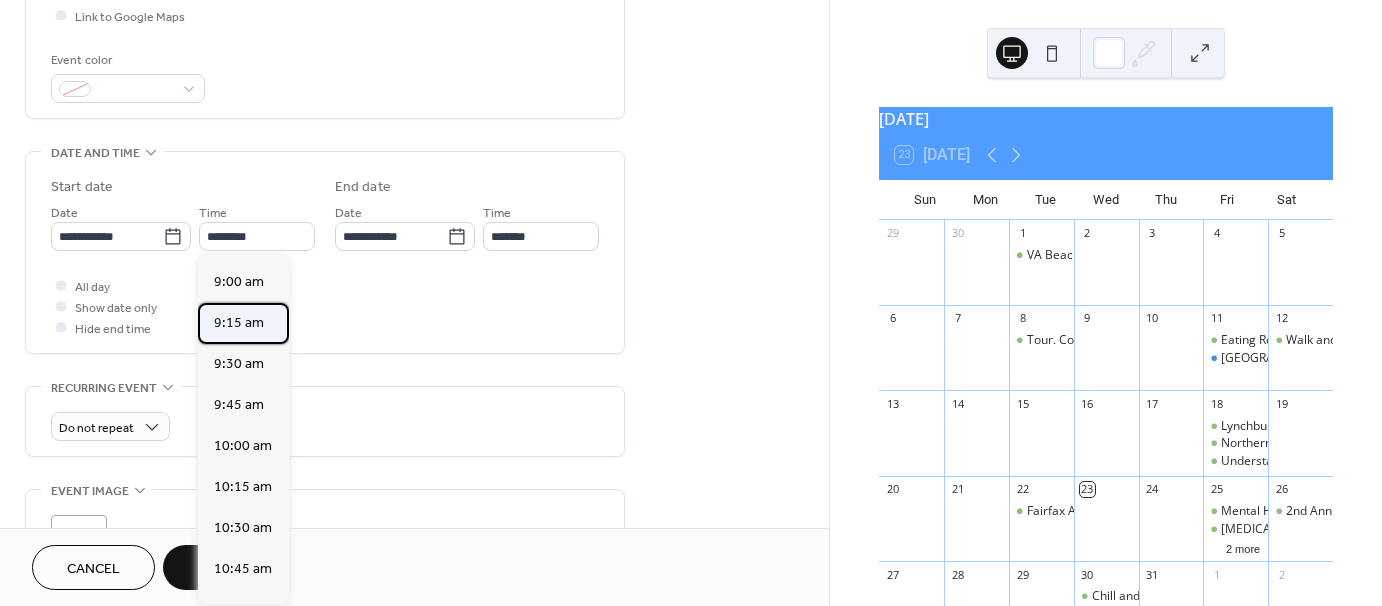 click on "9:15 am" at bounding box center [239, 323] 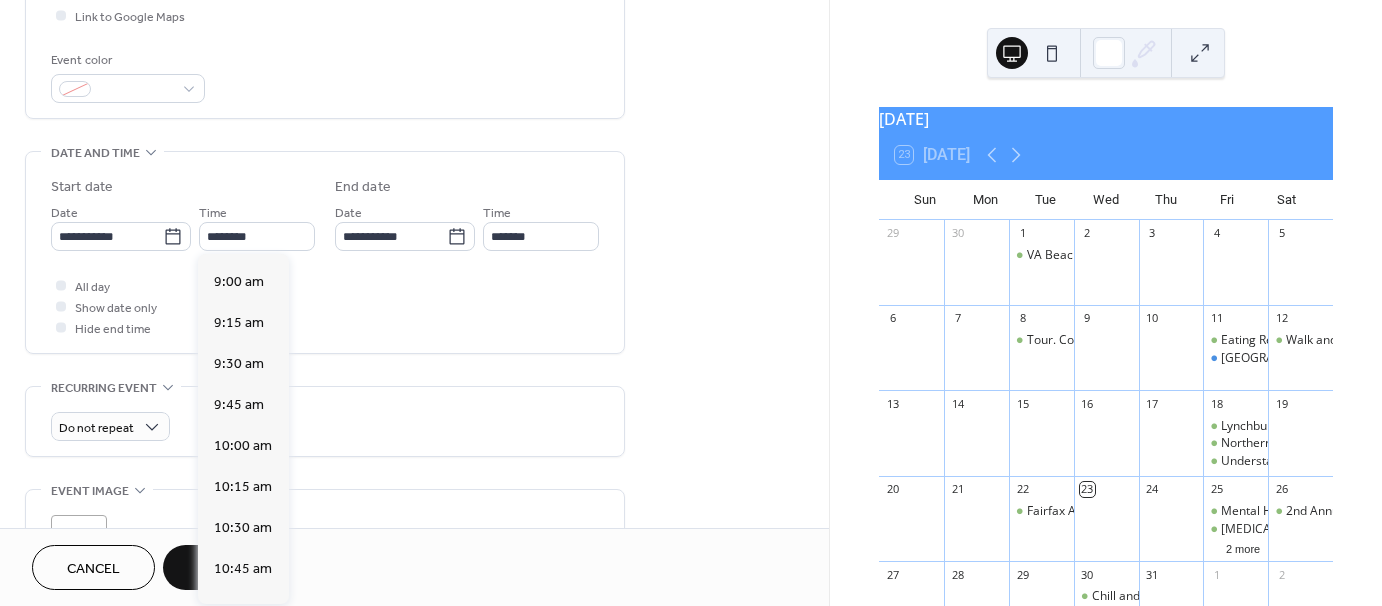 type on "*******" 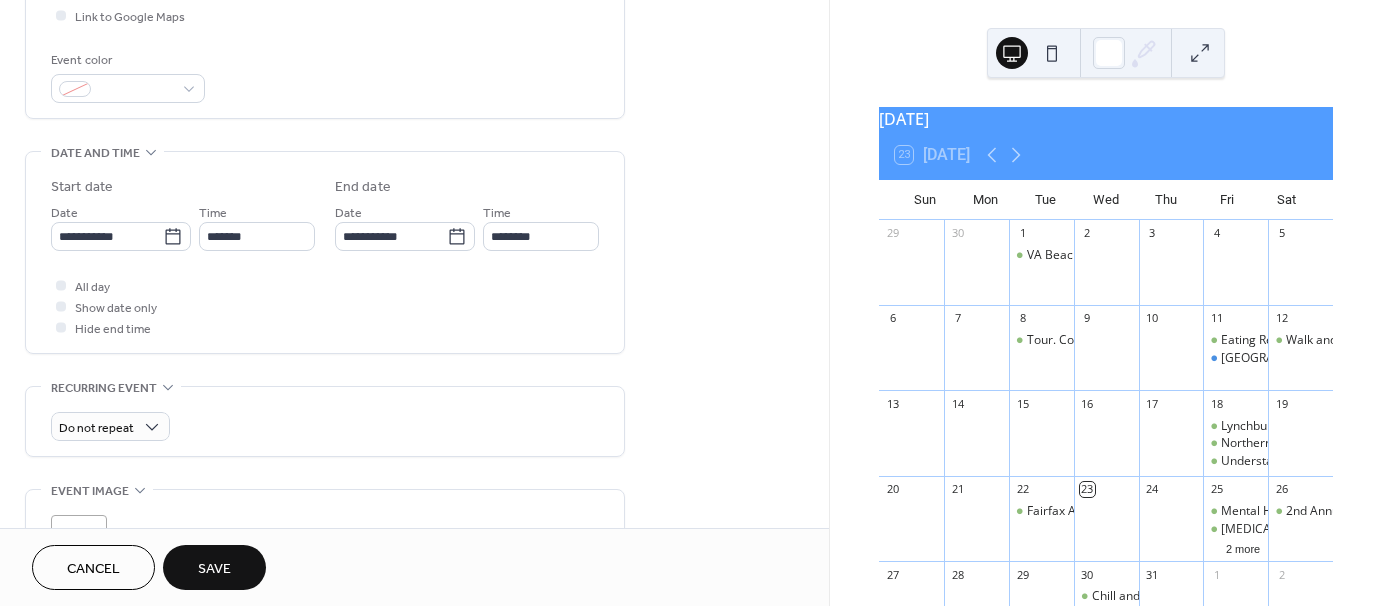 click on "Do not repeat" at bounding box center [325, 426] 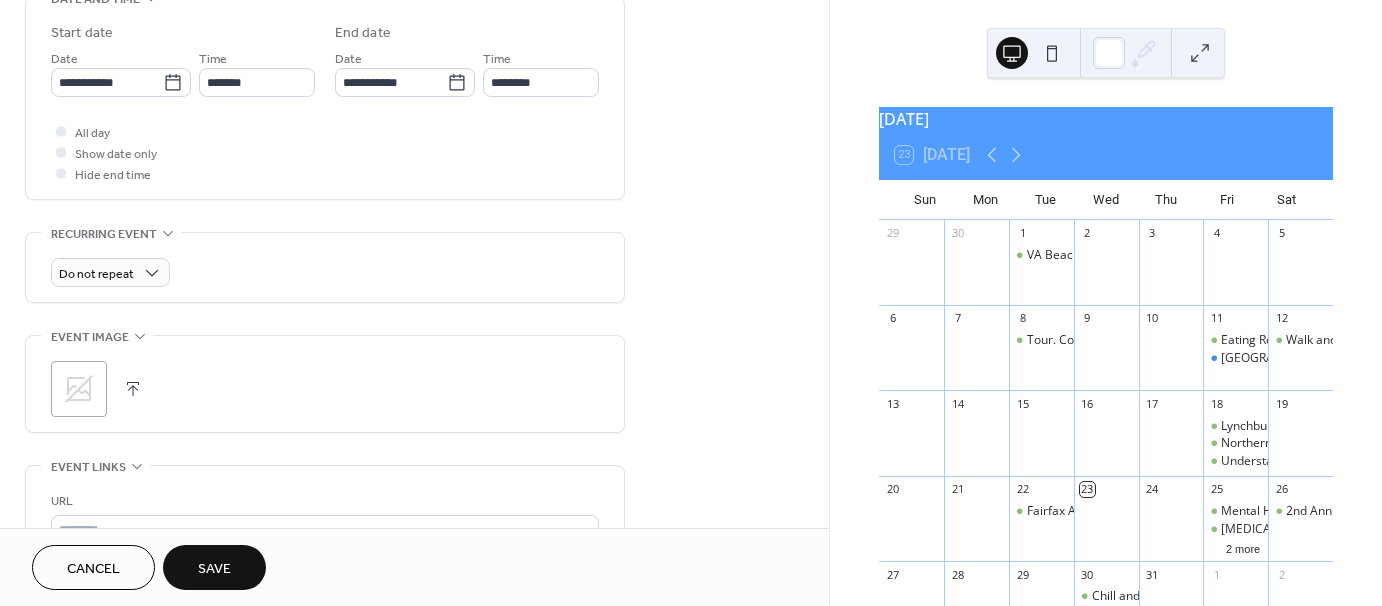 scroll, scrollTop: 700, scrollLeft: 0, axis: vertical 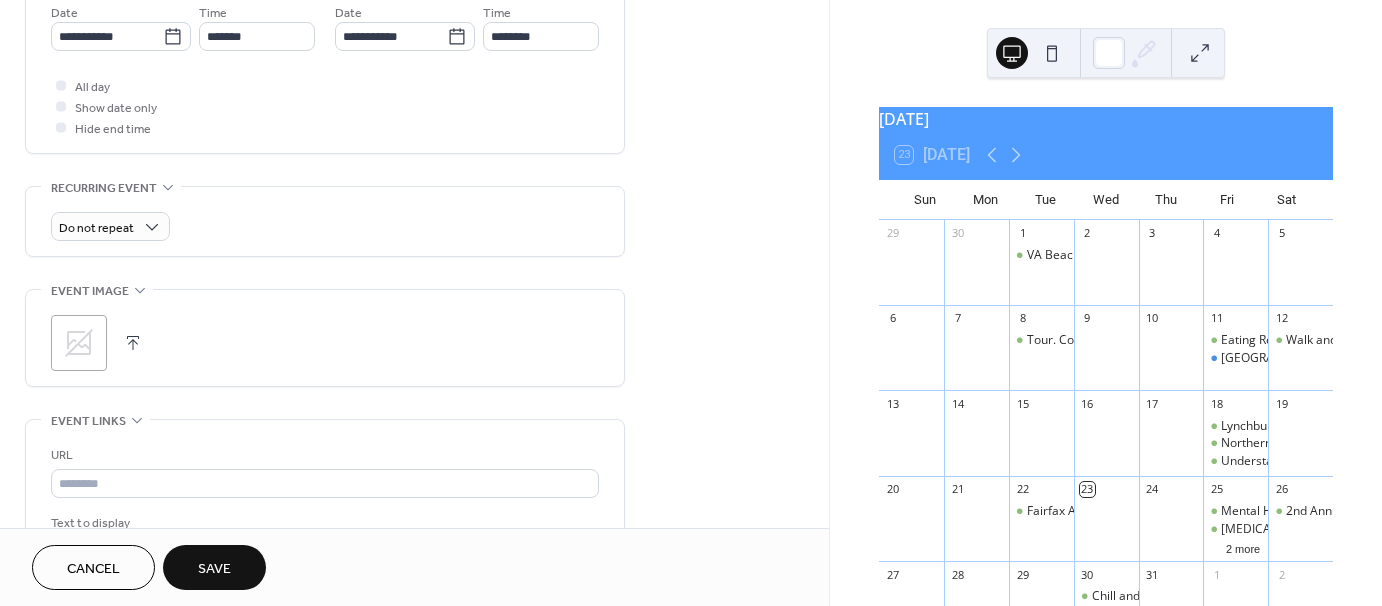 click 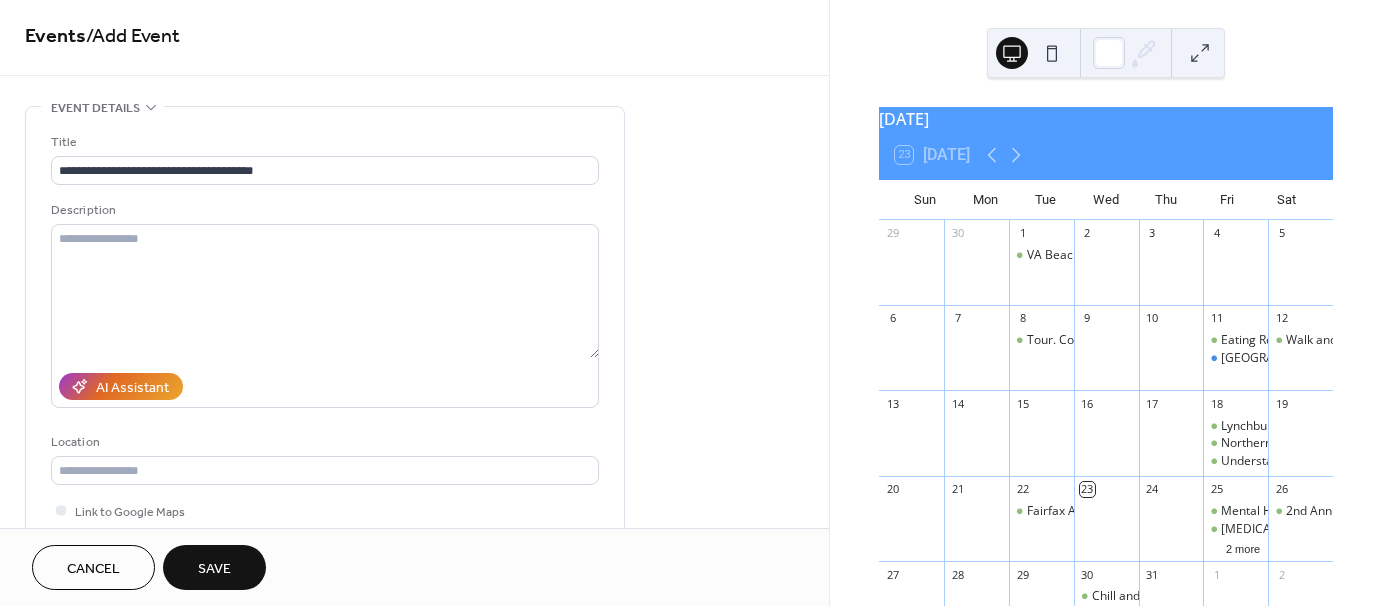 scroll, scrollTop: 0, scrollLeft: 0, axis: both 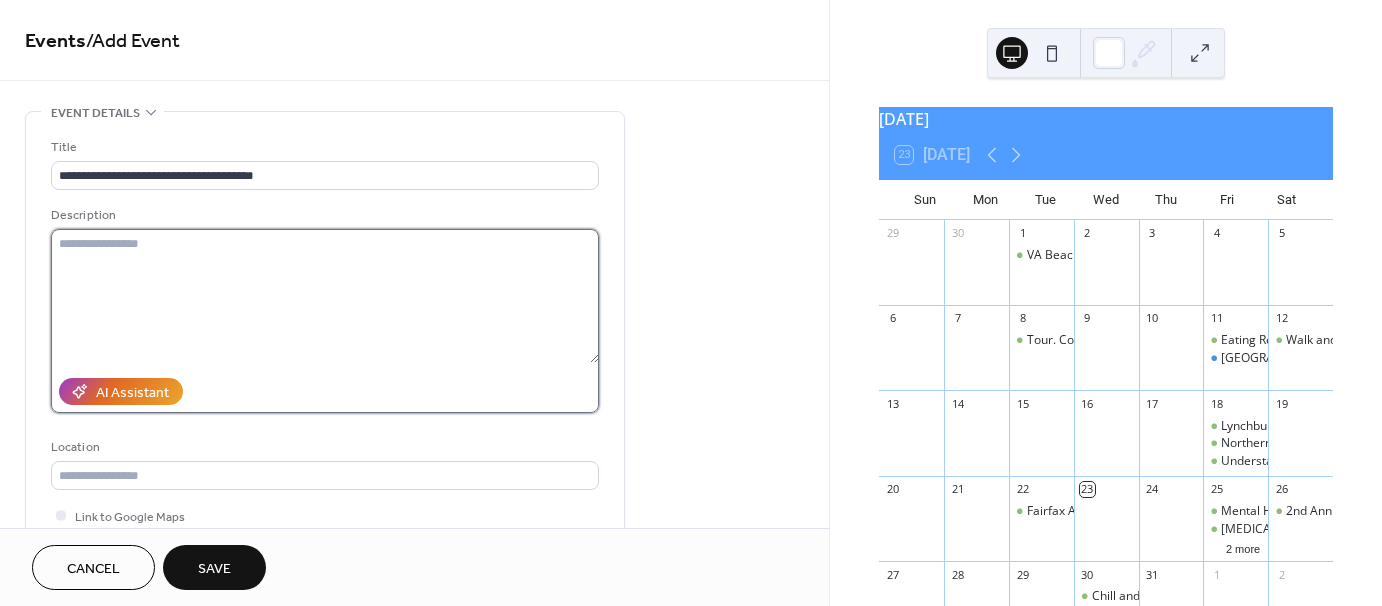 click at bounding box center [325, 296] 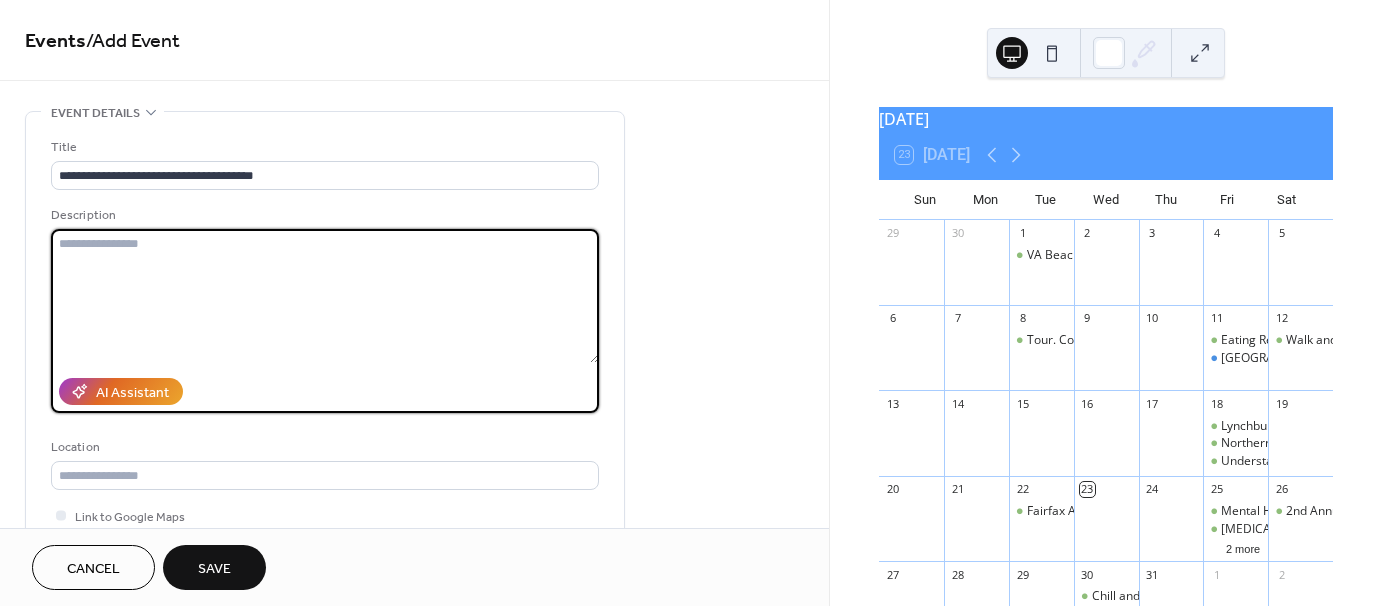 paste on "**********" 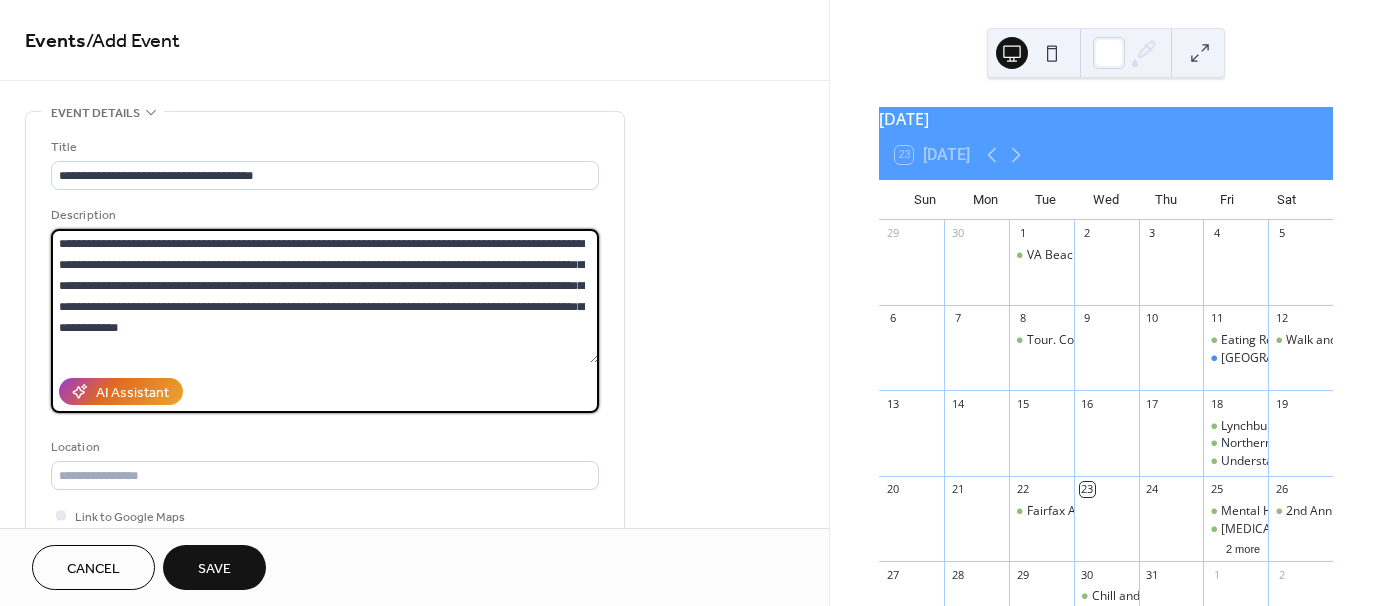 drag, startPoint x: 247, startPoint y: 304, endPoint x: 510, endPoint y: 286, distance: 263.61526 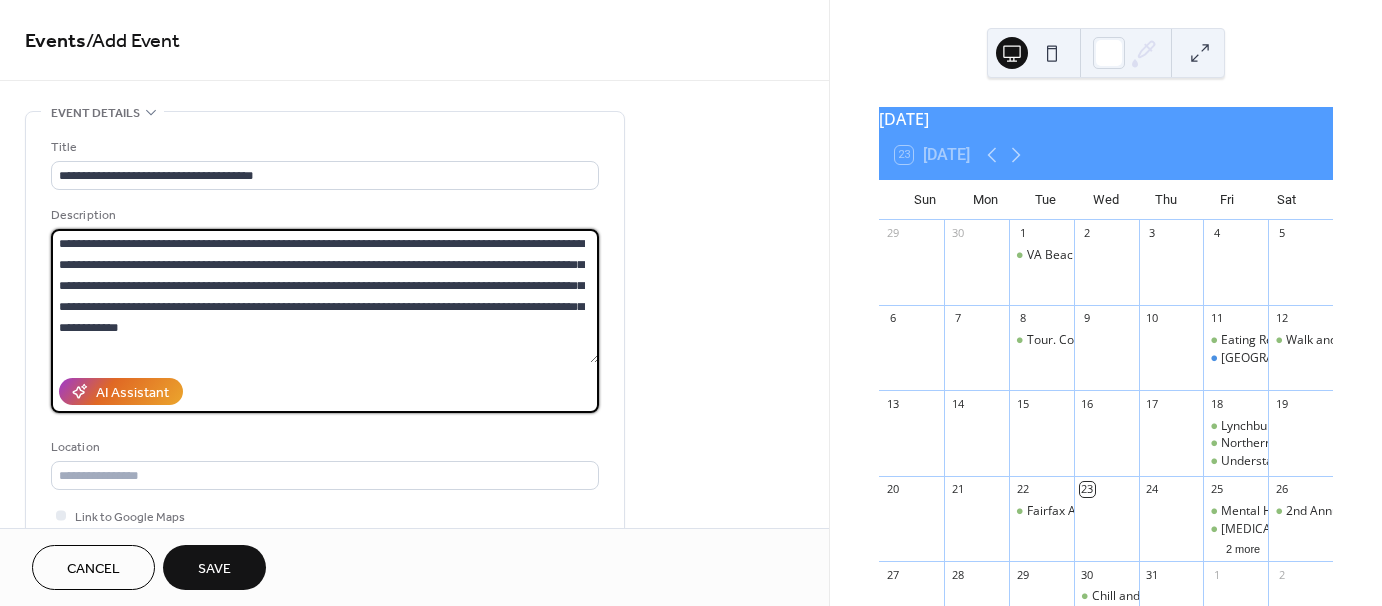 click on "**********" at bounding box center [325, 296] 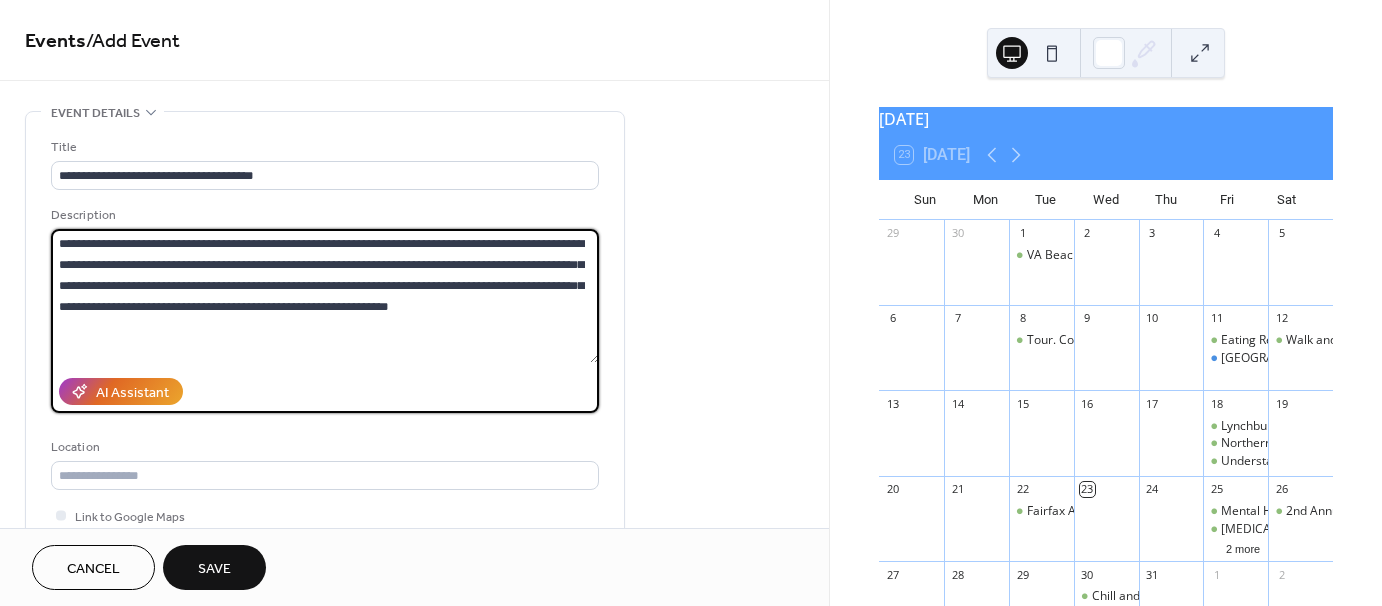 type on "**********" 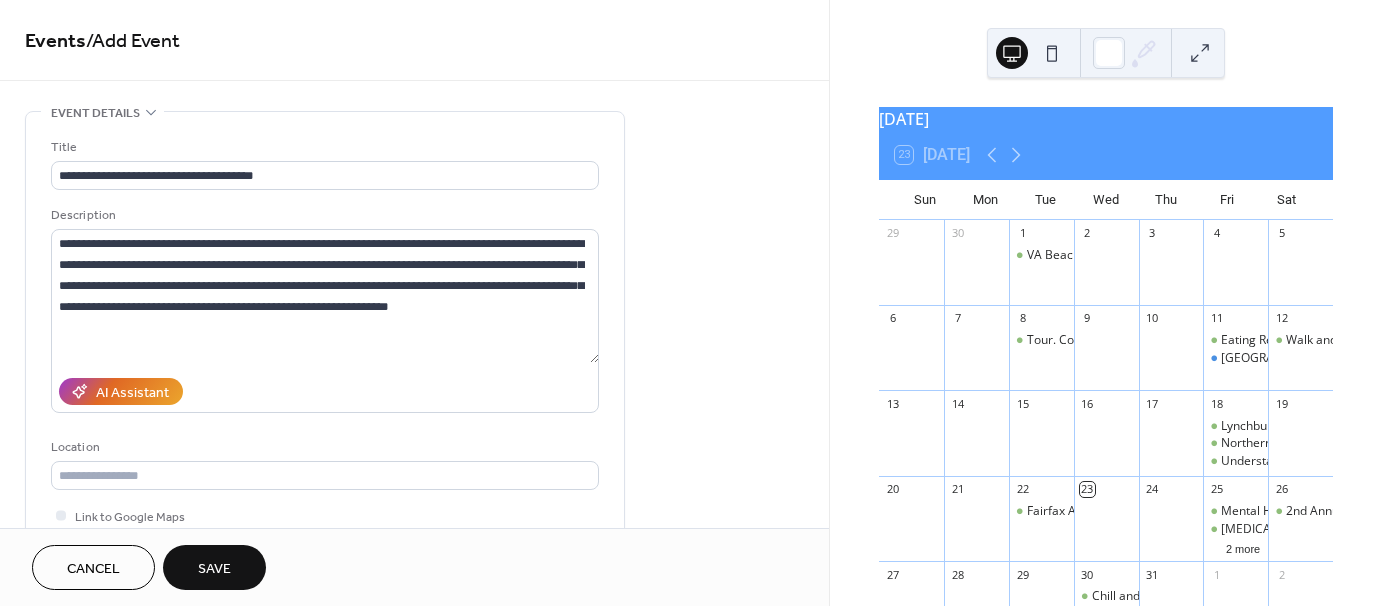 click on "Save" at bounding box center [214, 569] 